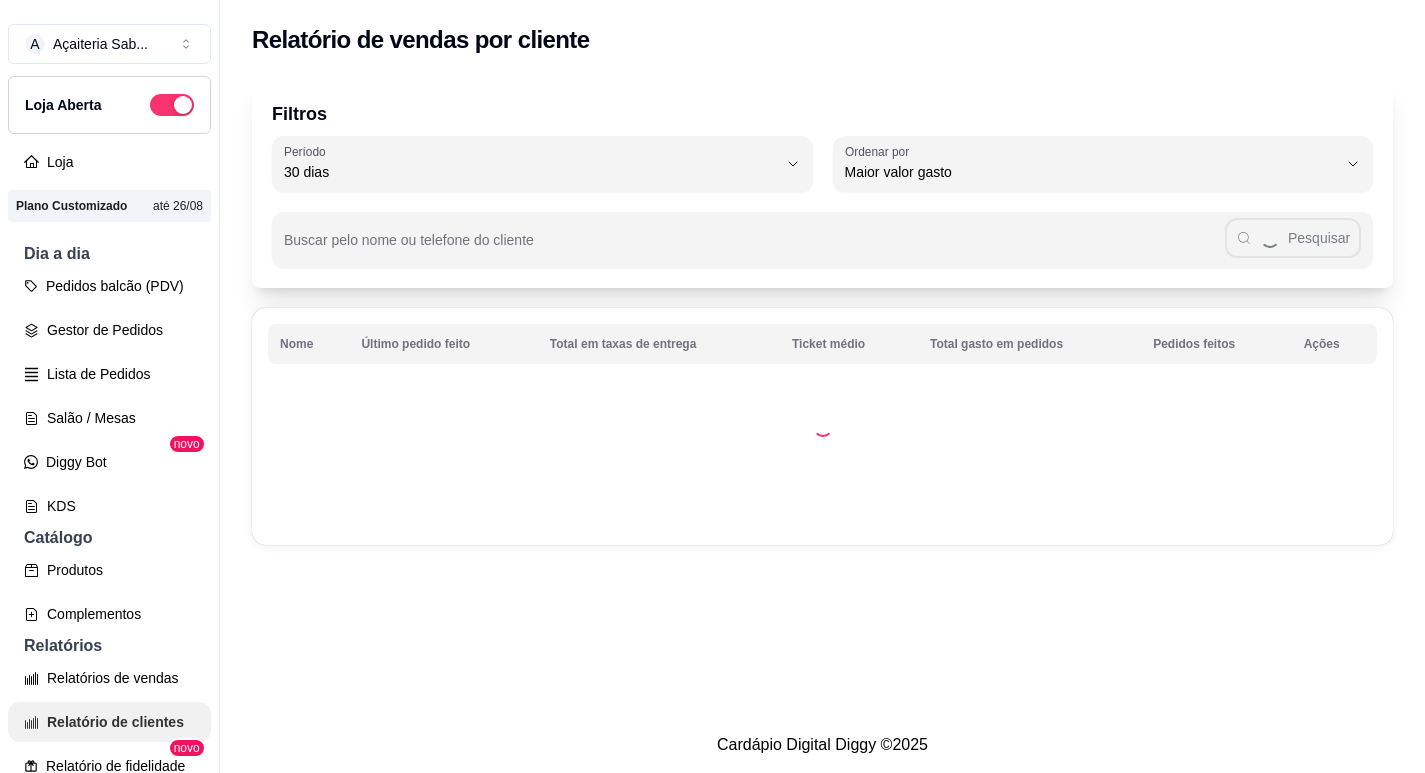 select on "30" 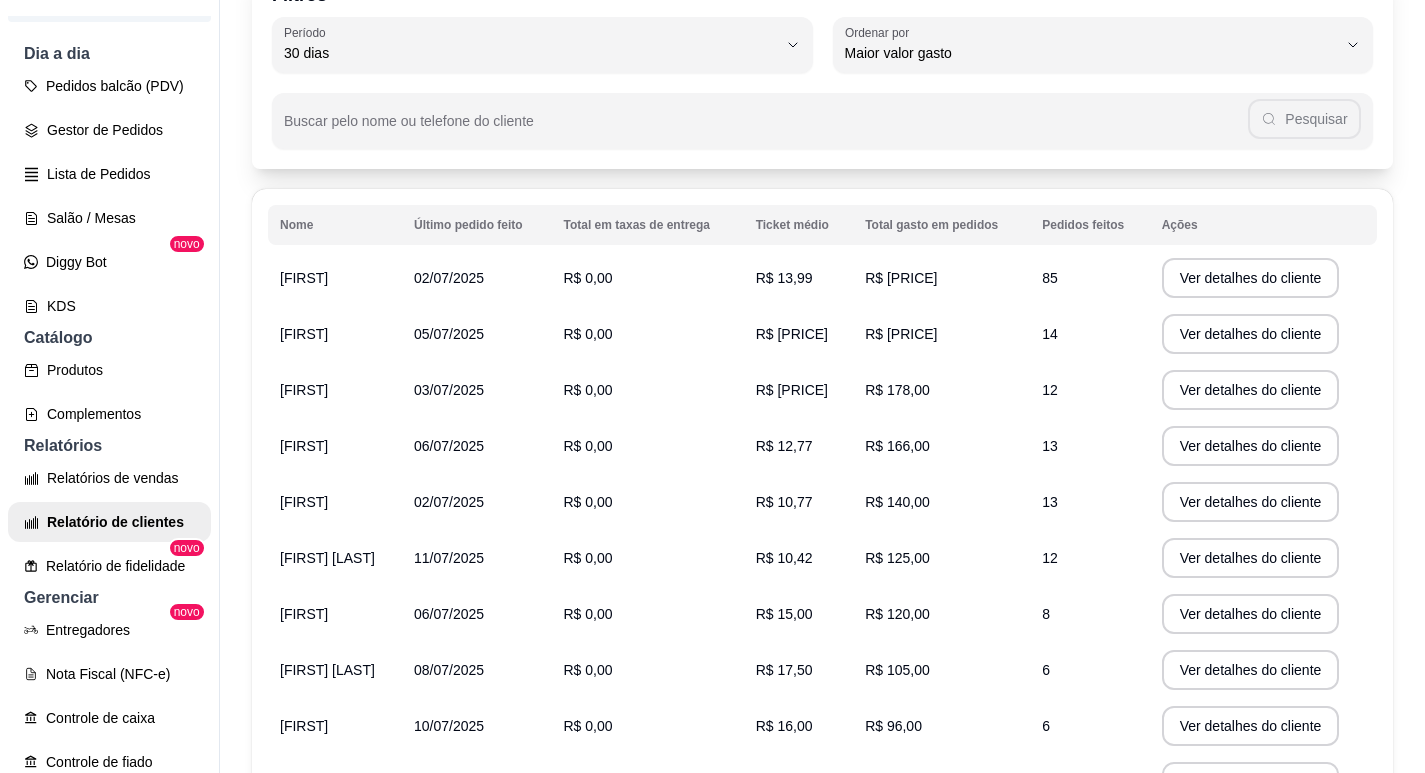scroll, scrollTop: 0, scrollLeft: 0, axis: both 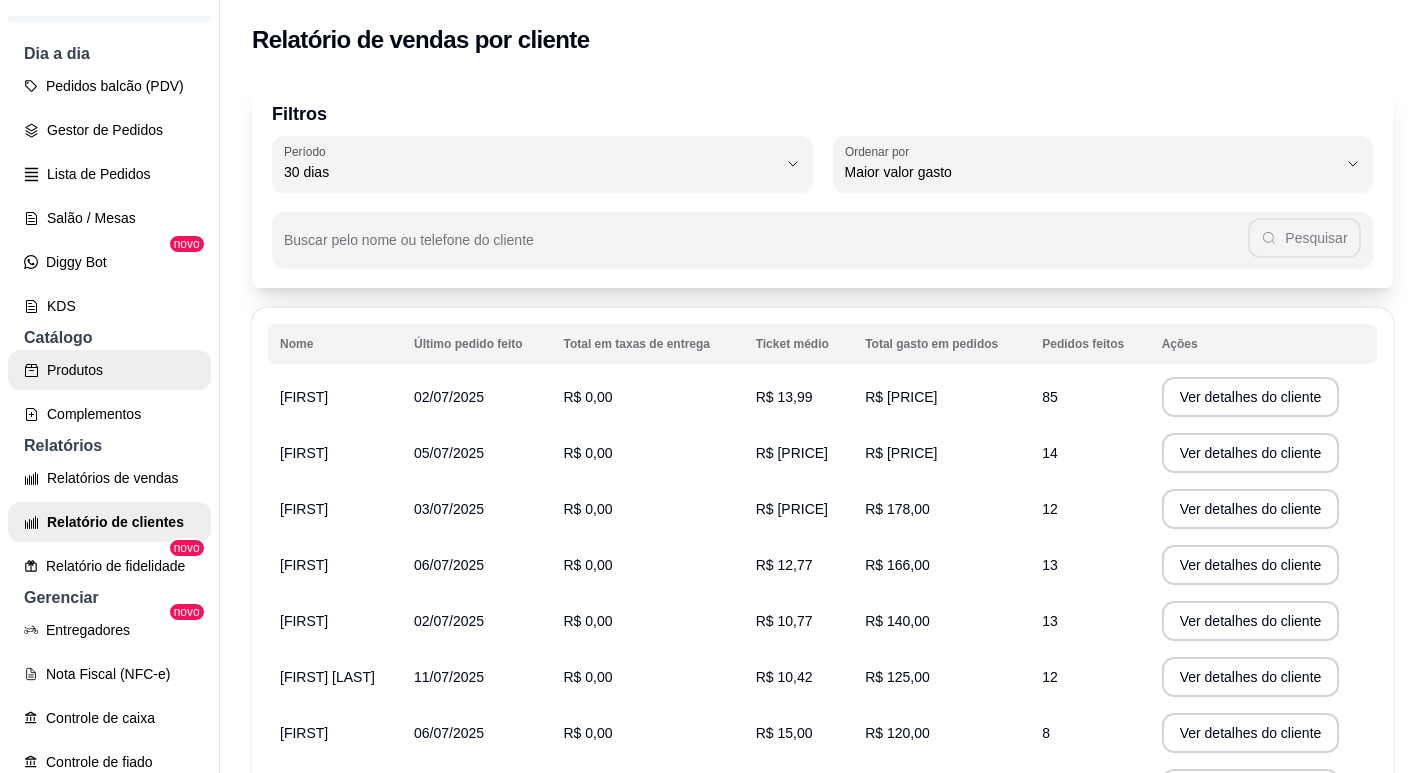 click on "Produtos" at bounding box center [109, 370] 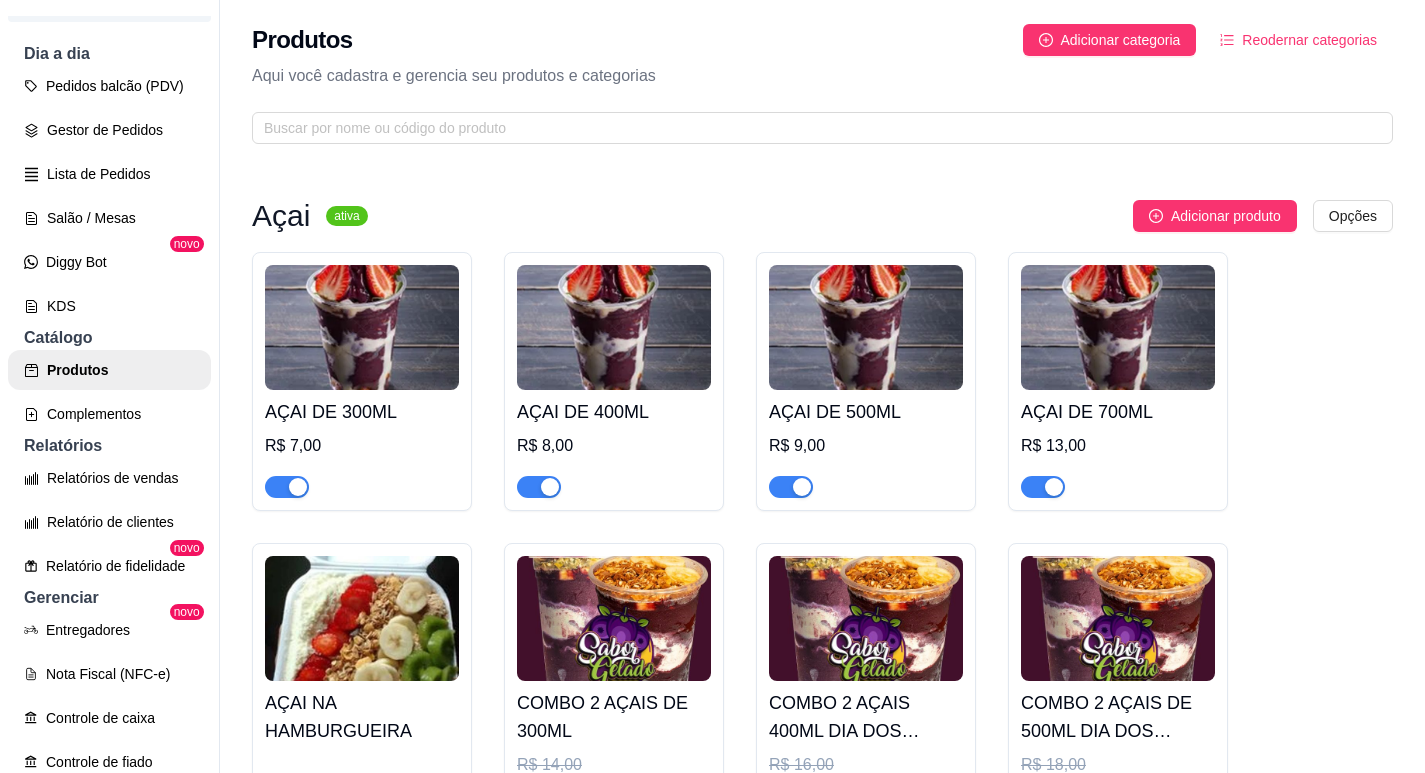 click on "R$ 7,00" at bounding box center [362, 446] 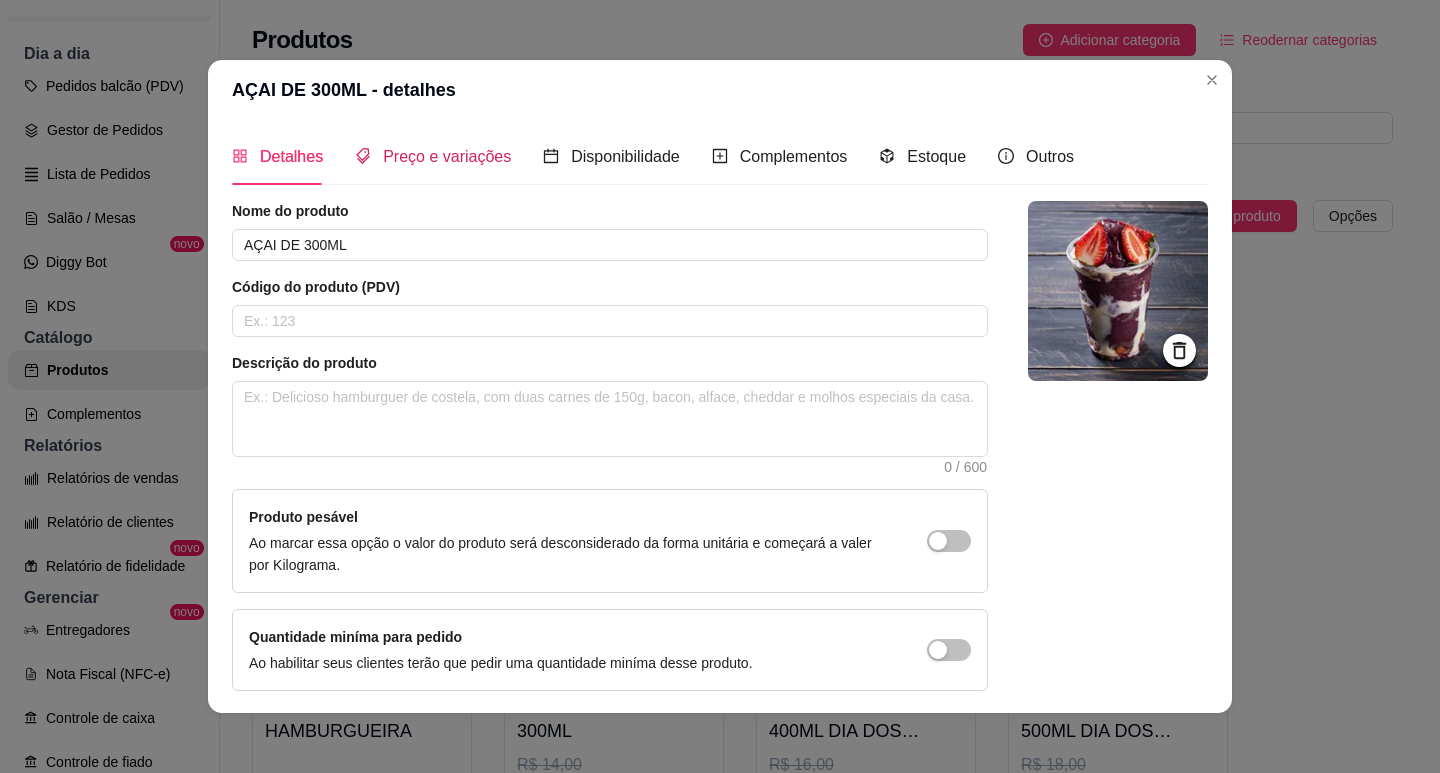 click on "Preço e variações" at bounding box center (447, 156) 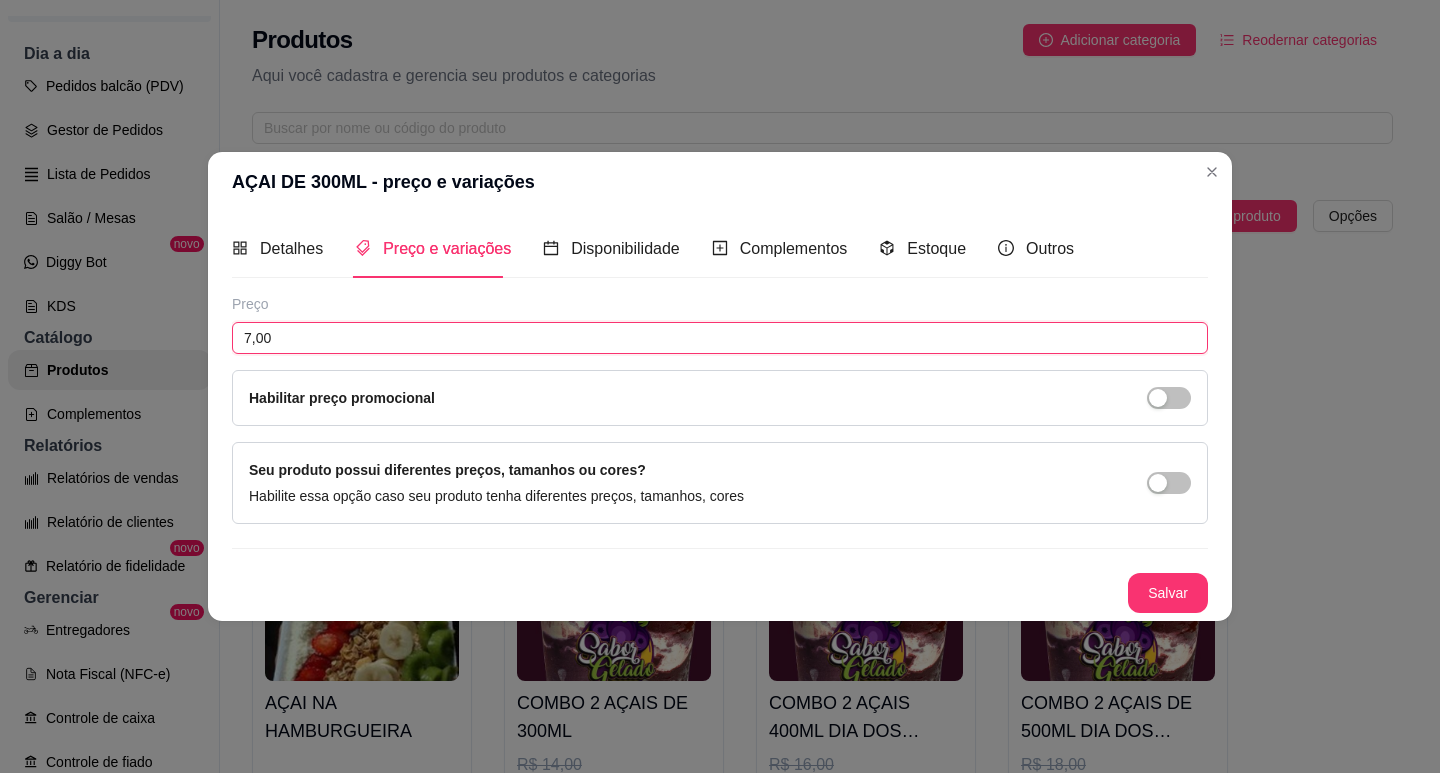 drag, startPoint x: 278, startPoint y: 335, endPoint x: 224, endPoint y: 330, distance: 54.230988 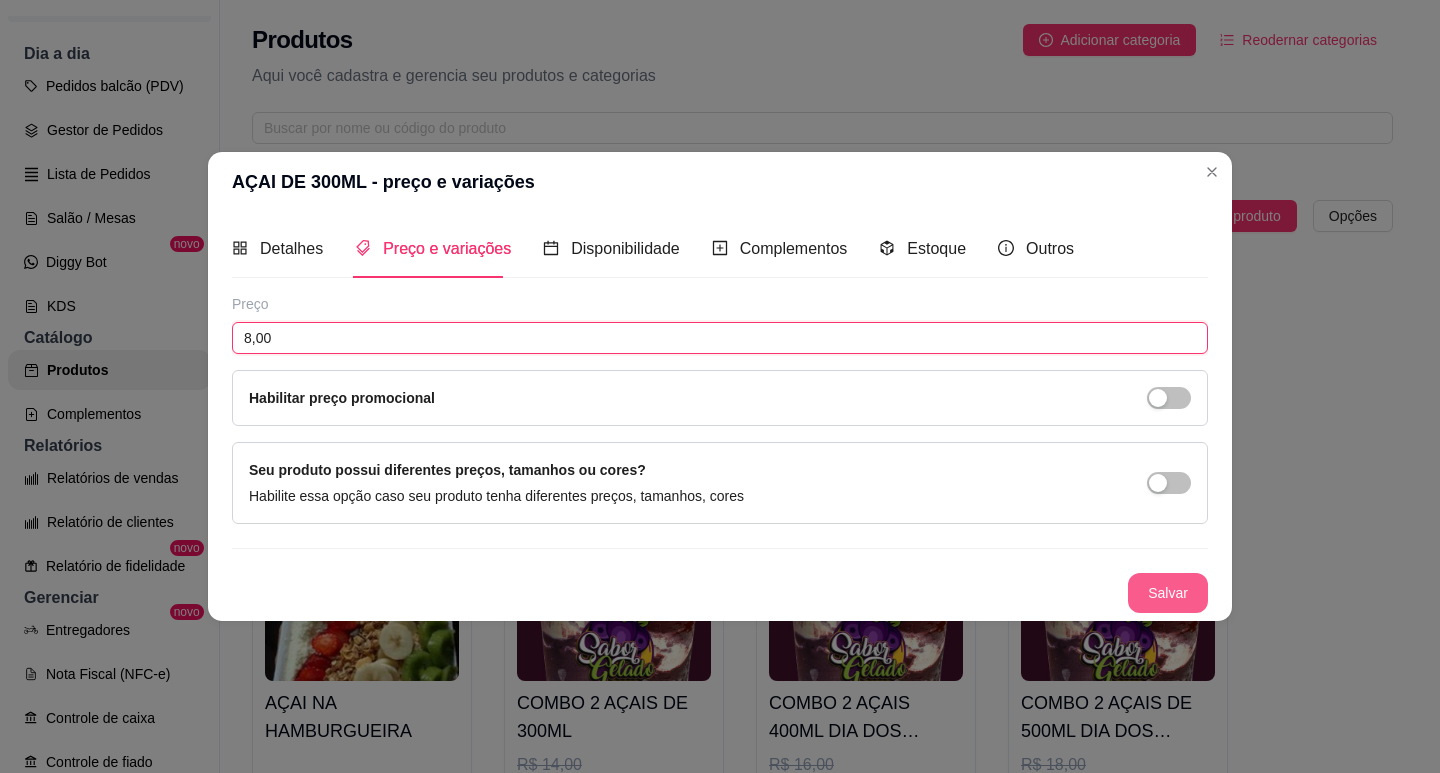 type on "8,00" 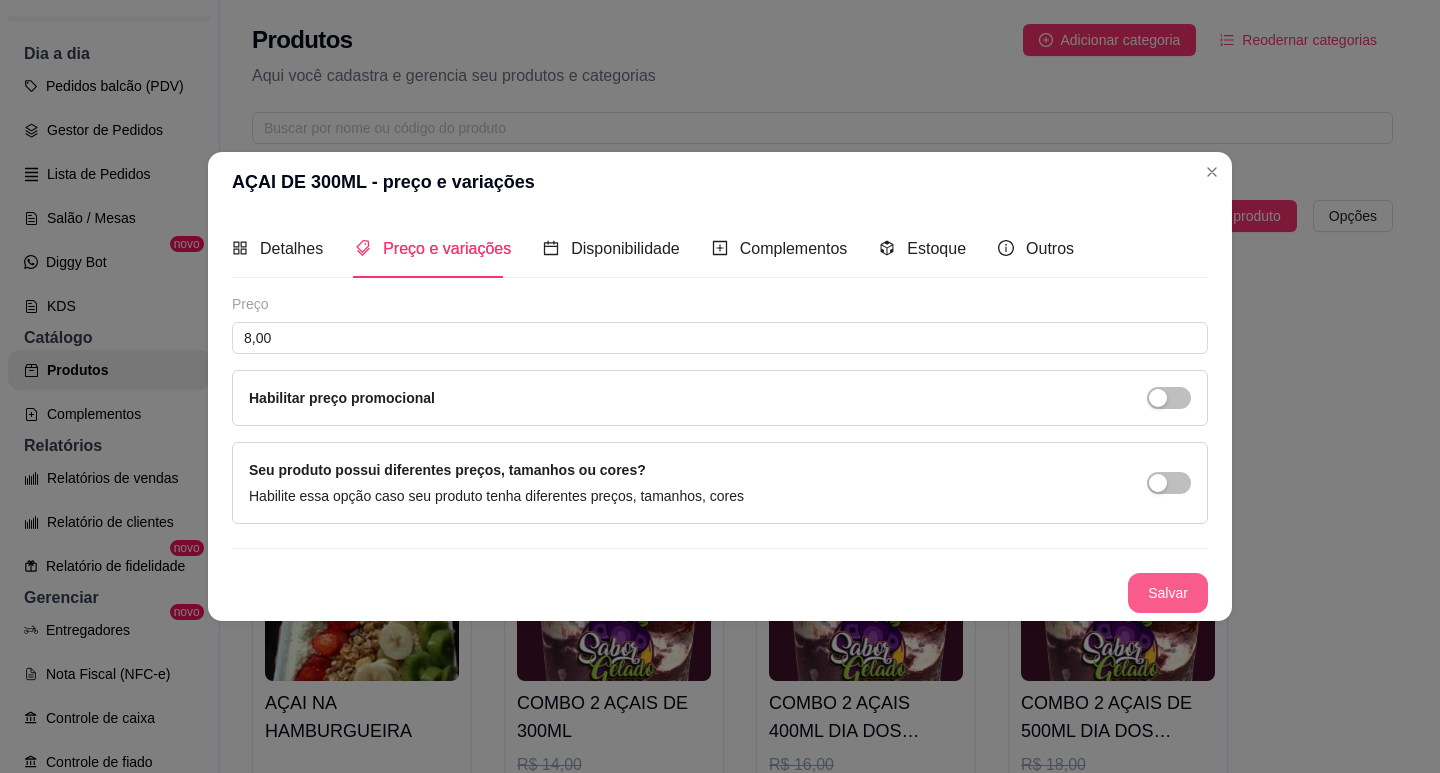 click on "Salvar" at bounding box center (1168, 593) 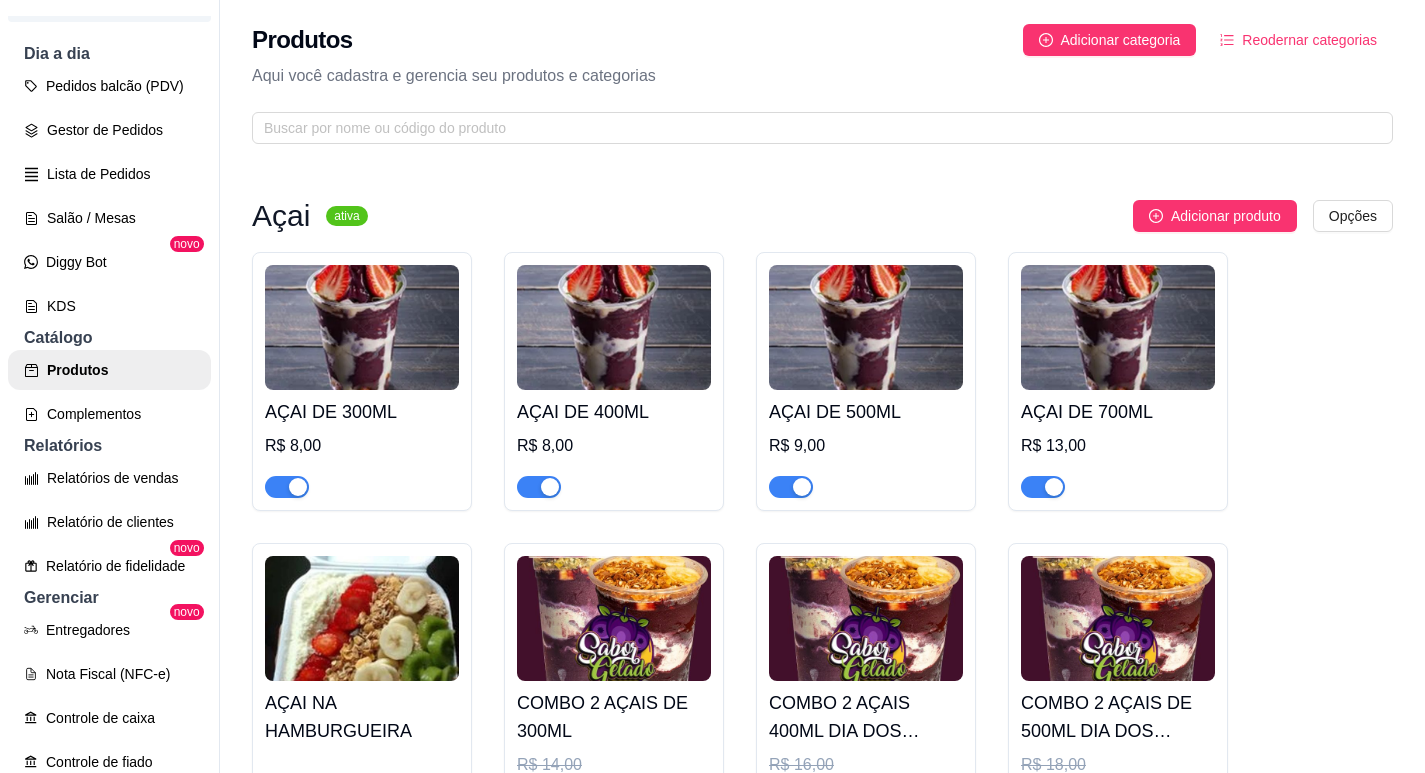 click on "R$ 8,00" at bounding box center (614, 446) 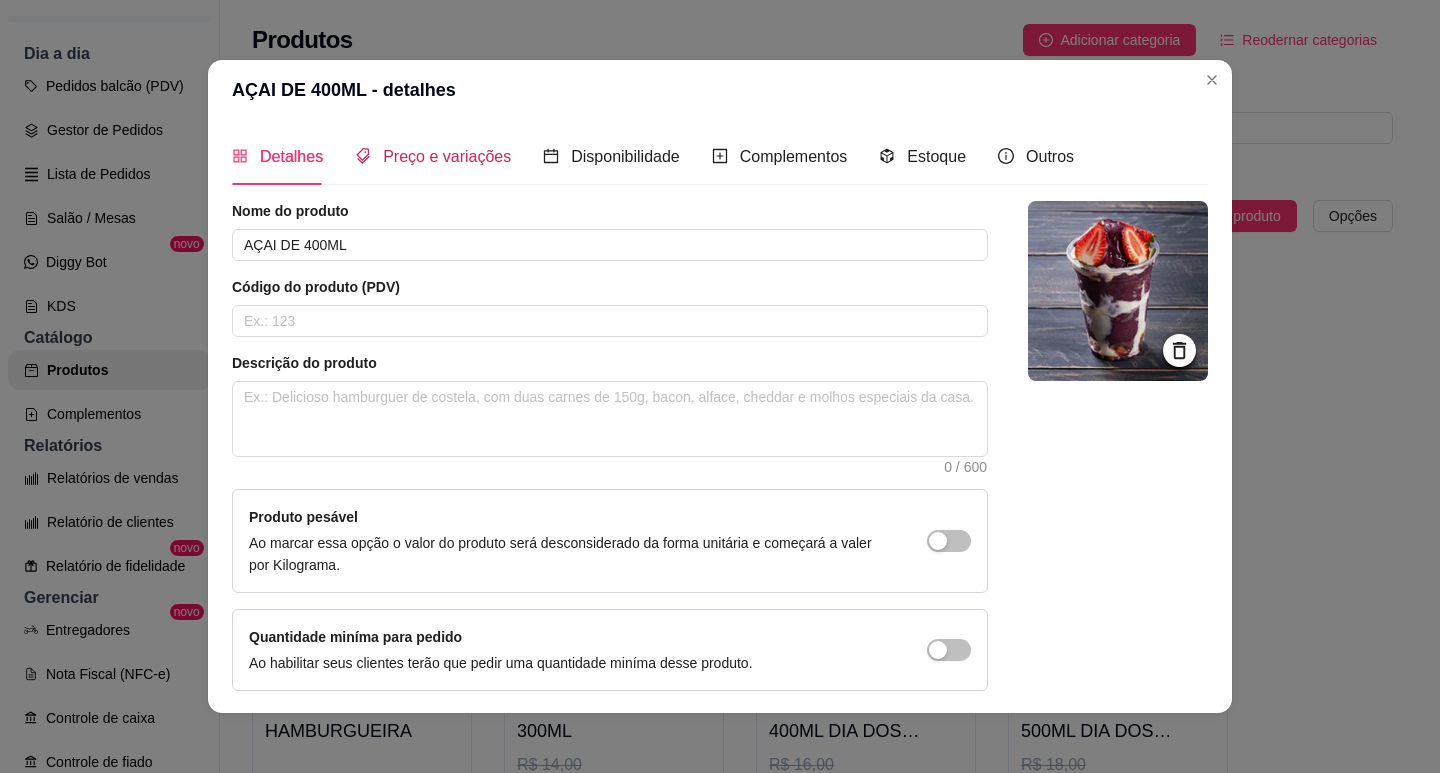 click on "Preço e variações" at bounding box center (447, 156) 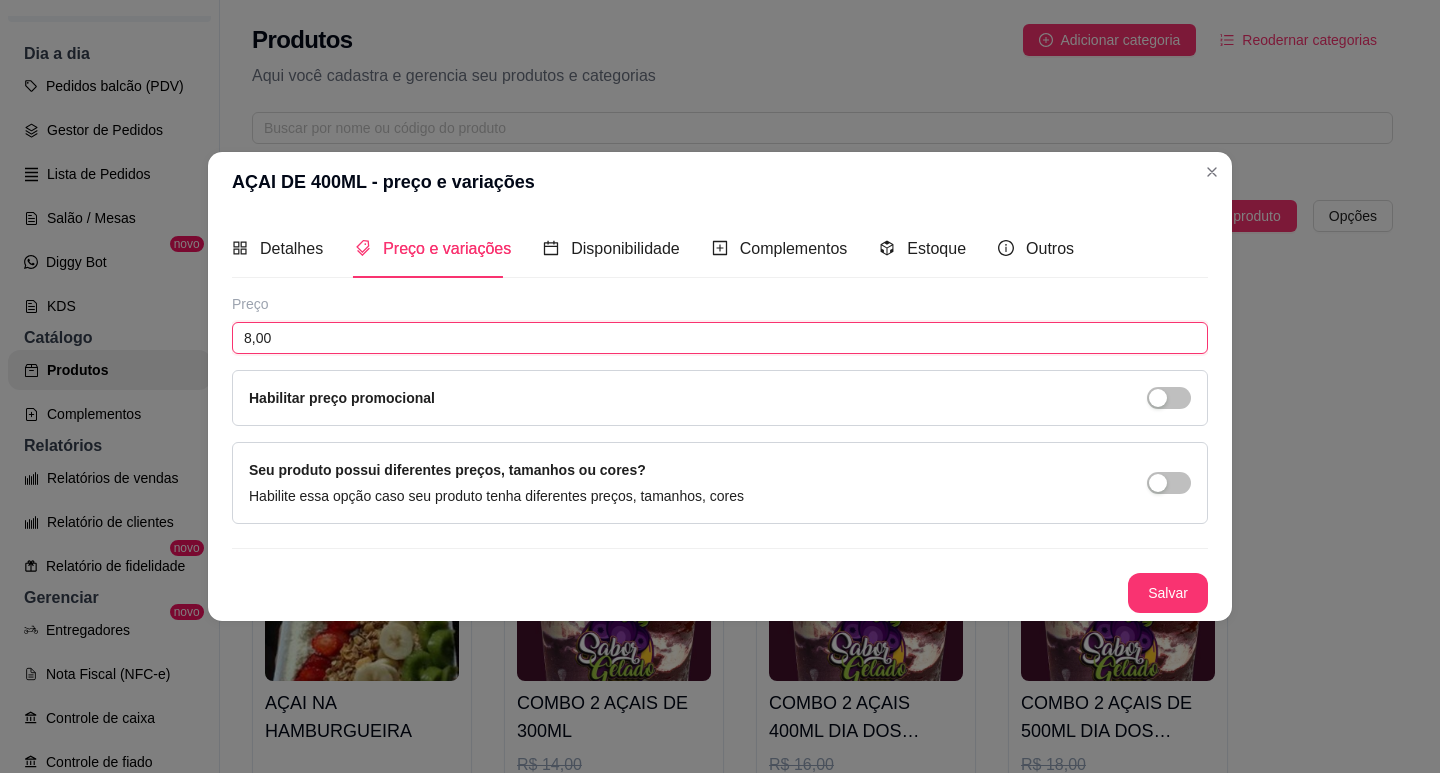 drag, startPoint x: 249, startPoint y: 336, endPoint x: 236, endPoint y: 336, distance: 13 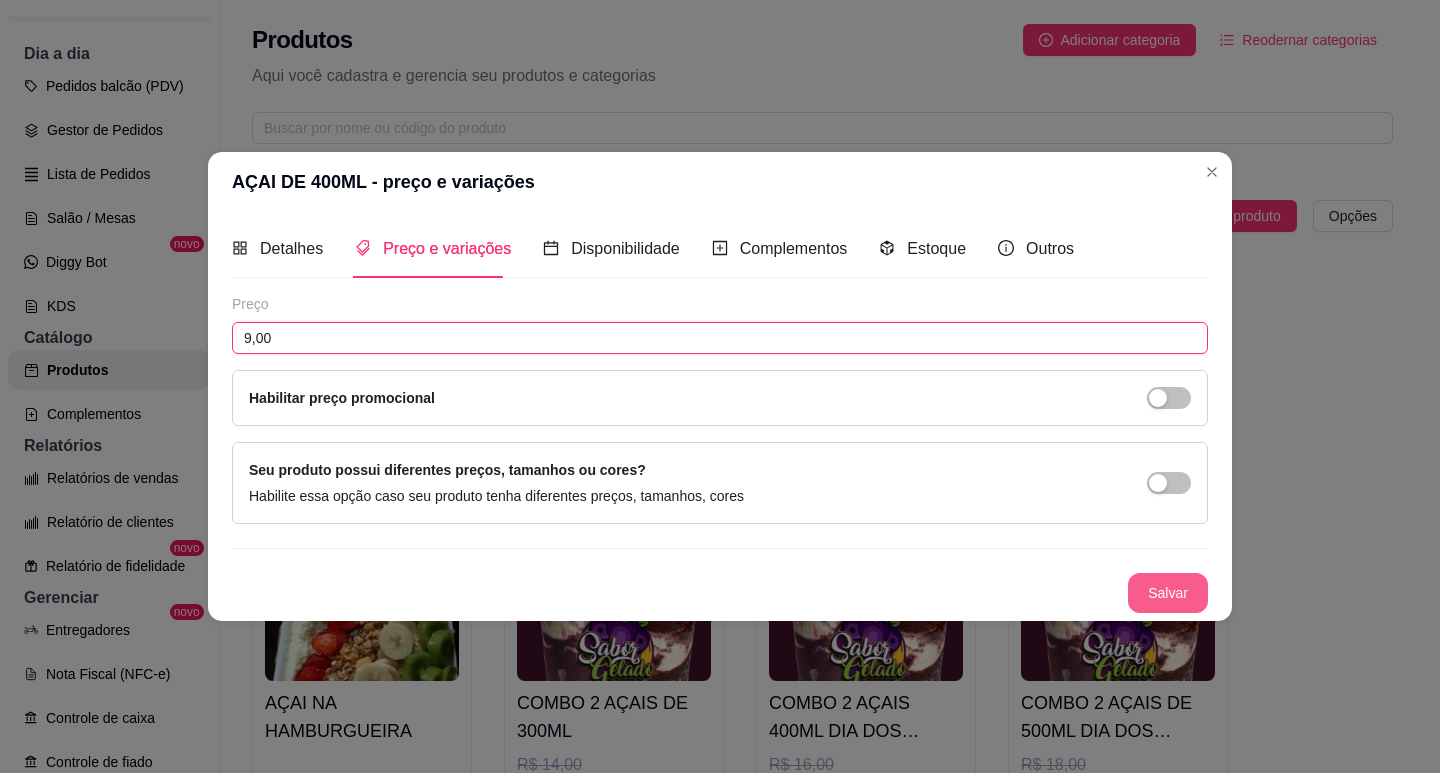 type on "9,00" 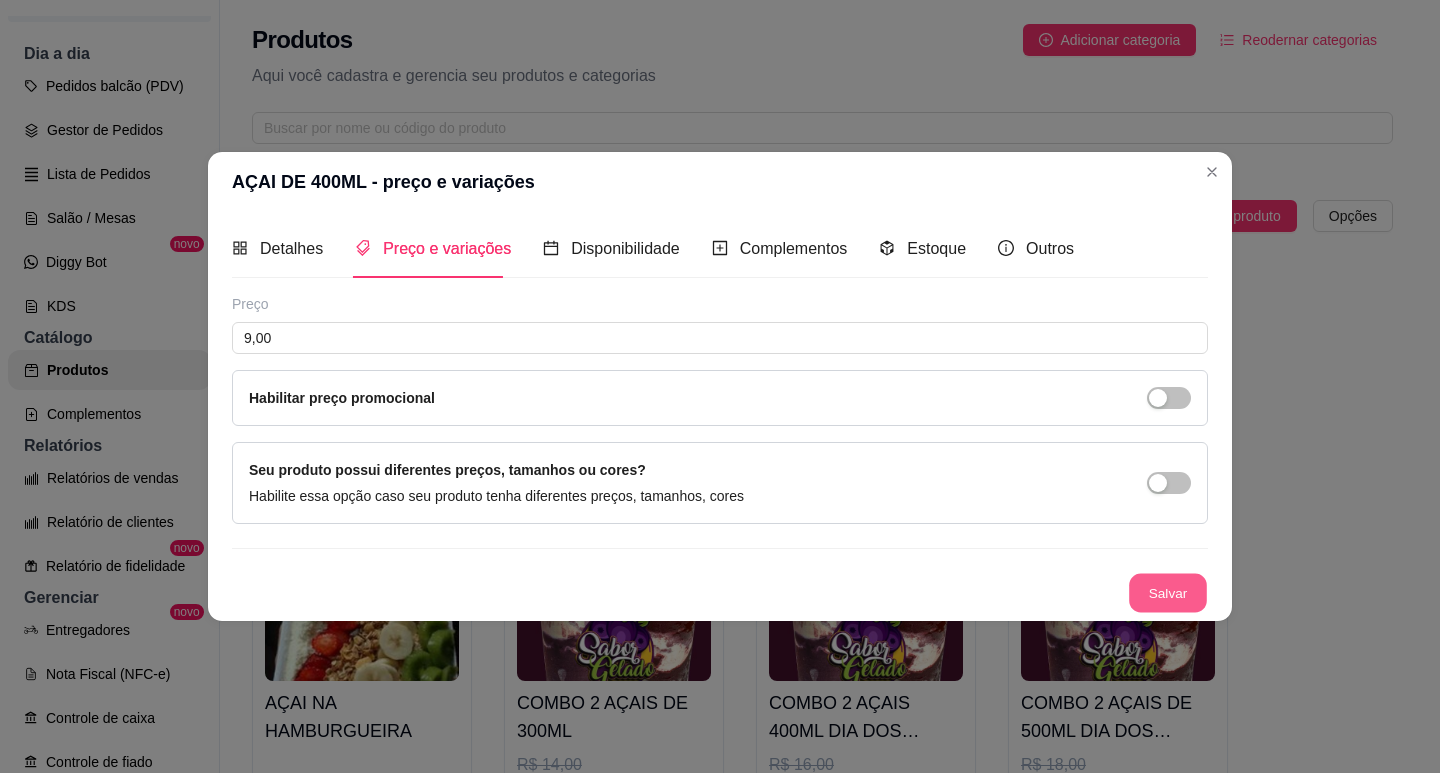 click on "Salvar" at bounding box center (1168, 592) 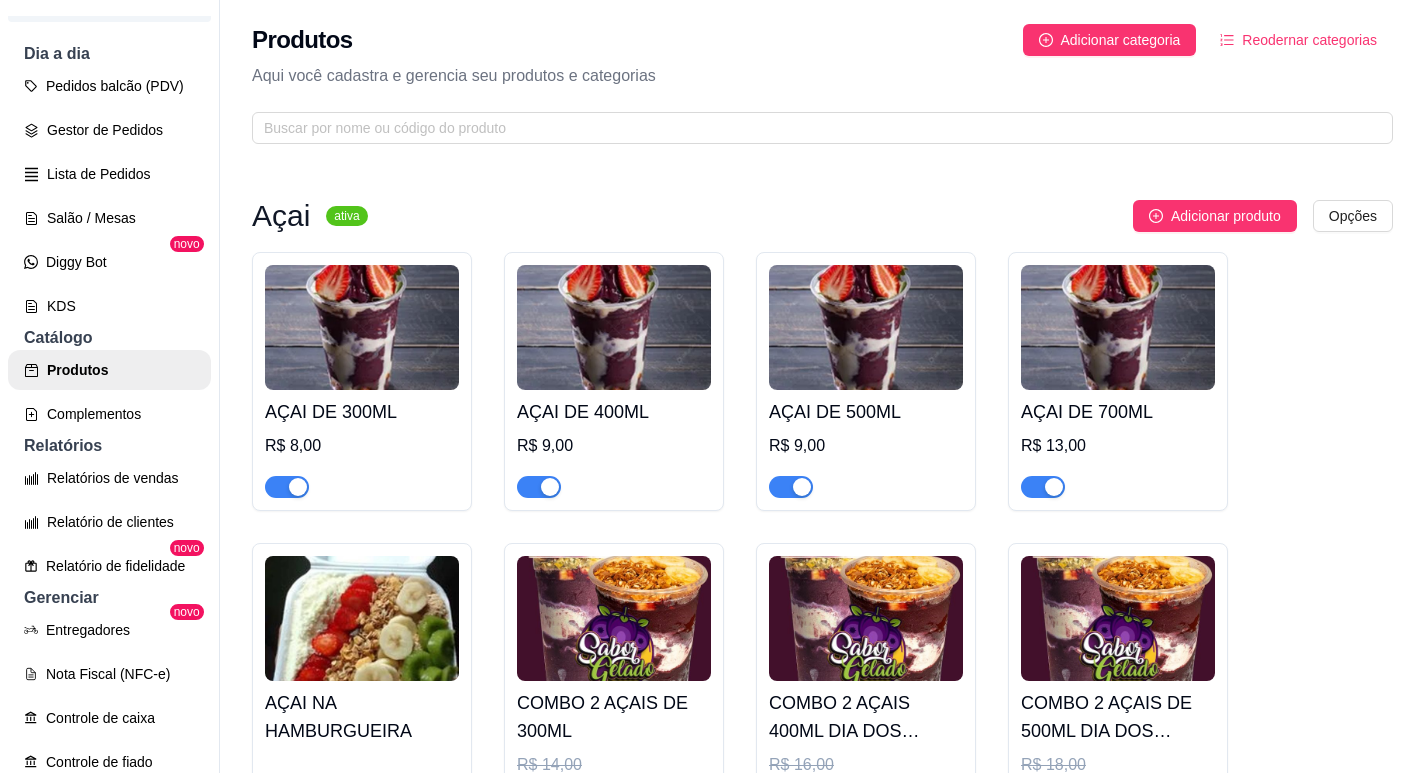 click on "AÇAI DE 500ML   R$ [PRICE]" at bounding box center (866, 444) 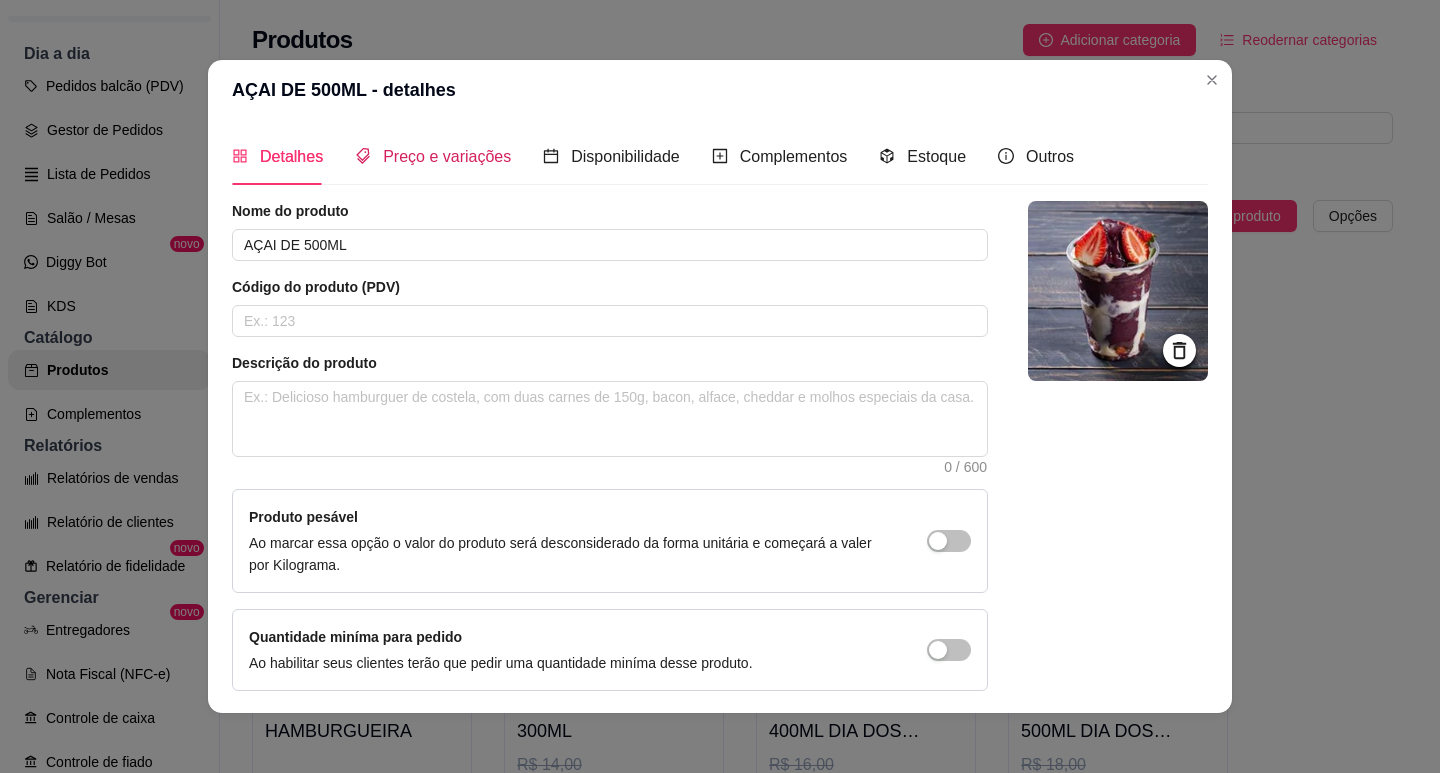 click on "Preço e variações" at bounding box center [447, 156] 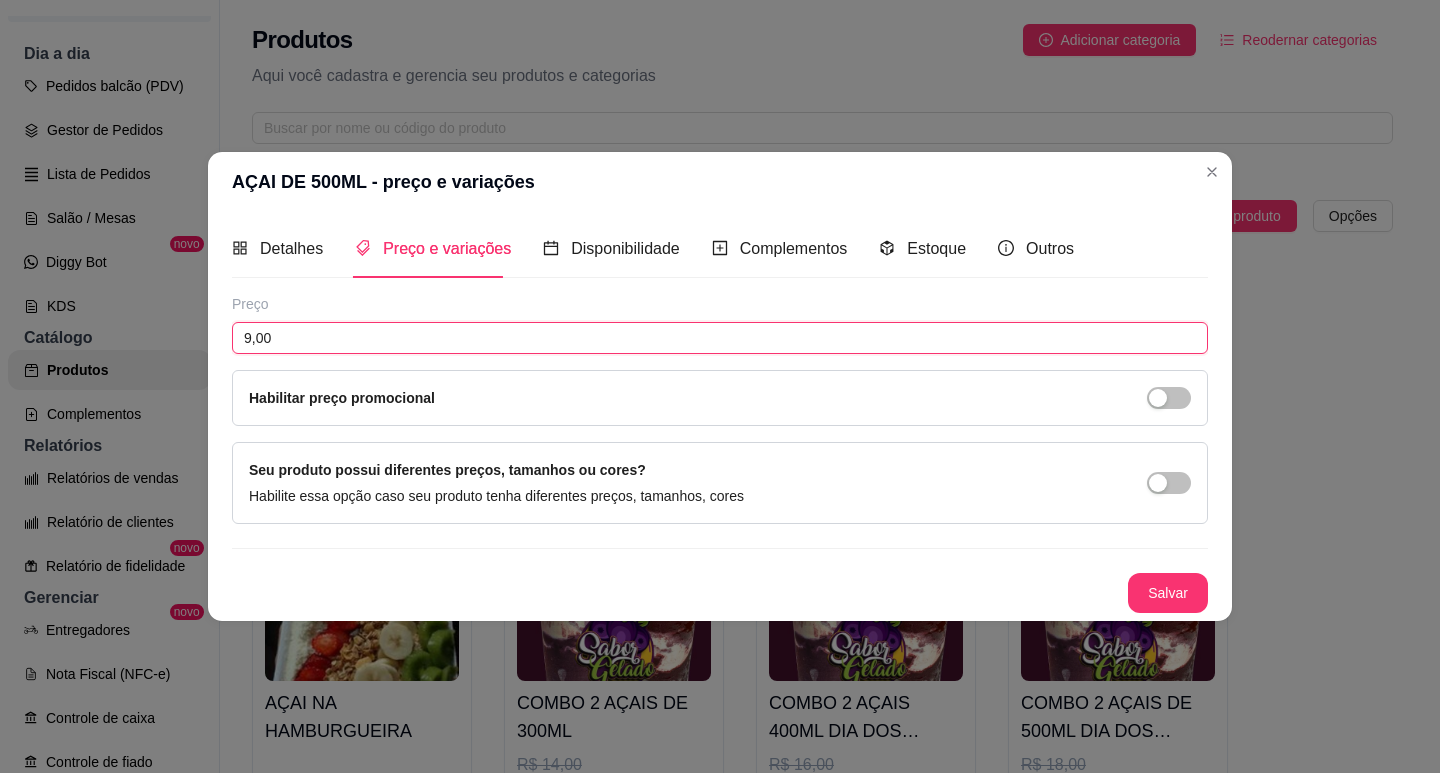 drag, startPoint x: 249, startPoint y: 336, endPoint x: 235, endPoint y: 336, distance: 14 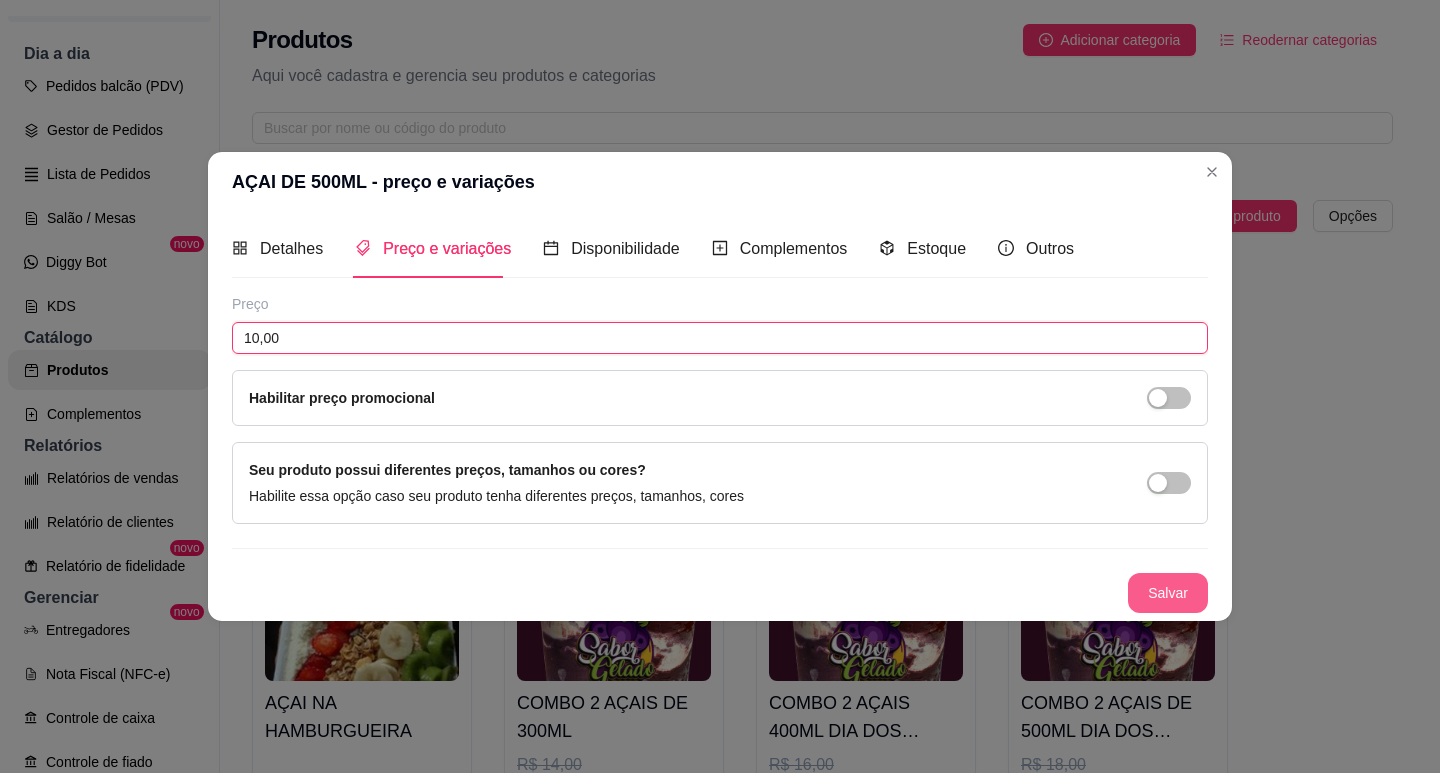 type on "10,00" 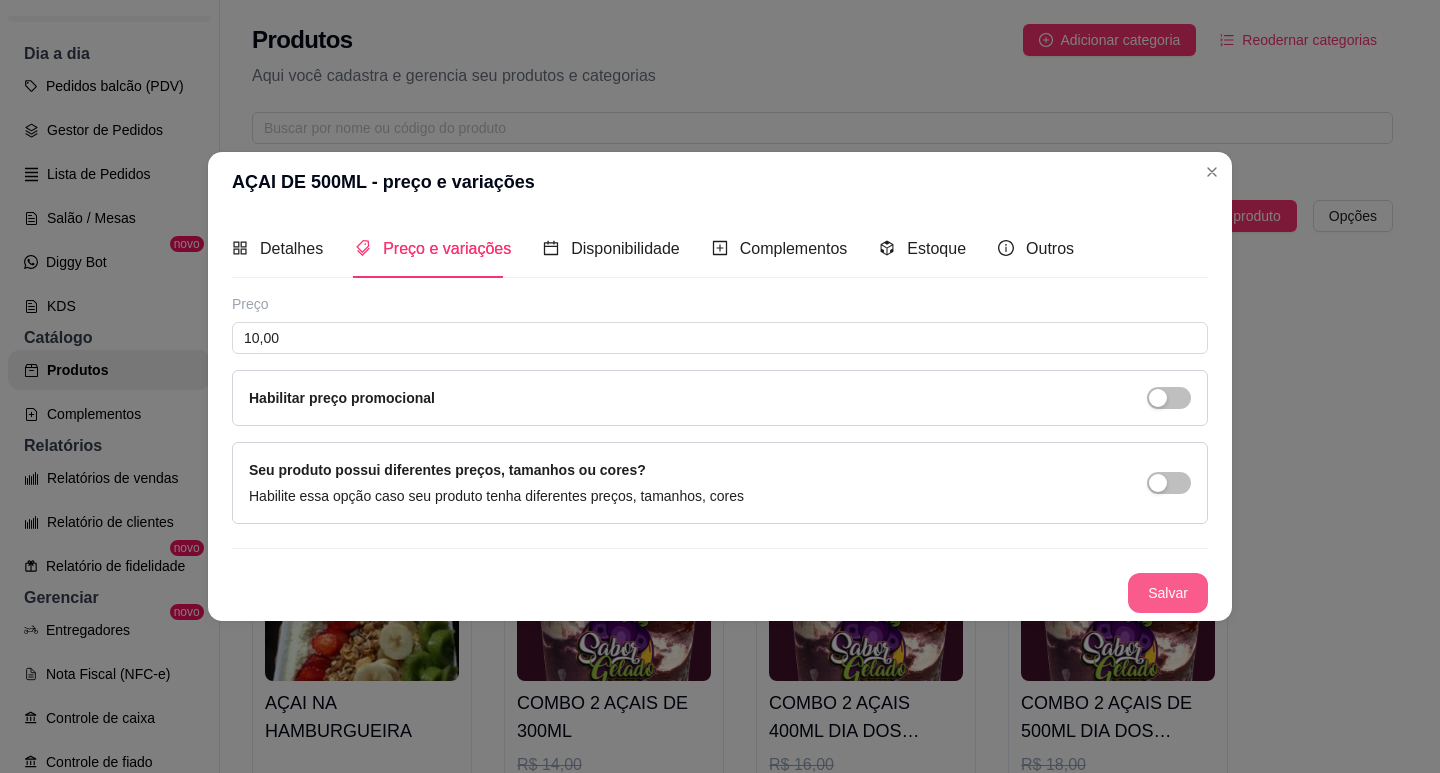 click on "Salvar" at bounding box center [1168, 593] 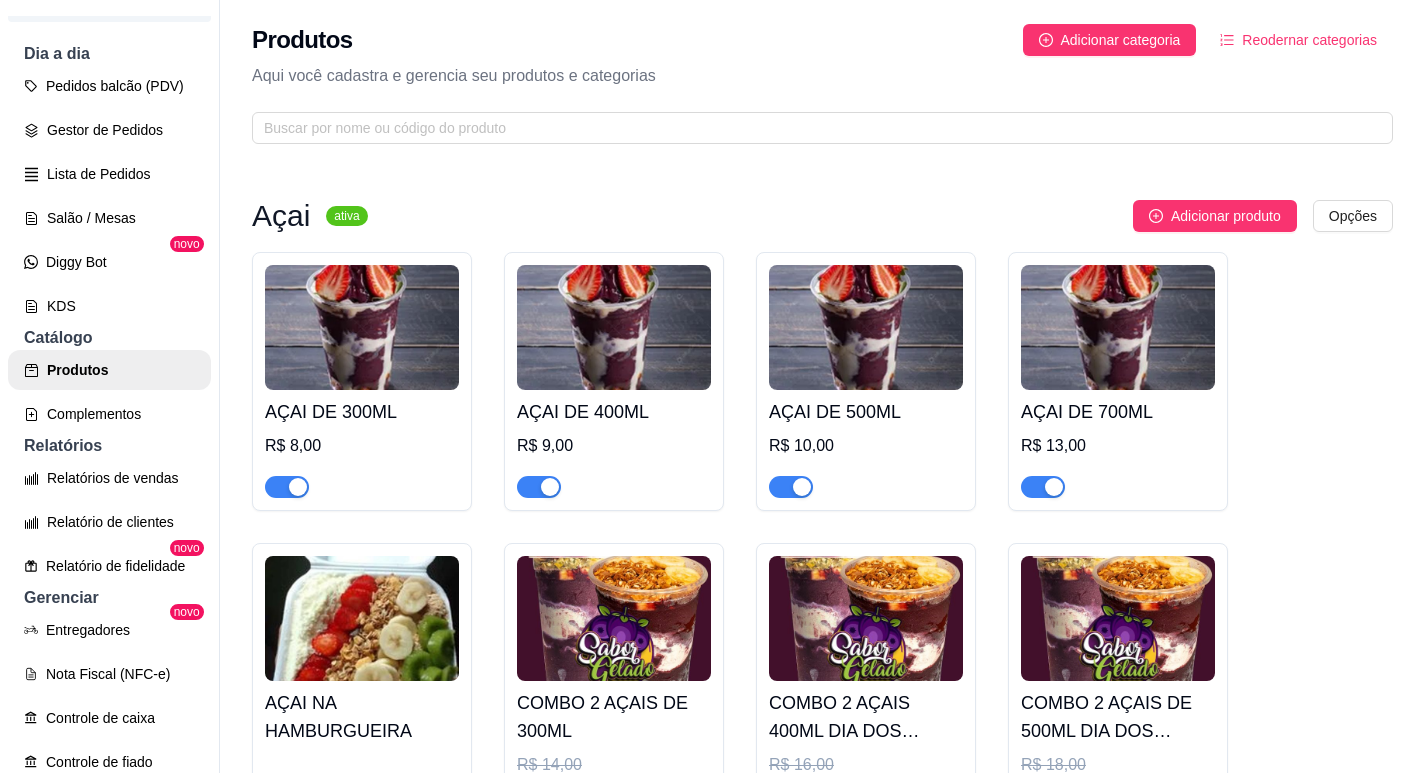 click on "R$ 13,00" at bounding box center [1118, 446] 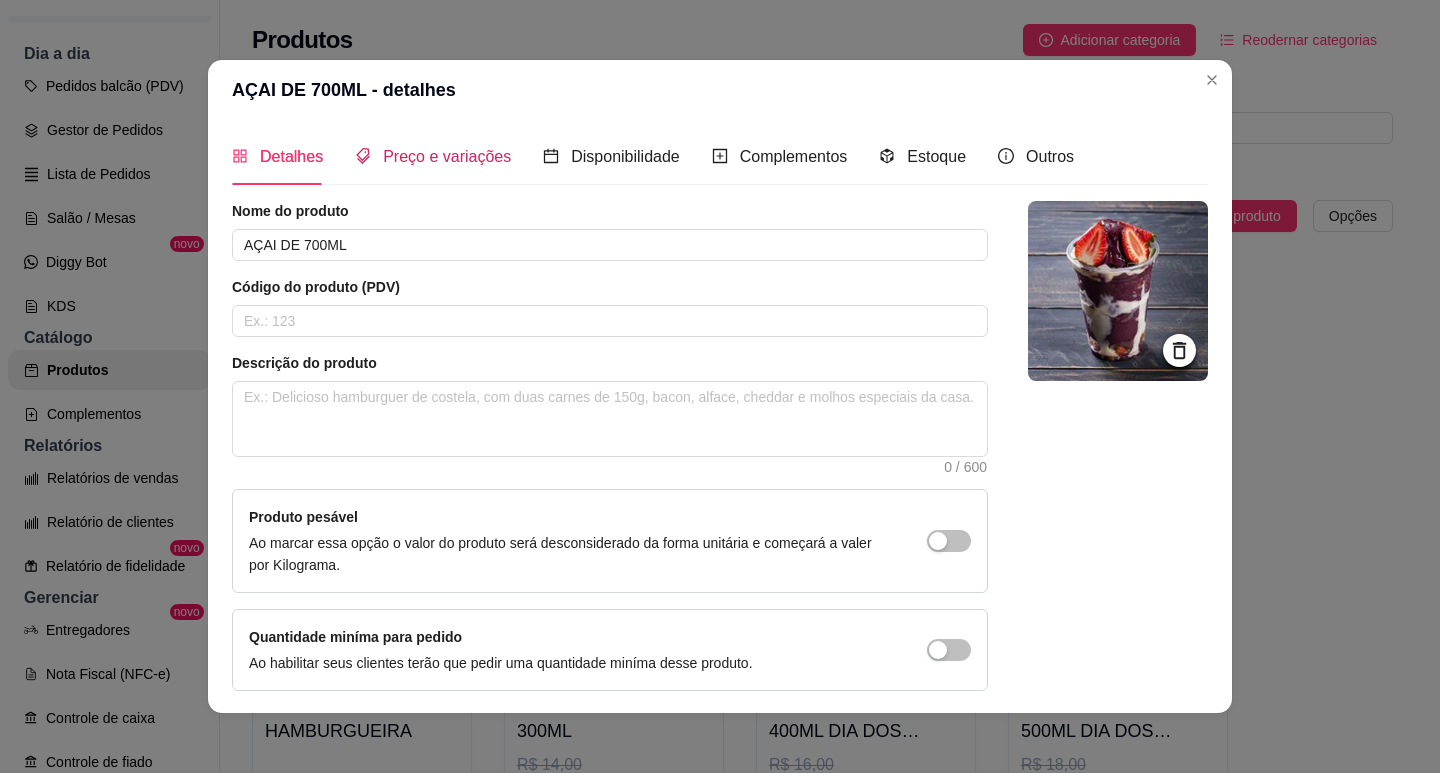 click on "Preço e variações" at bounding box center (447, 156) 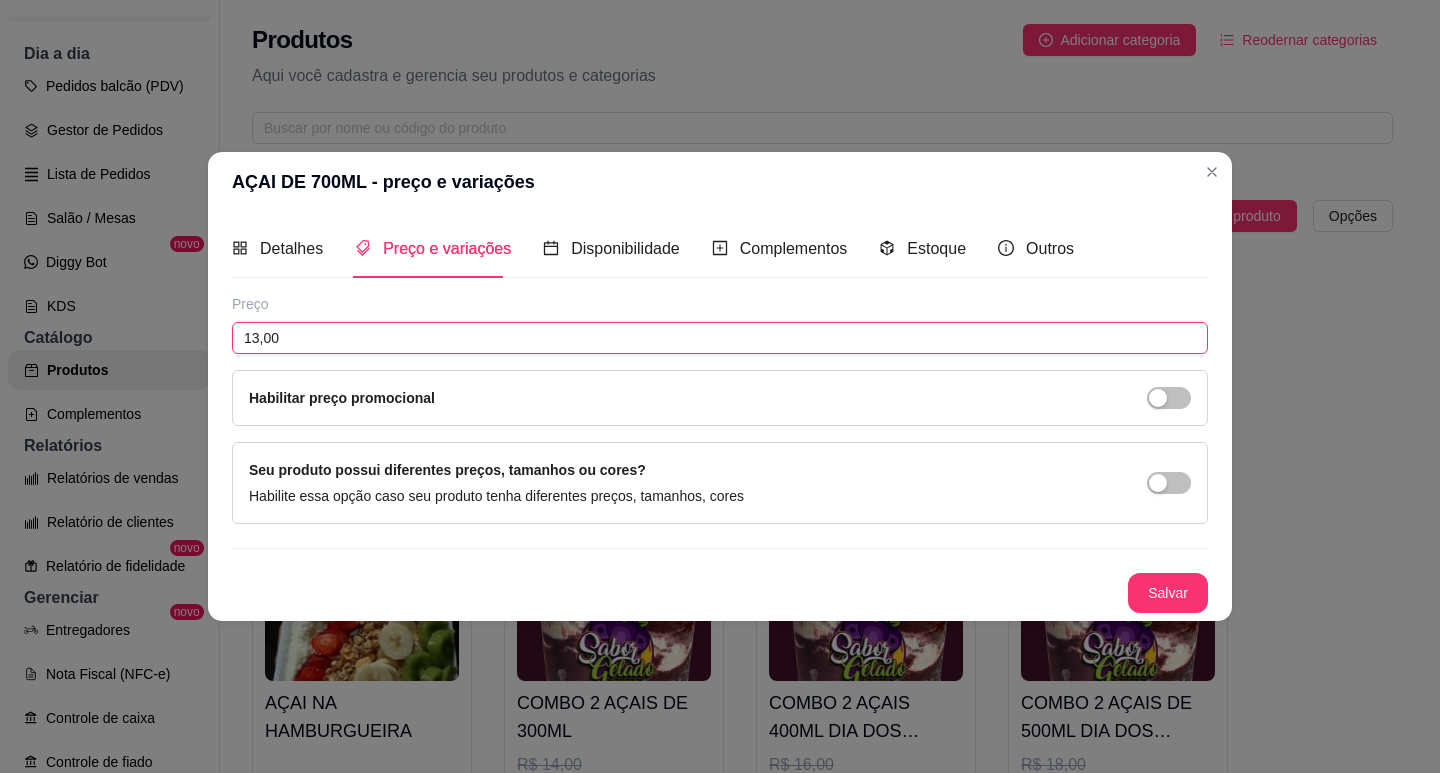 click on "13,00" at bounding box center (720, 338) 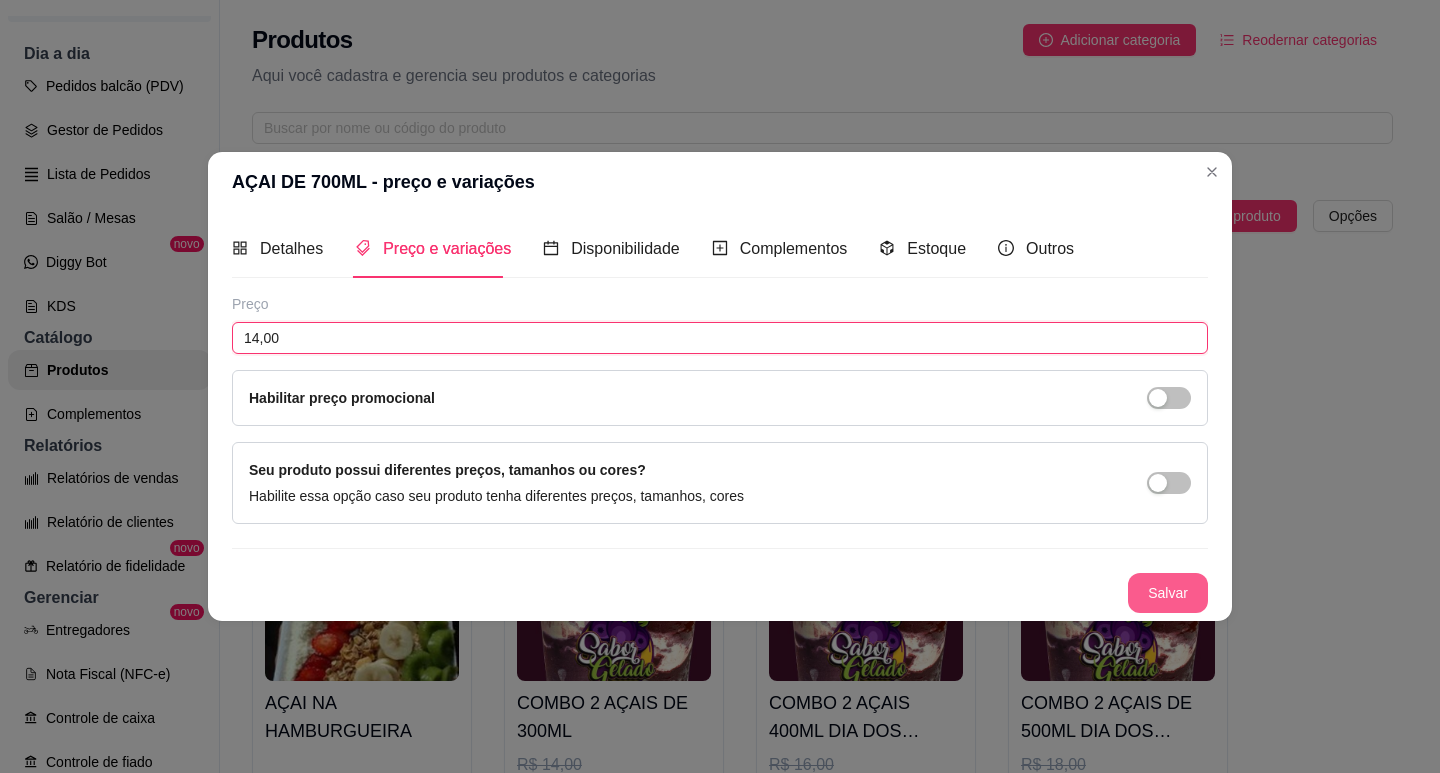 type on "14,00" 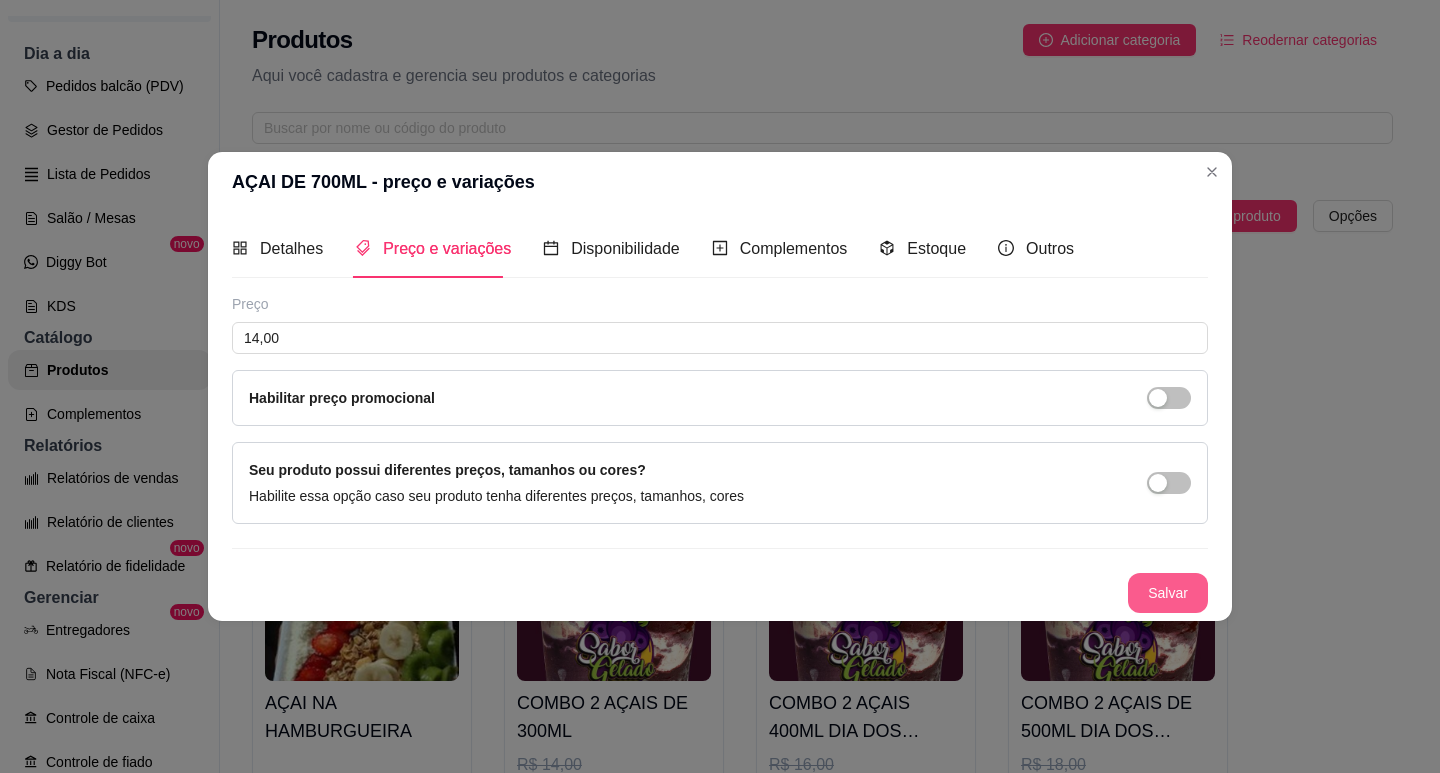 click on "Salvar" at bounding box center (1168, 593) 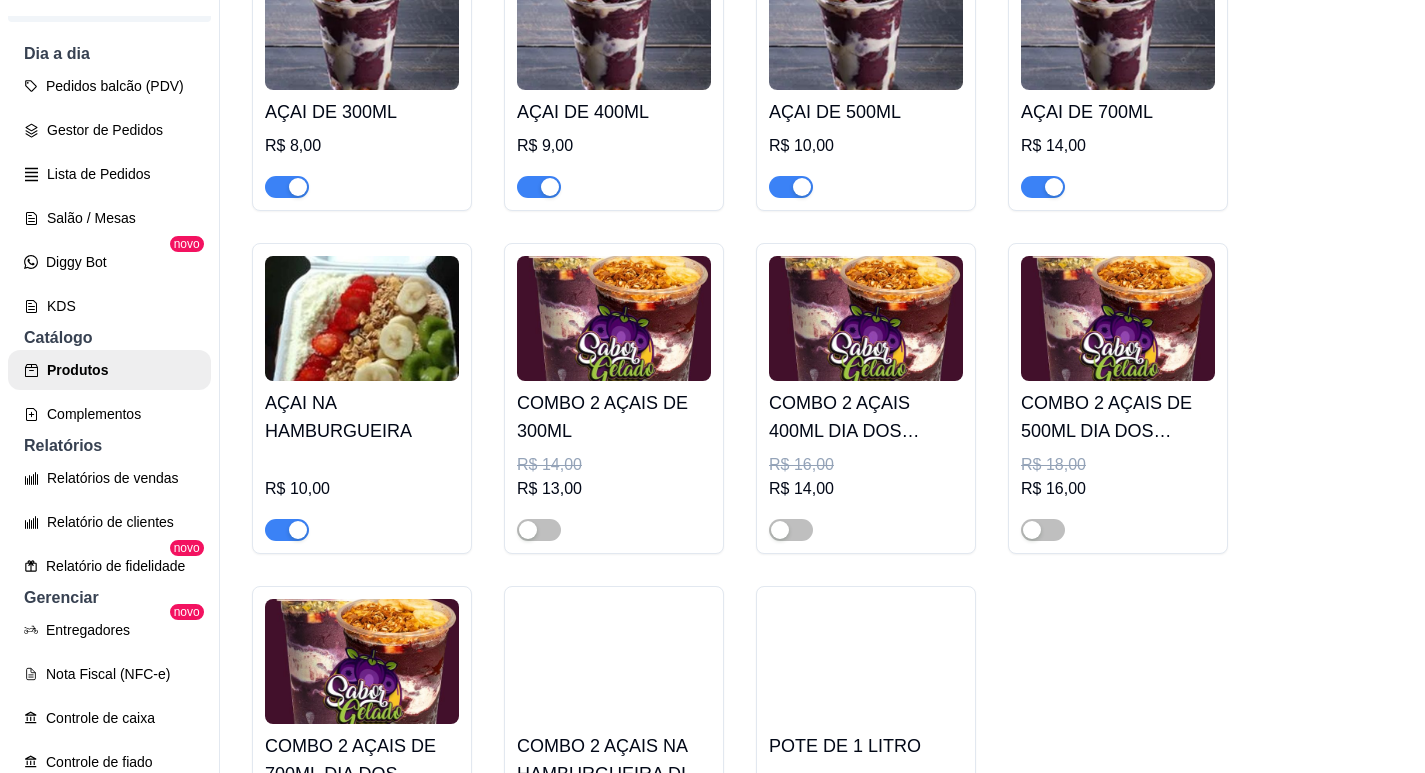 scroll, scrollTop: 400, scrollLeft: 0, axis: vertical 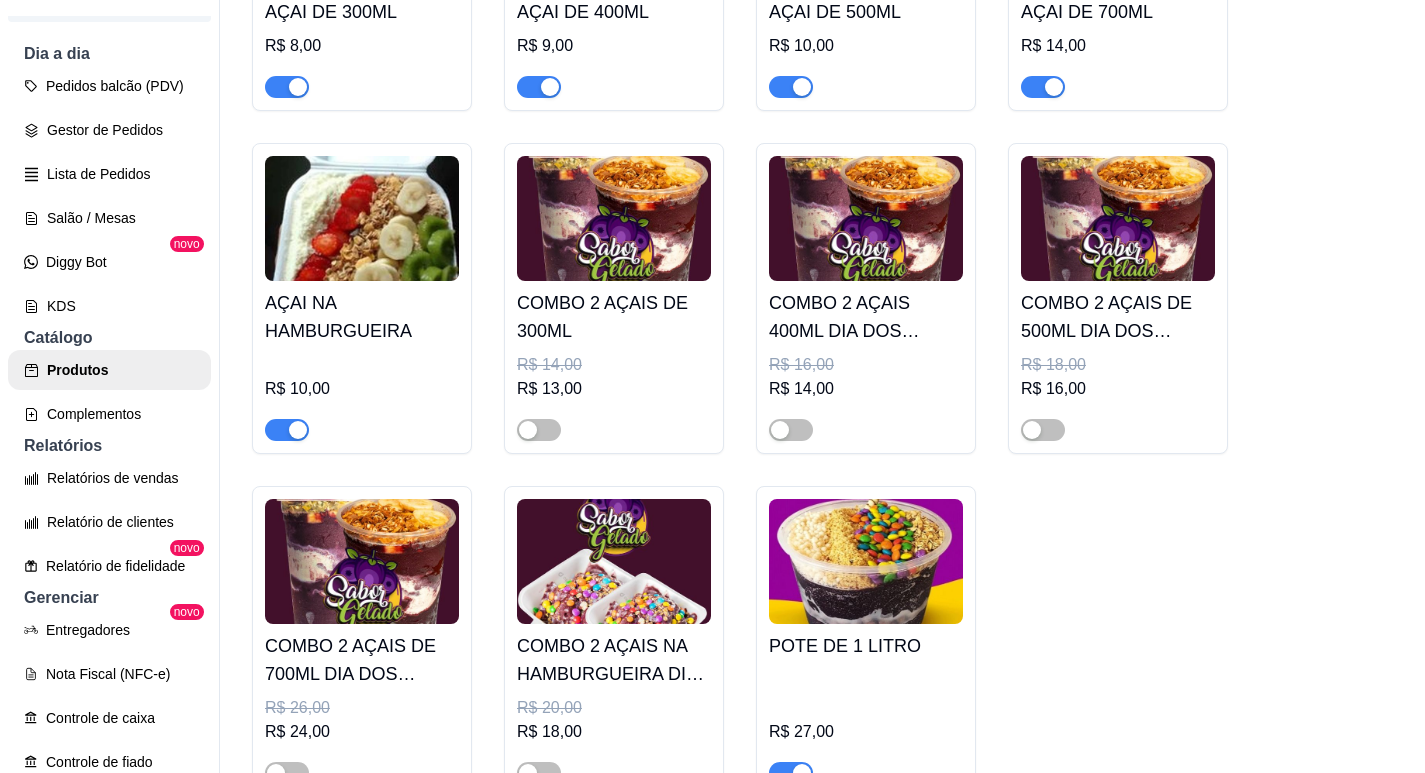 click on "R$ 10,00" at bounding box center [362, 389] 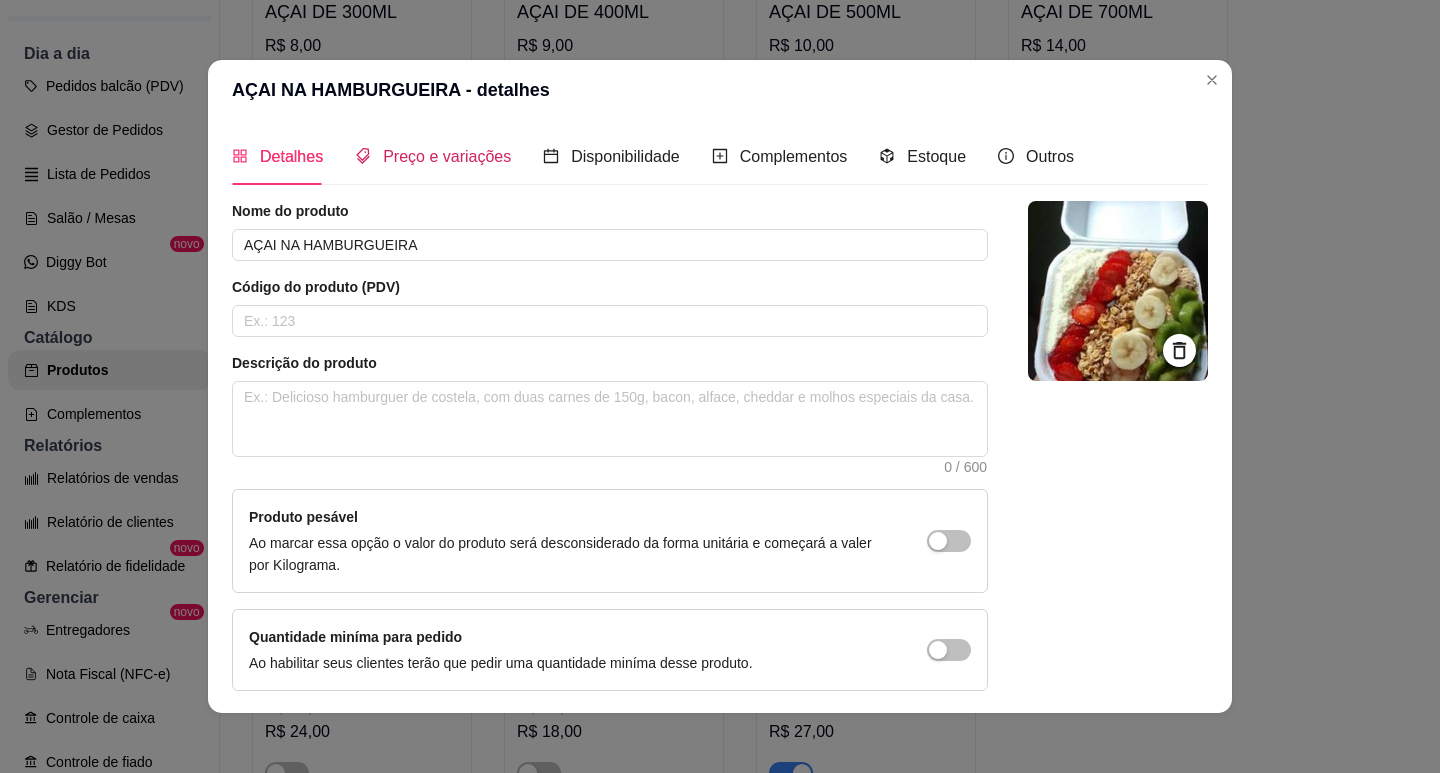 click on "Preço e variações" at bounding box center (433, 156) 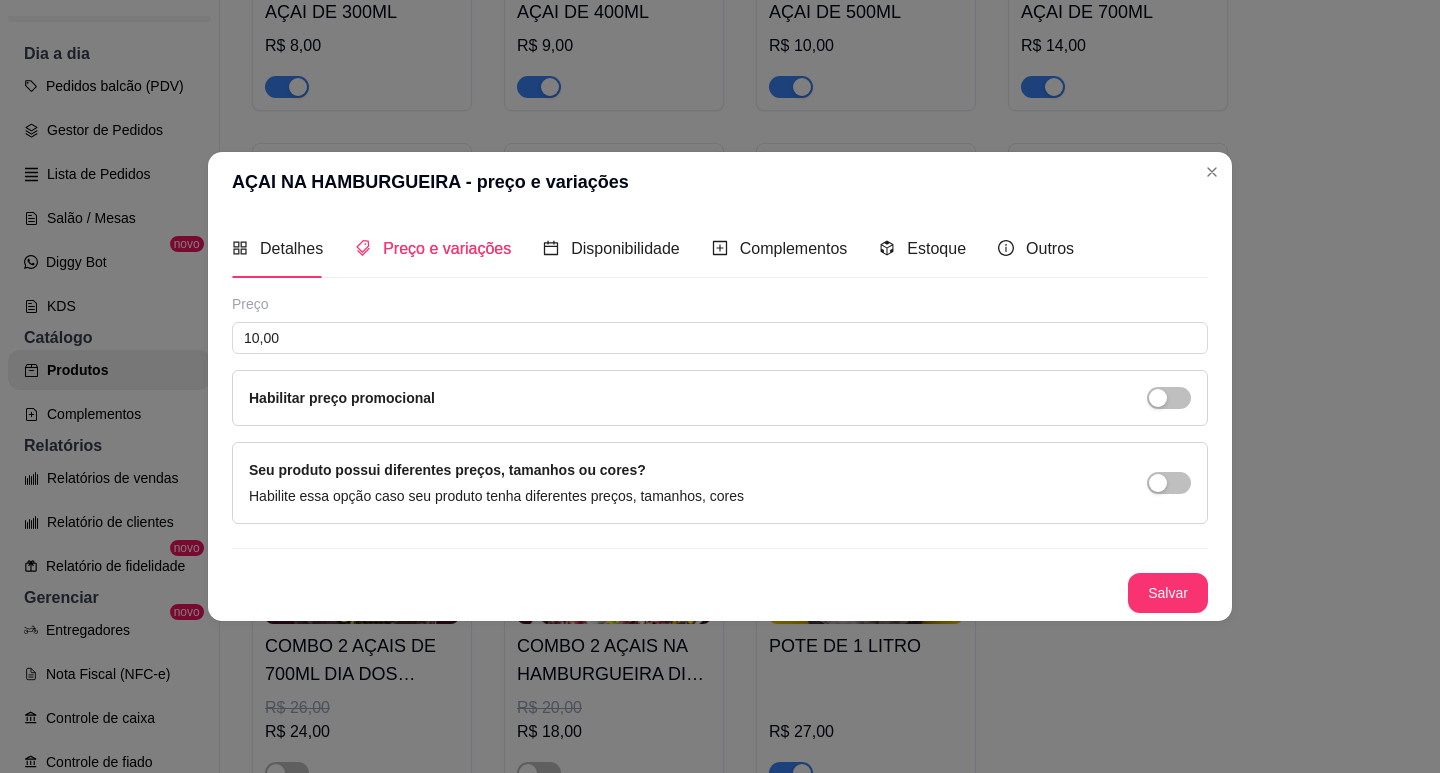 type 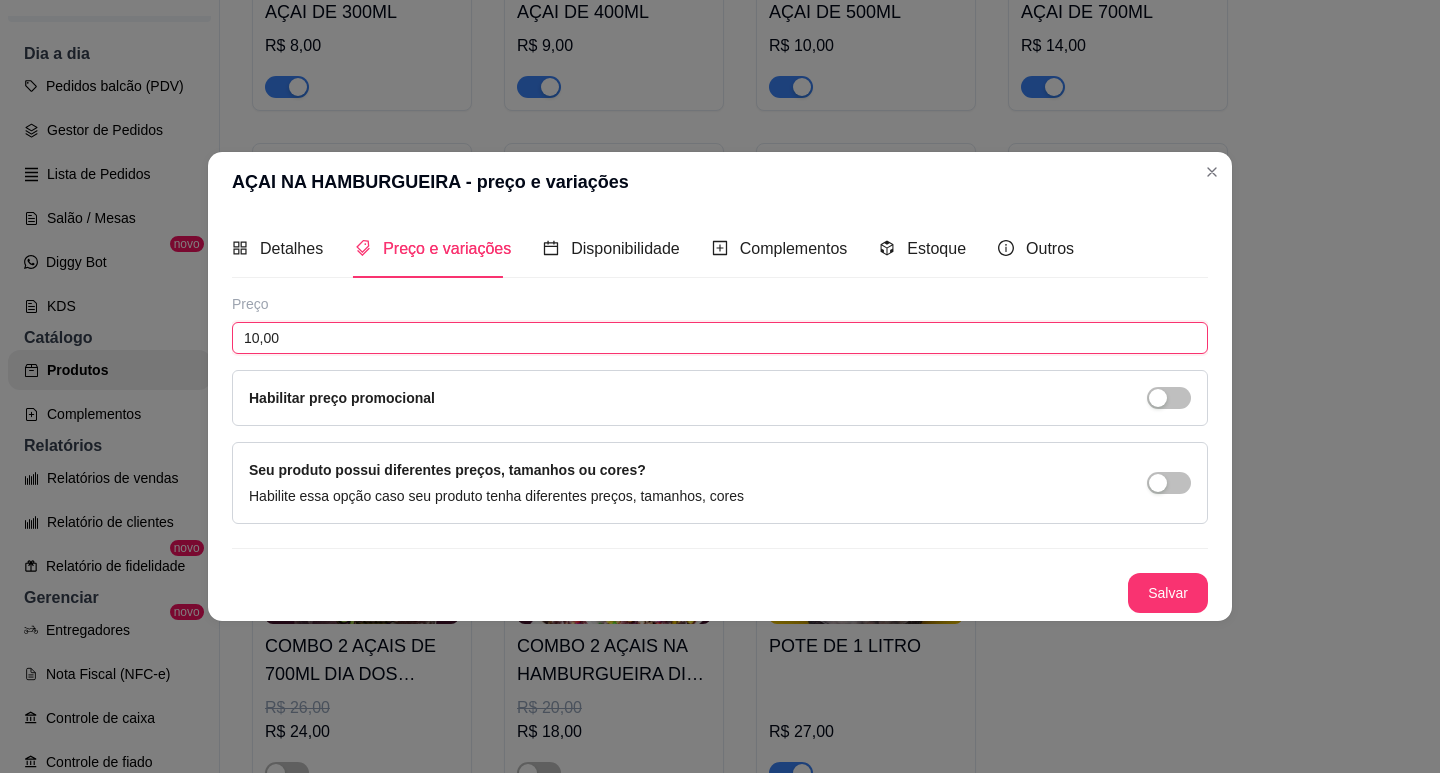 click on "10,00" at bounding box center (720, 338) 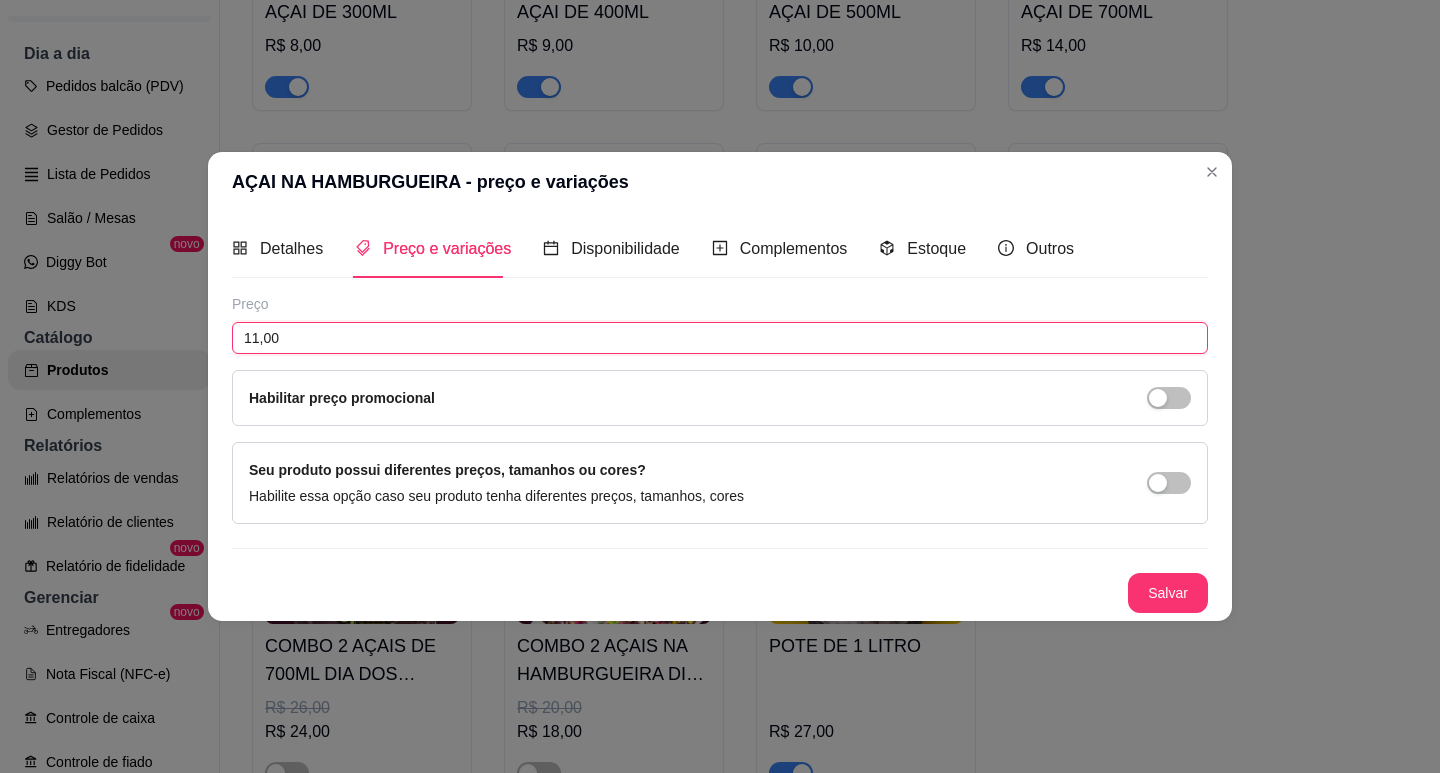 type on "11,00" 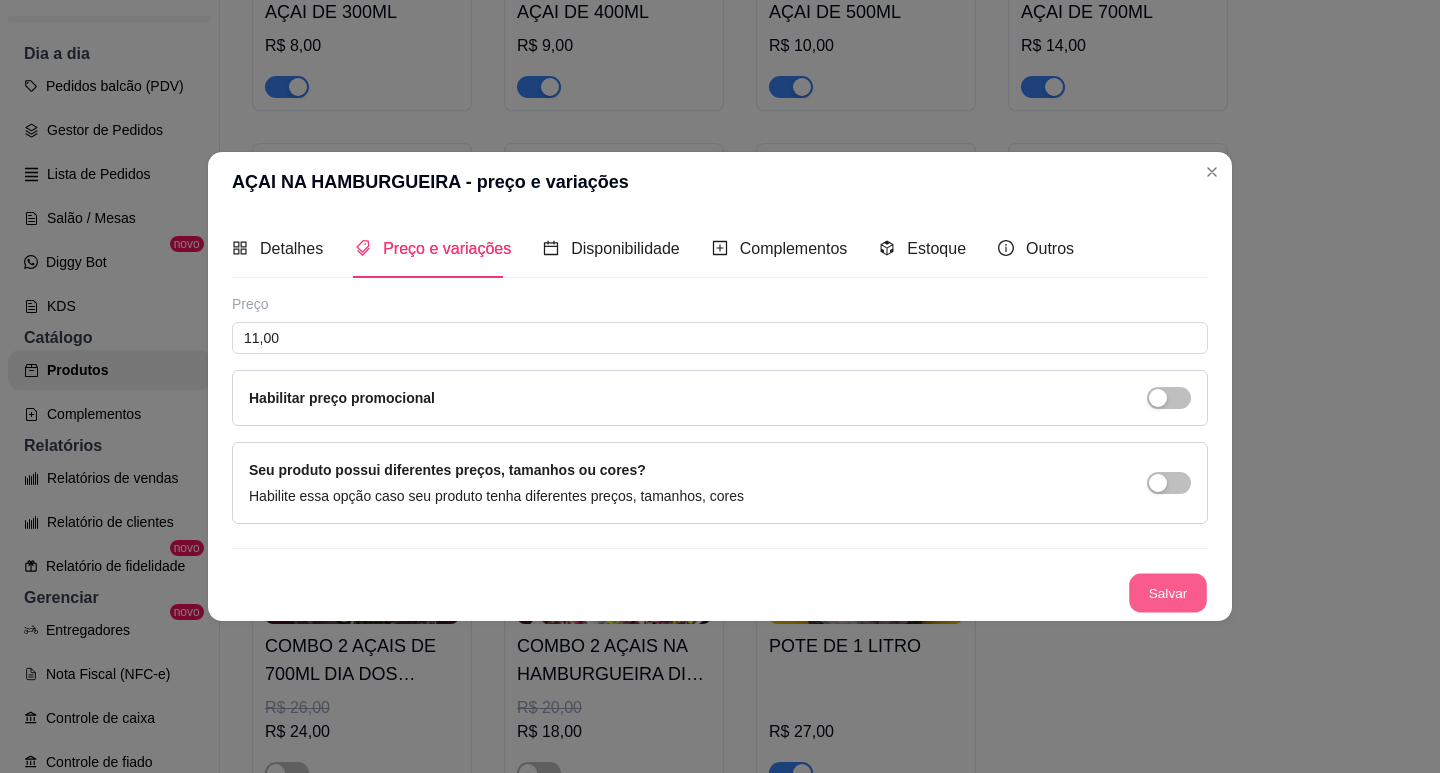 click on "Salvar" at bounding box center (1168, 592) 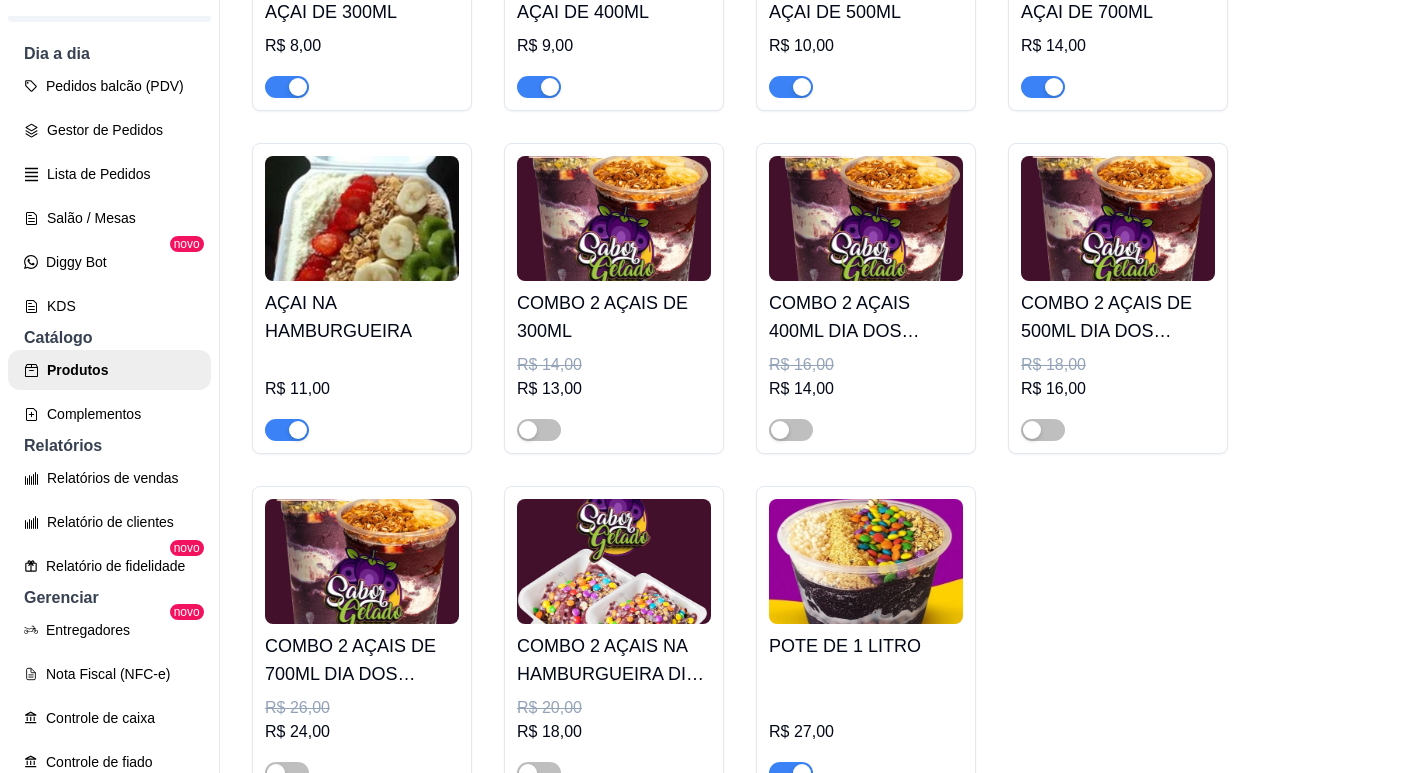 scroll, scrollTop: 500, scrollLeft: 0, axis: vertical 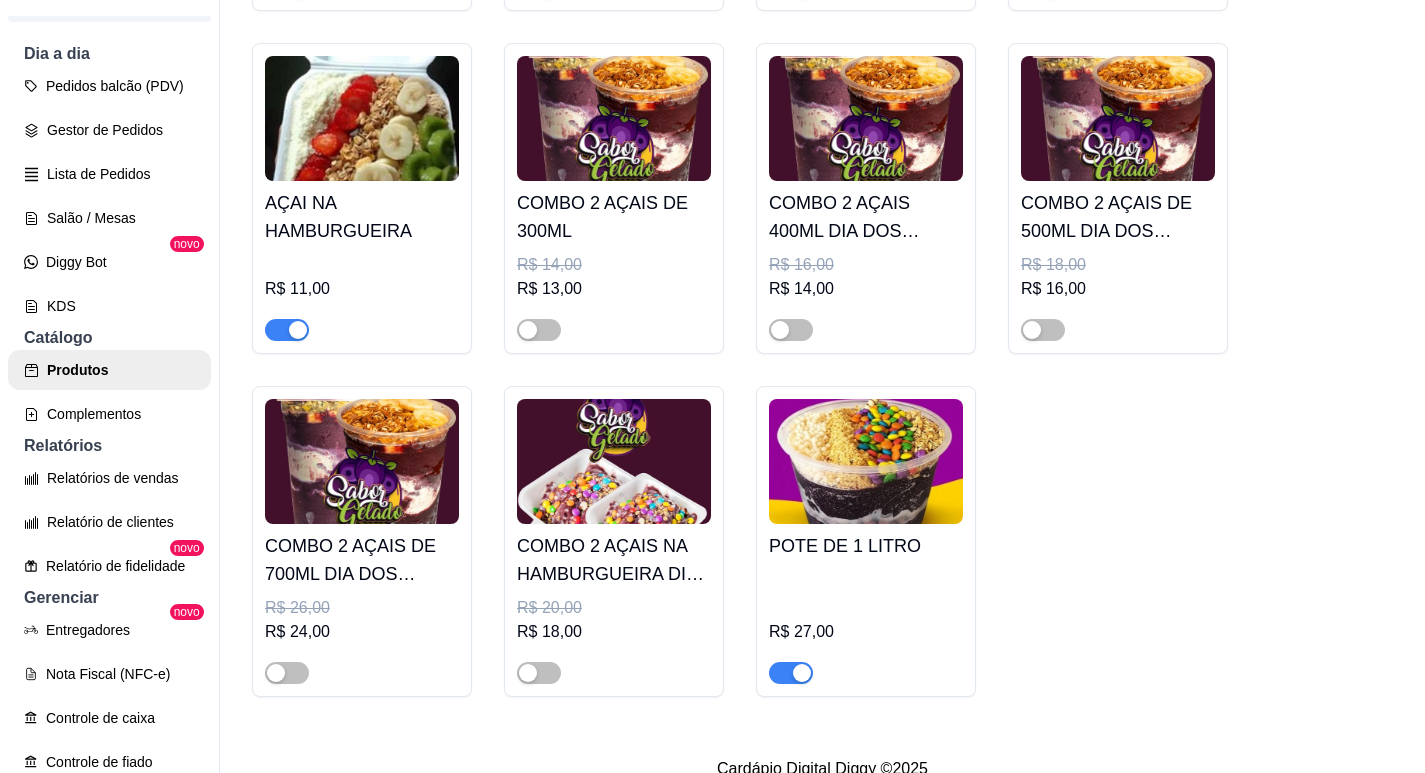 click on "R$ 27,00" at bounding box center (866, 632) 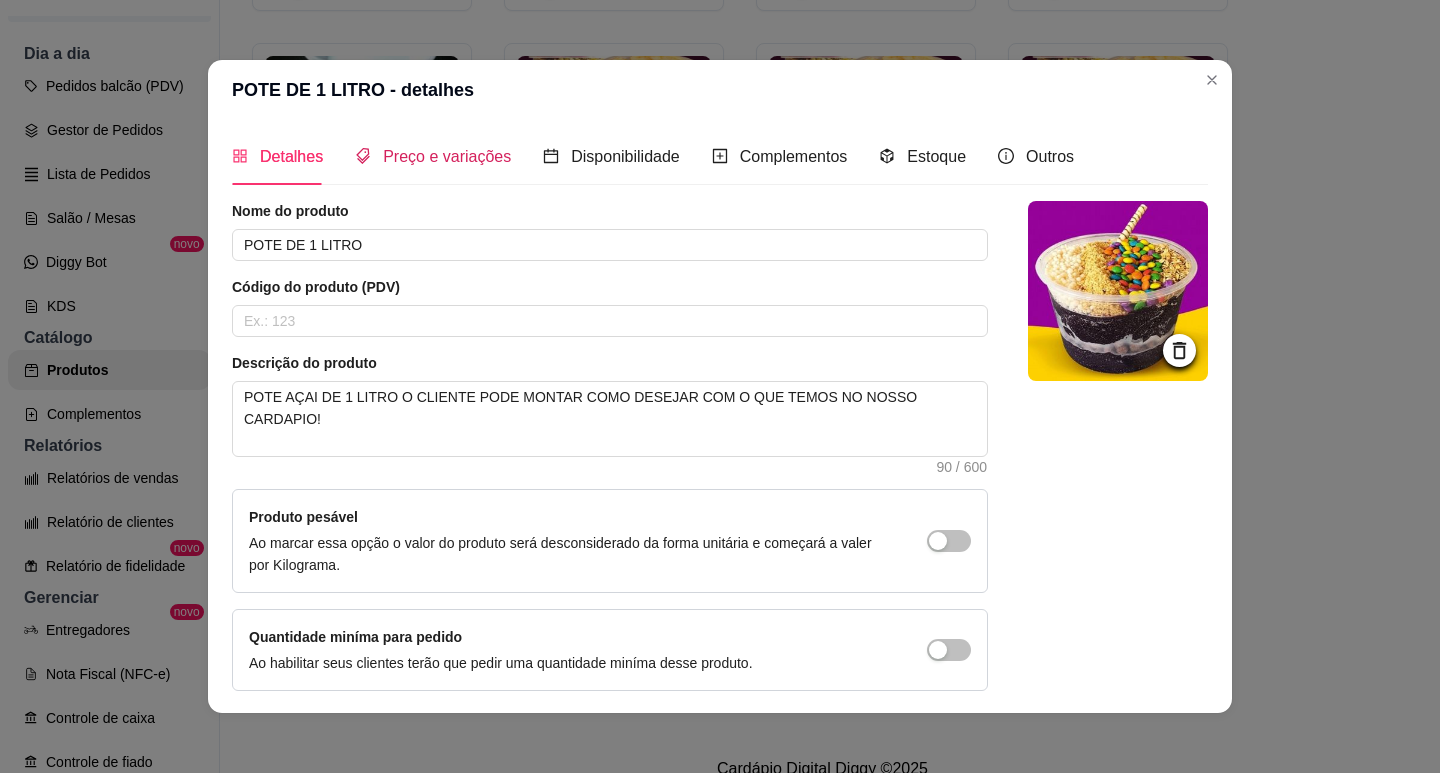 click on "Preço e variações" at bounding box center (447, 156) 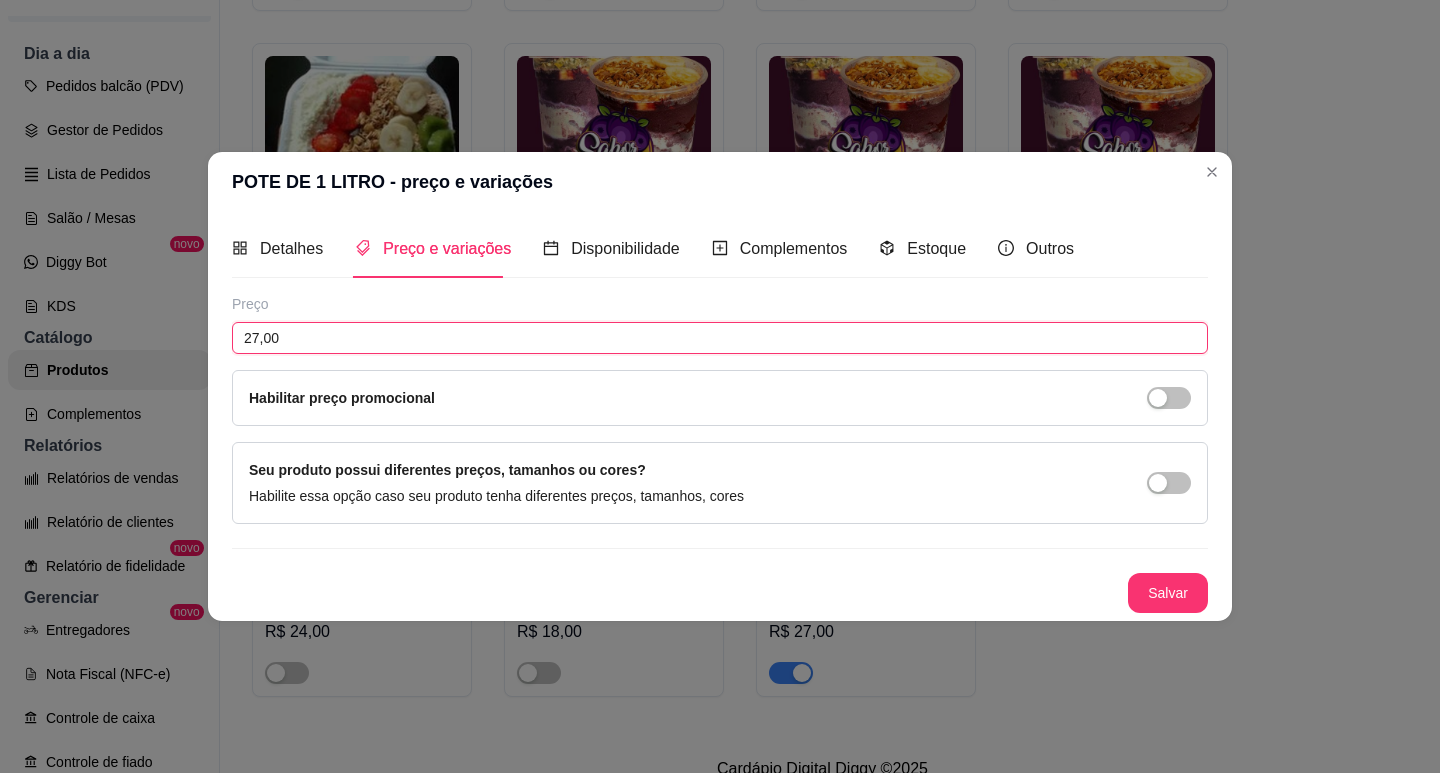 click on "27,00" at bounding box center (720, 338) 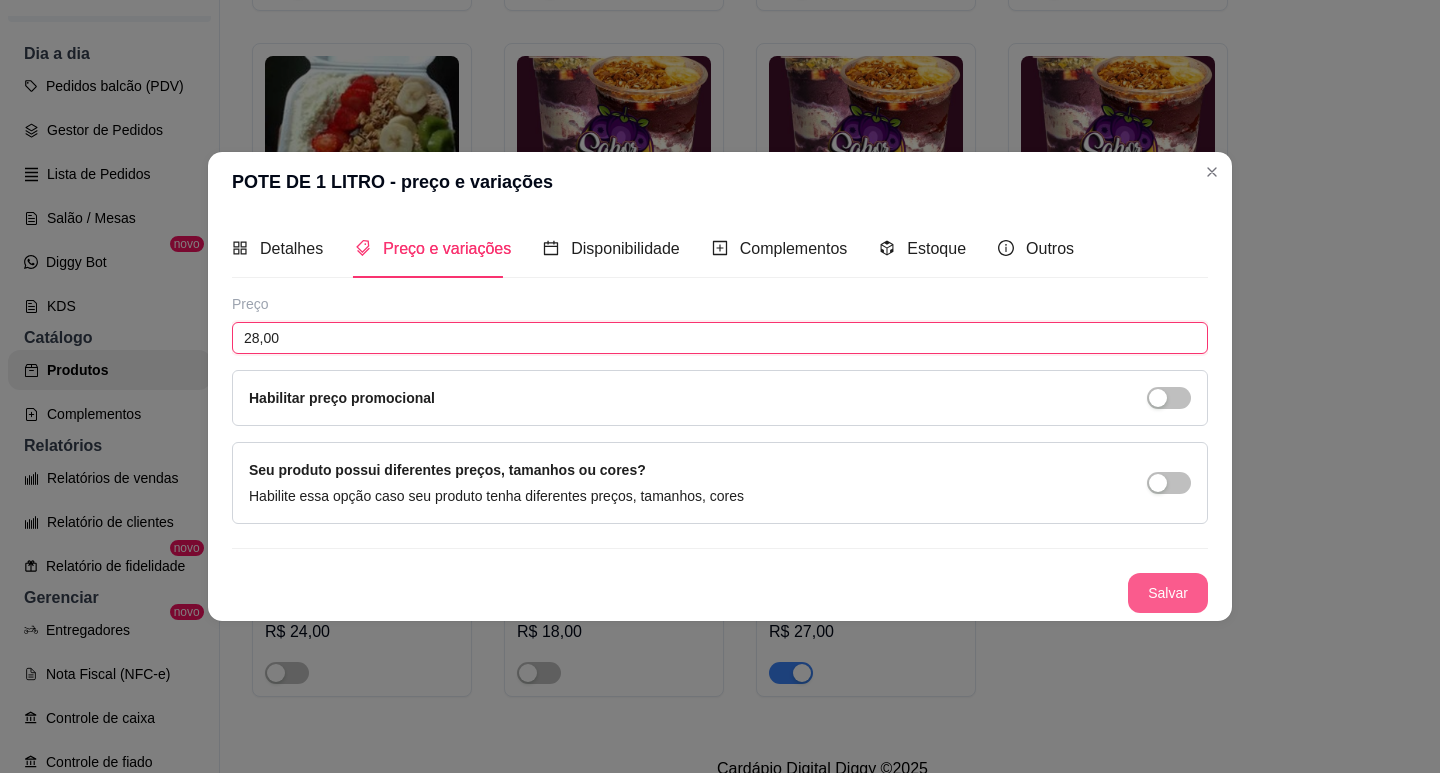 type on "28,00" 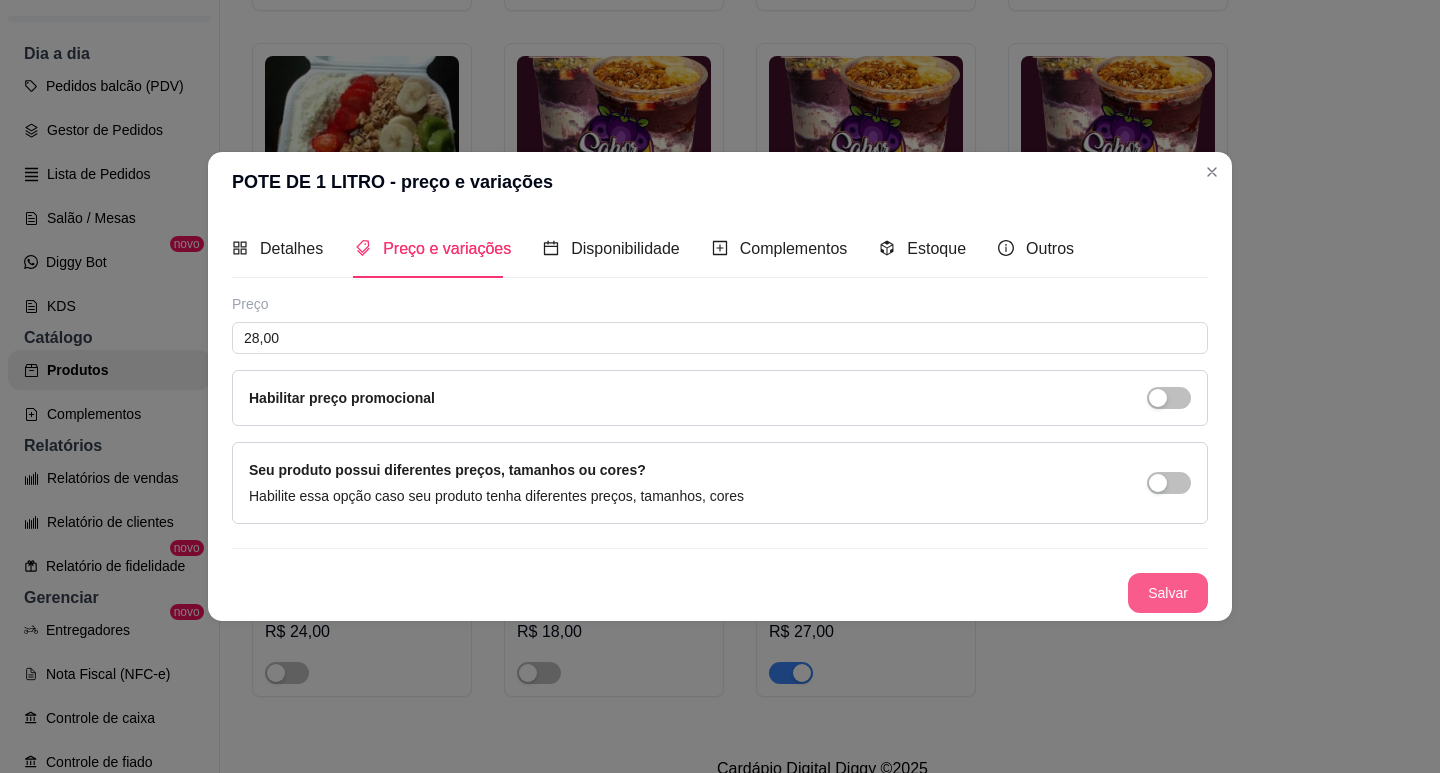 click on "Salvar" at bounding box center (1168, 593) 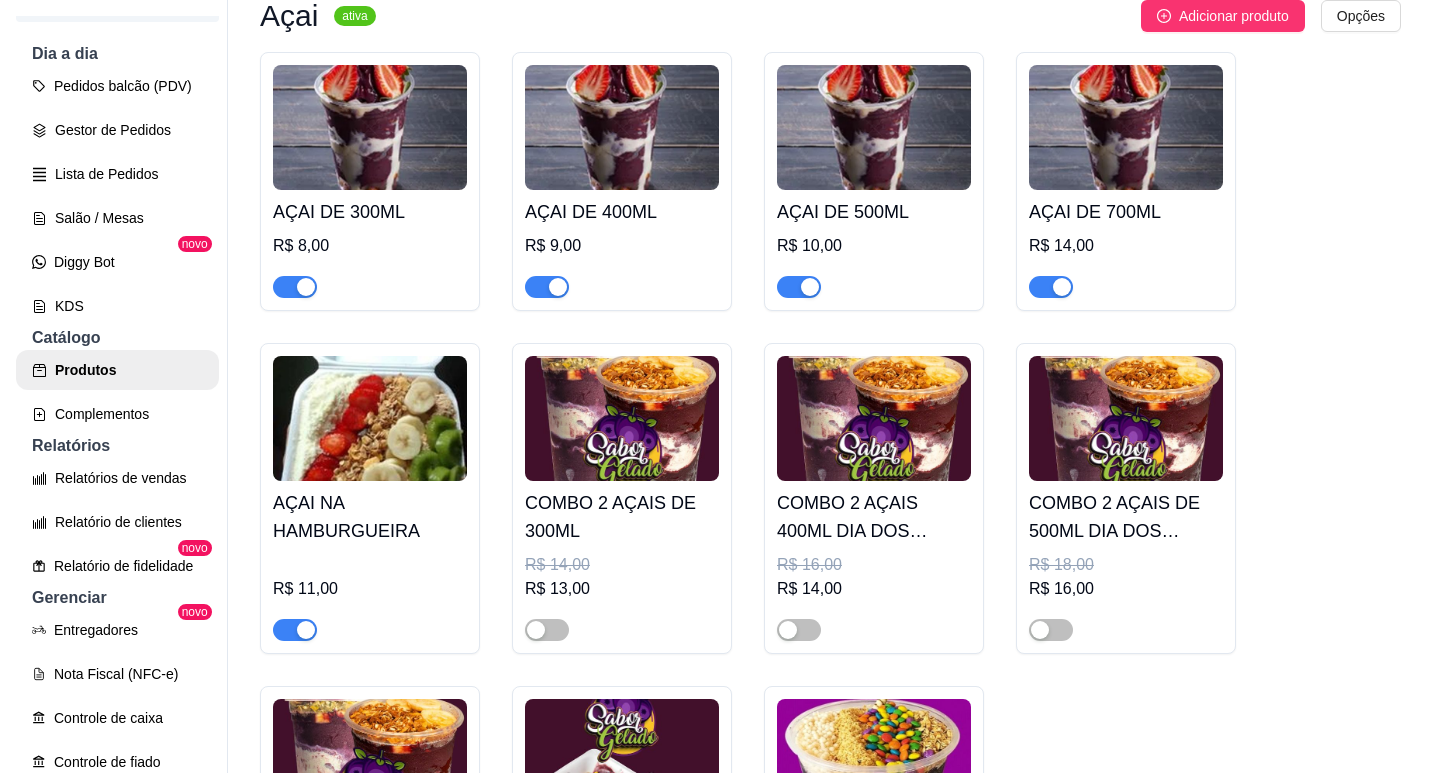 scroll, scrollTop: 100, scrollLeft: 0, axis: vertical 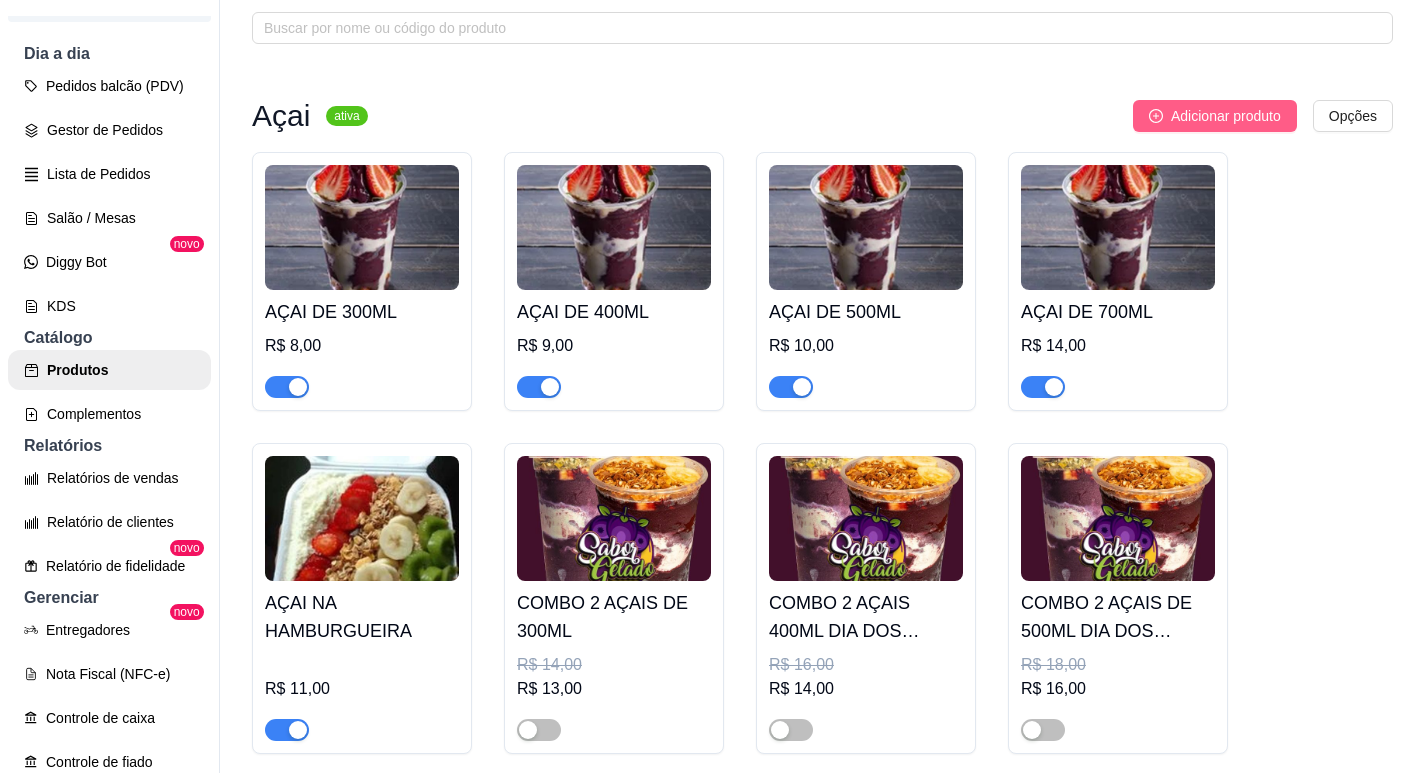 click on "Adicionar produto" at bounding box center (1226, 116) 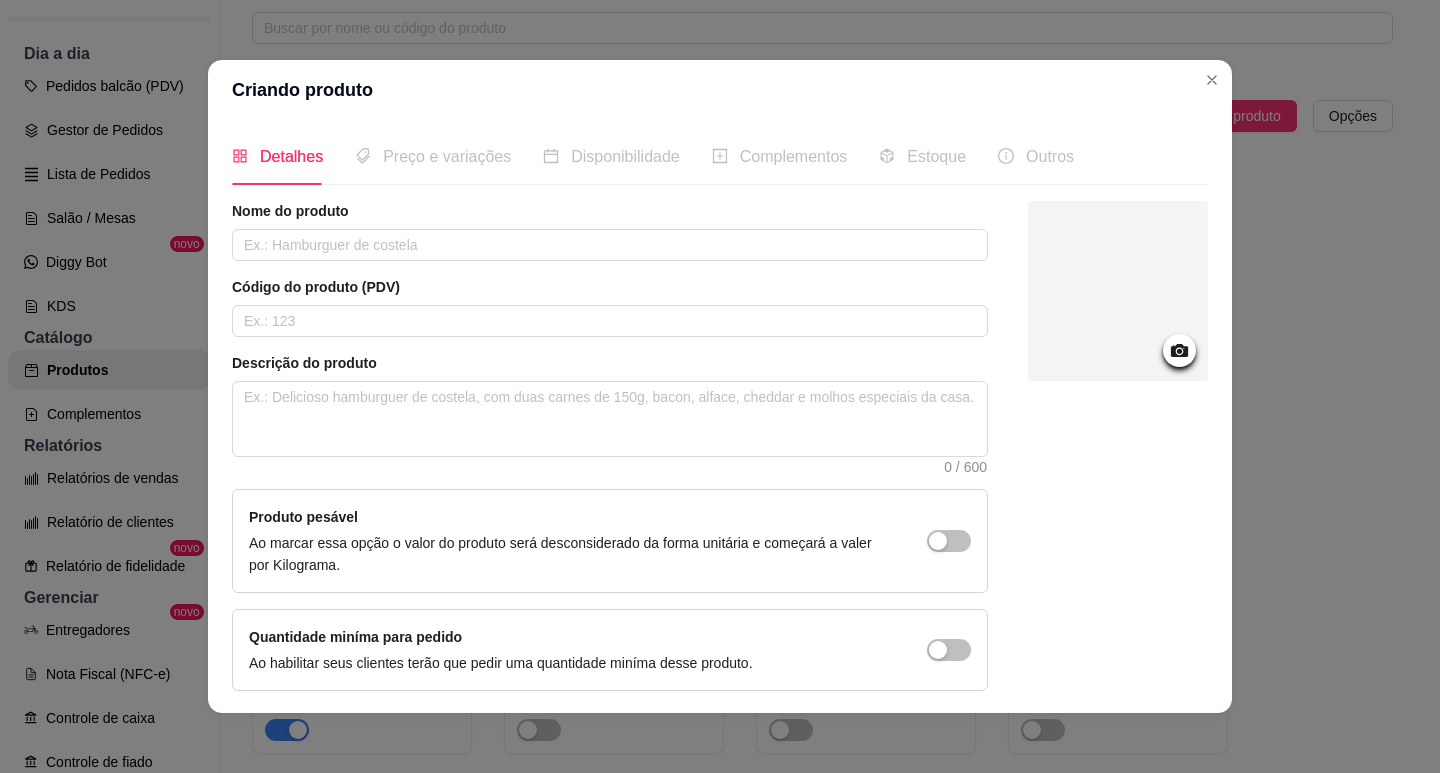 click 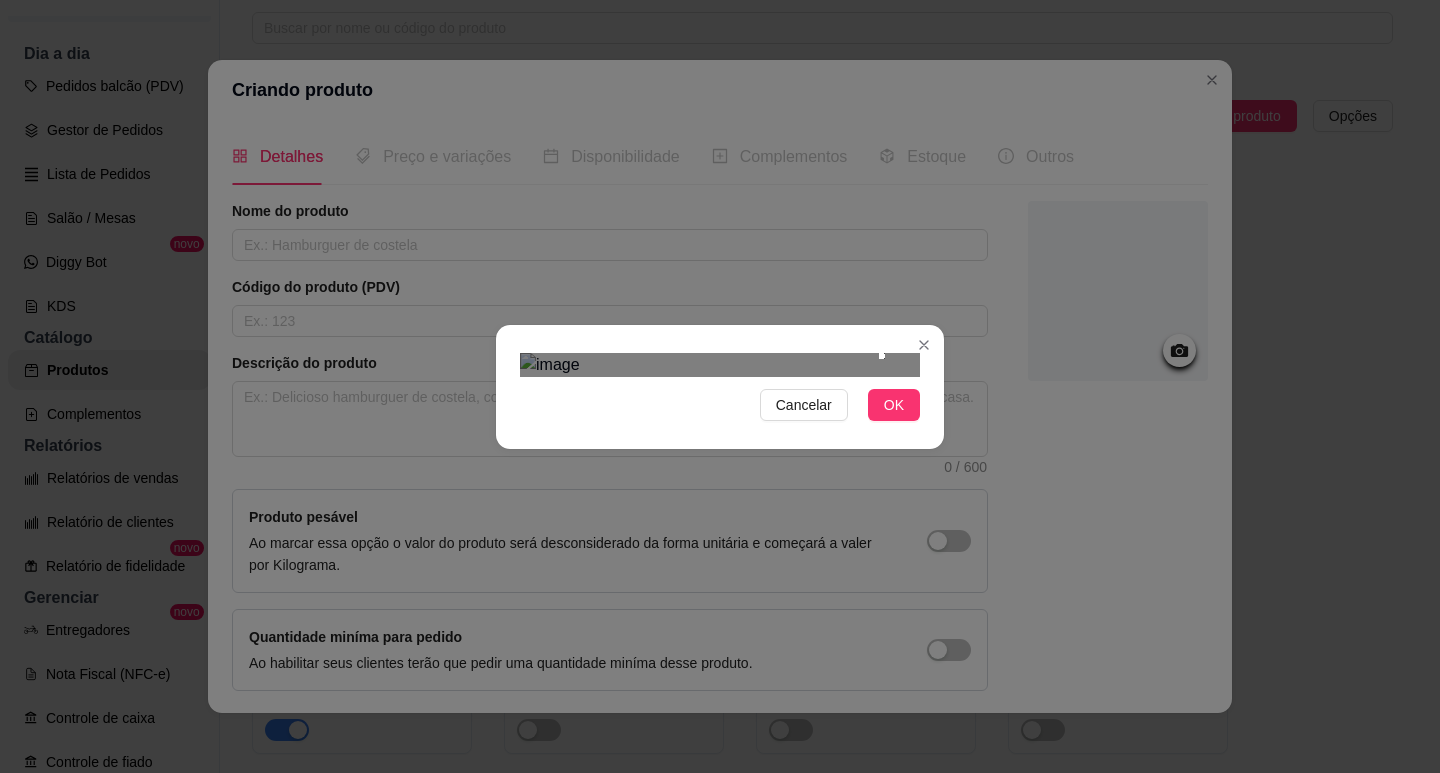 click at bounding box center (720, 365) 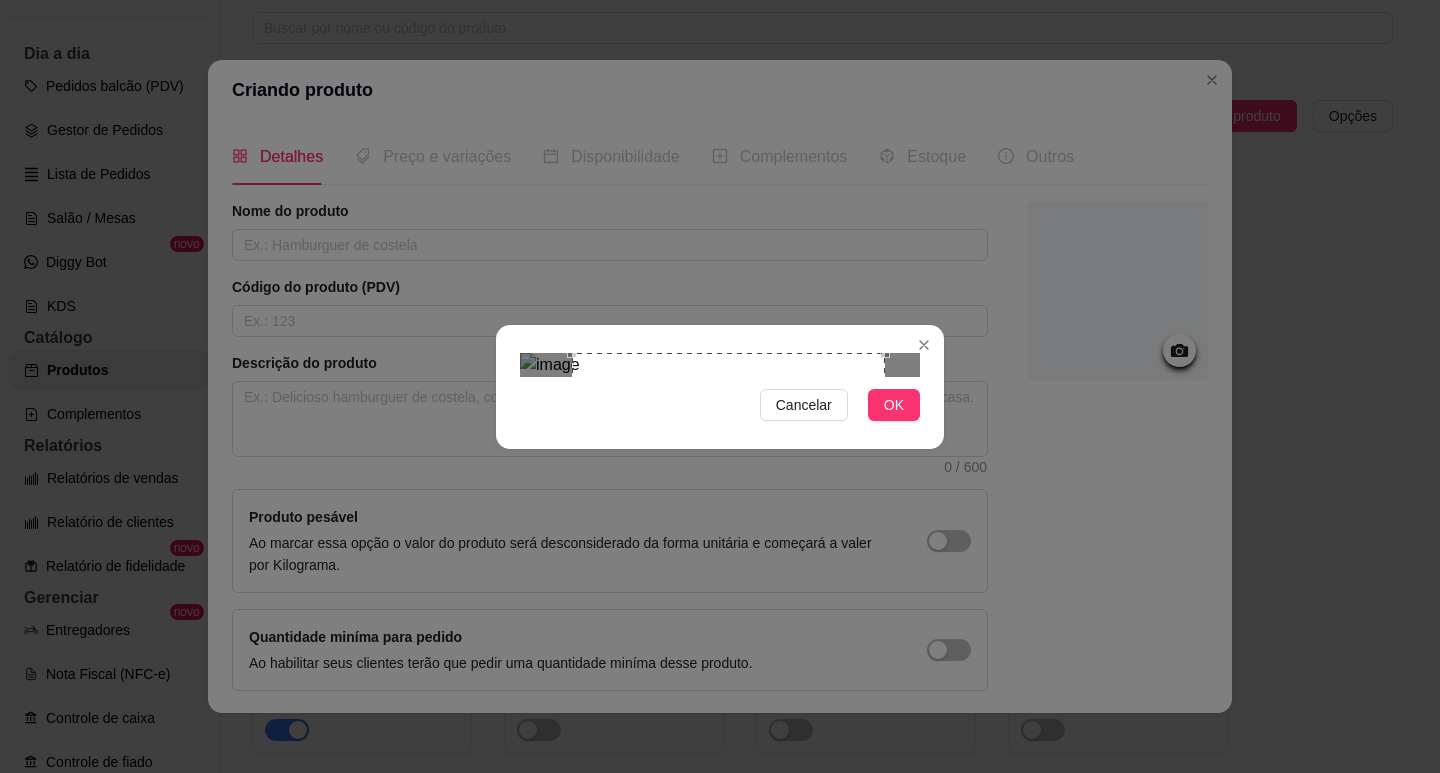 click on "Cancelar OK" at bounding box center (720, 386) 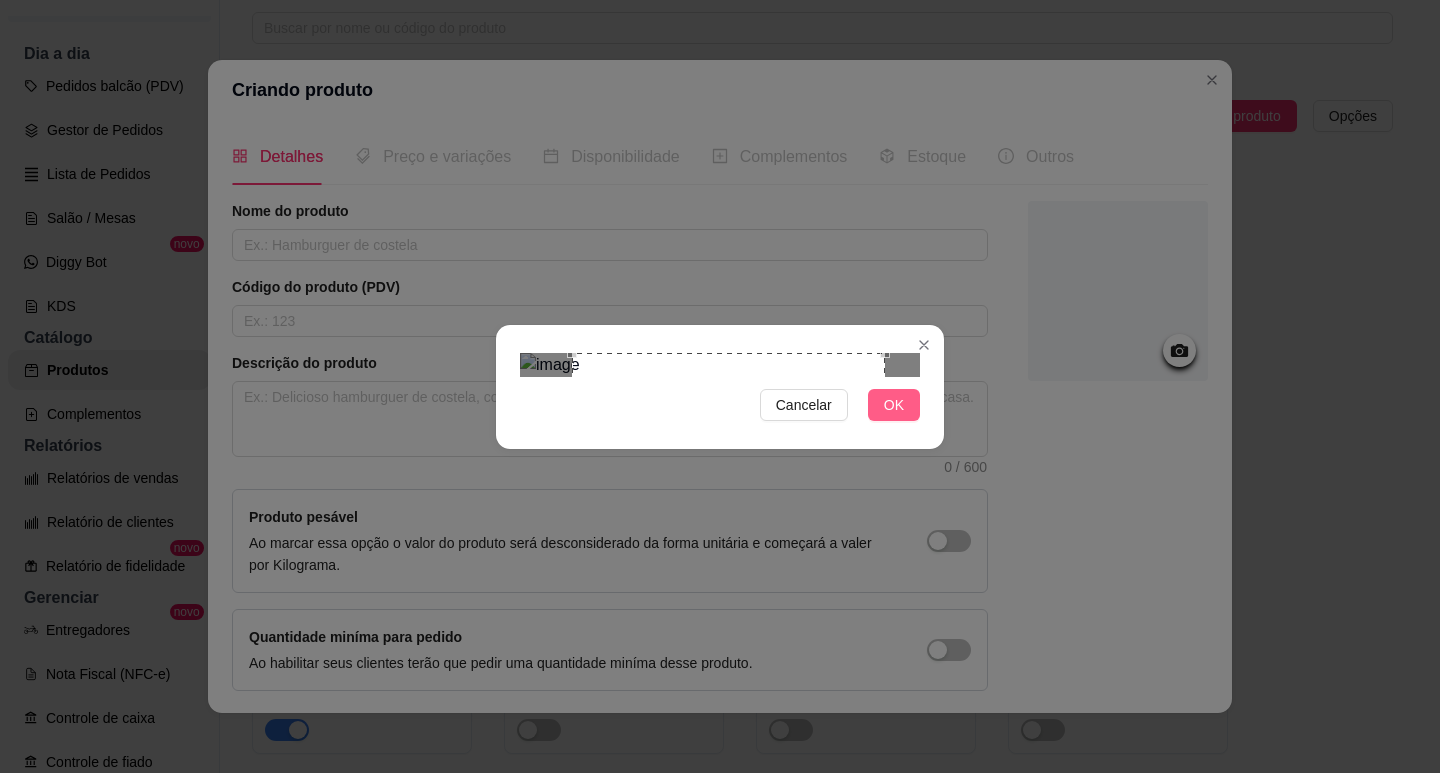 click on "OK" at bounding box center (894, 405) 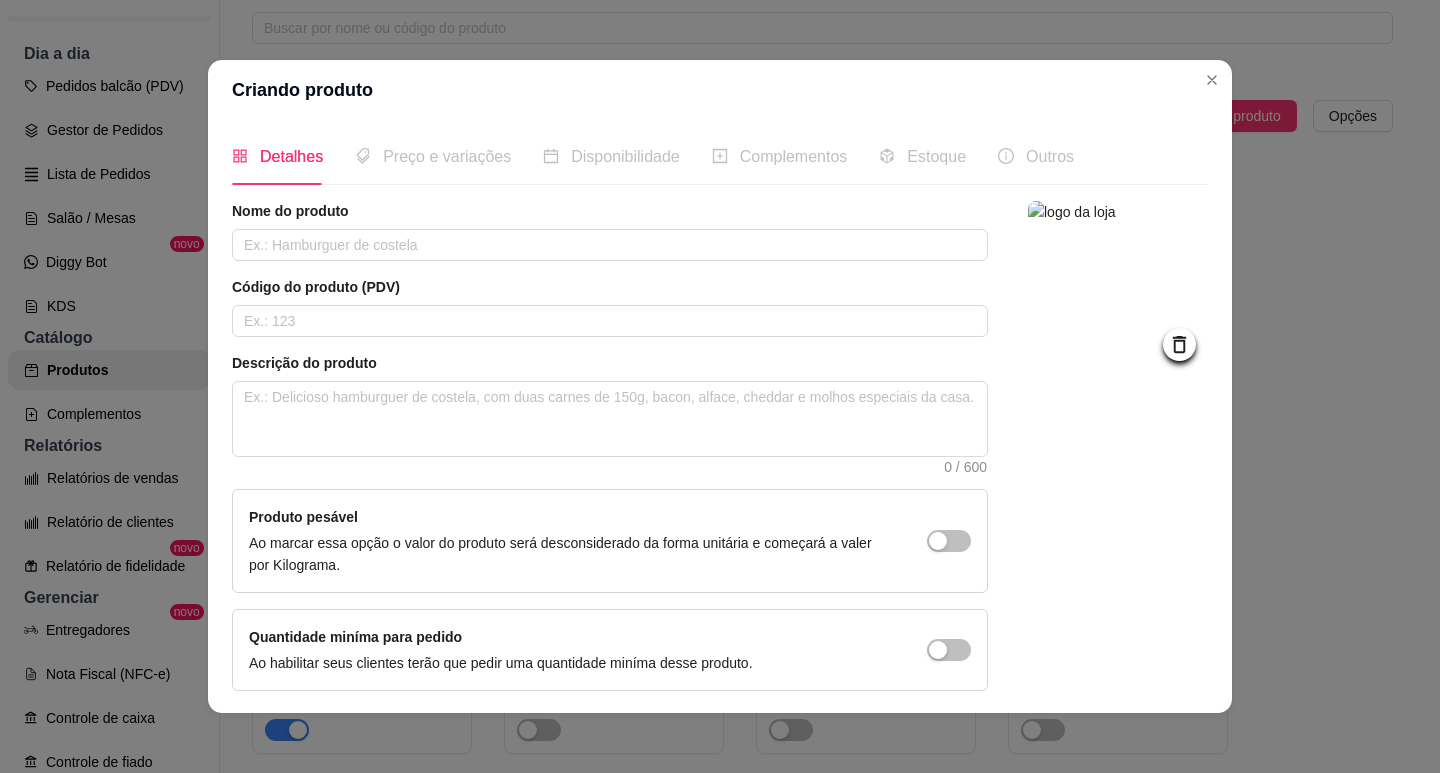 click 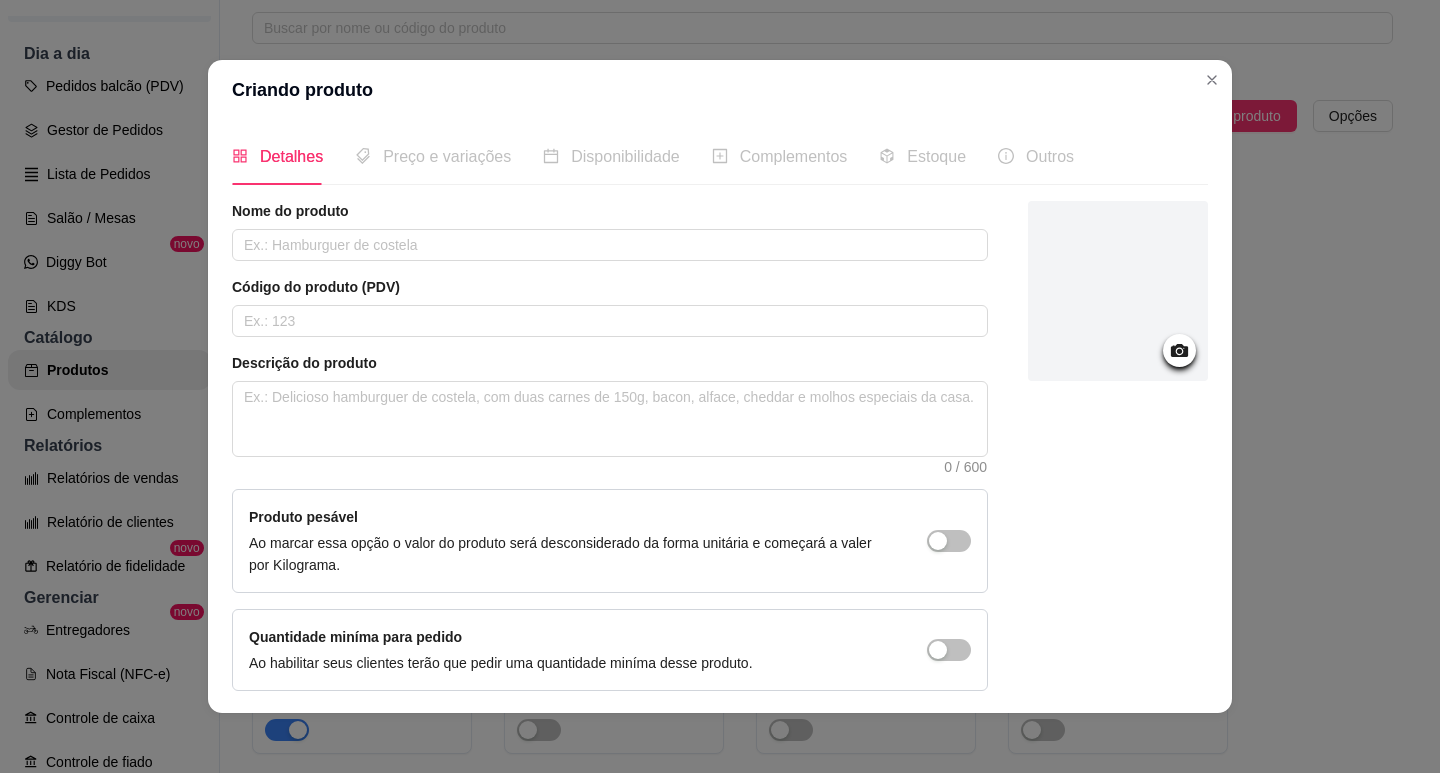 click 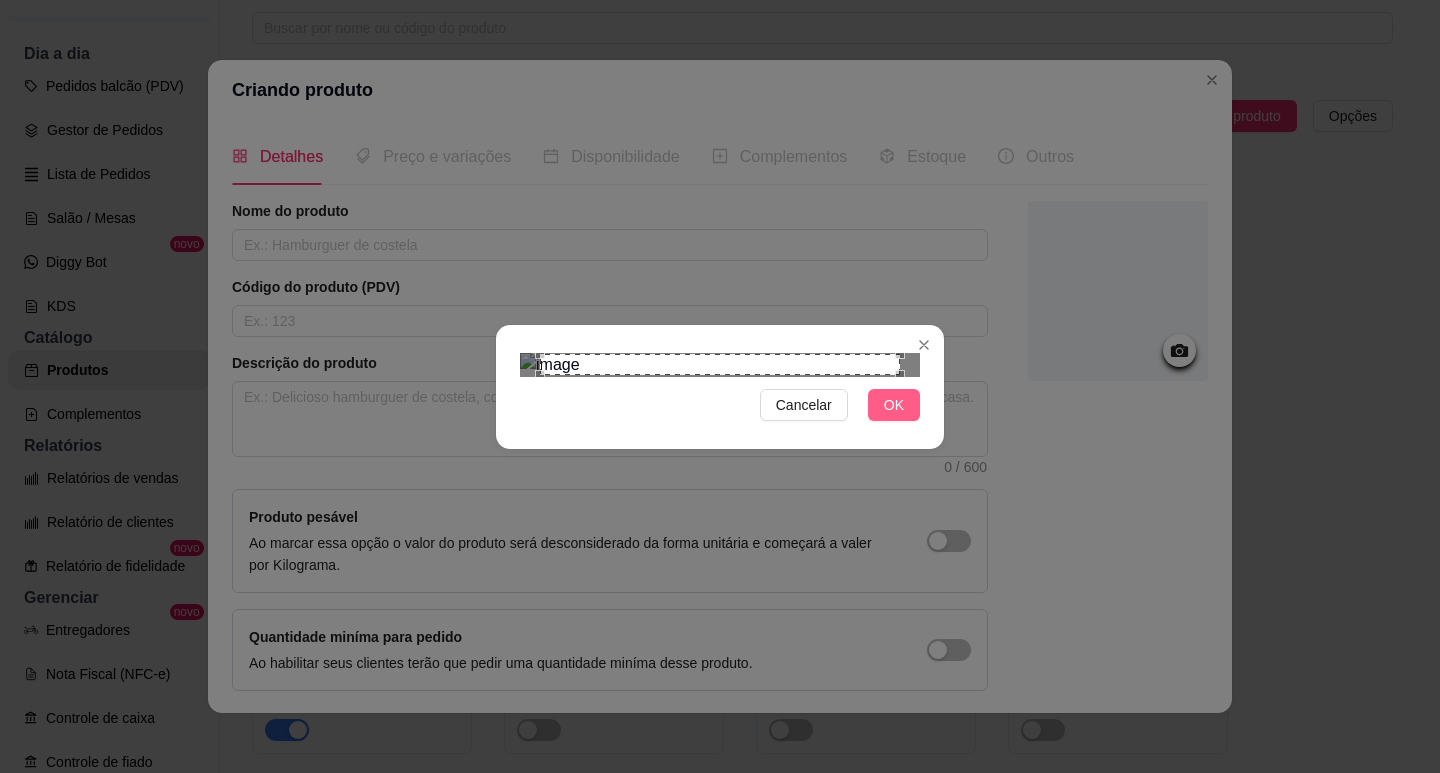 click on "OK" at bounding box center [894, 405] 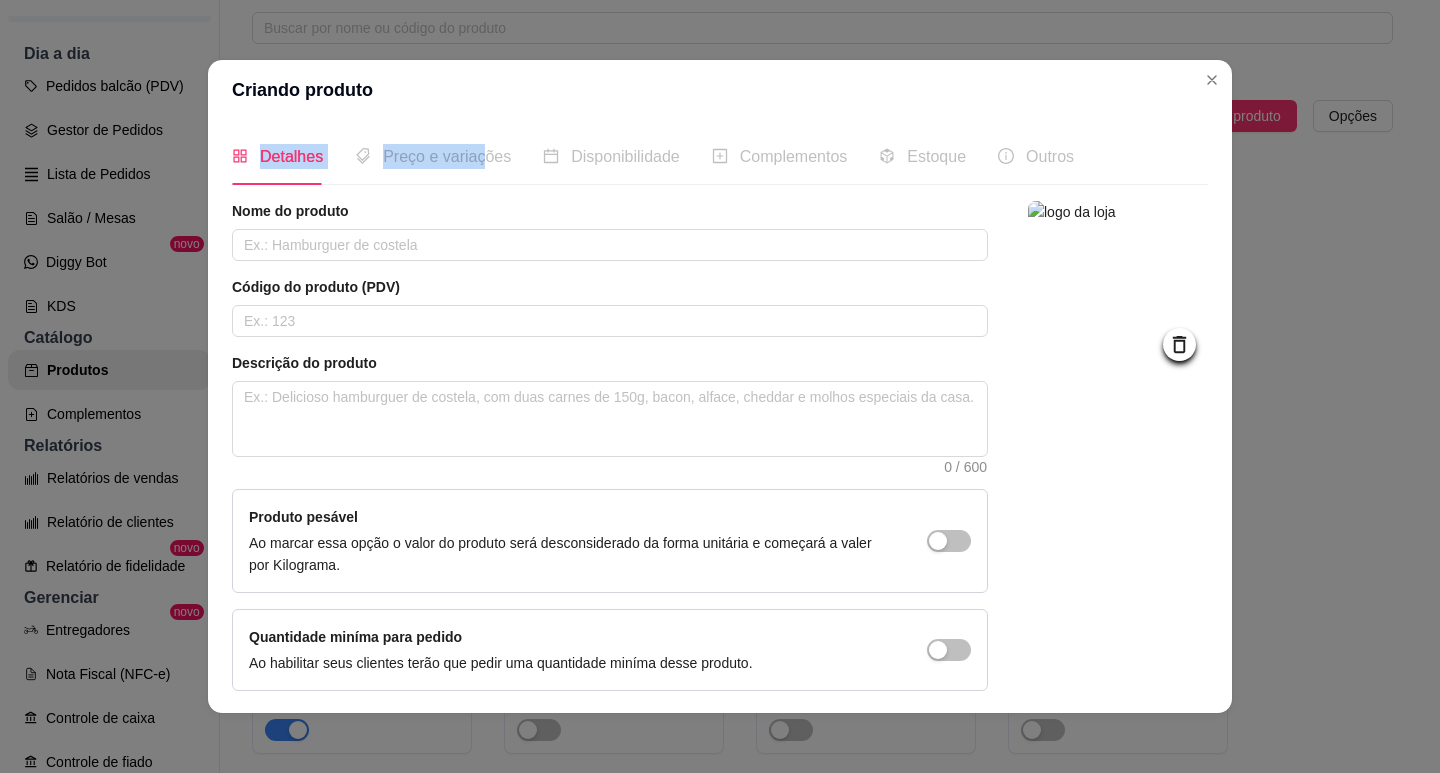 drag, startPoint x: 461, startPoint y: 80, endPoint x: 1012, endPoint y: 109, distance: 551.76263 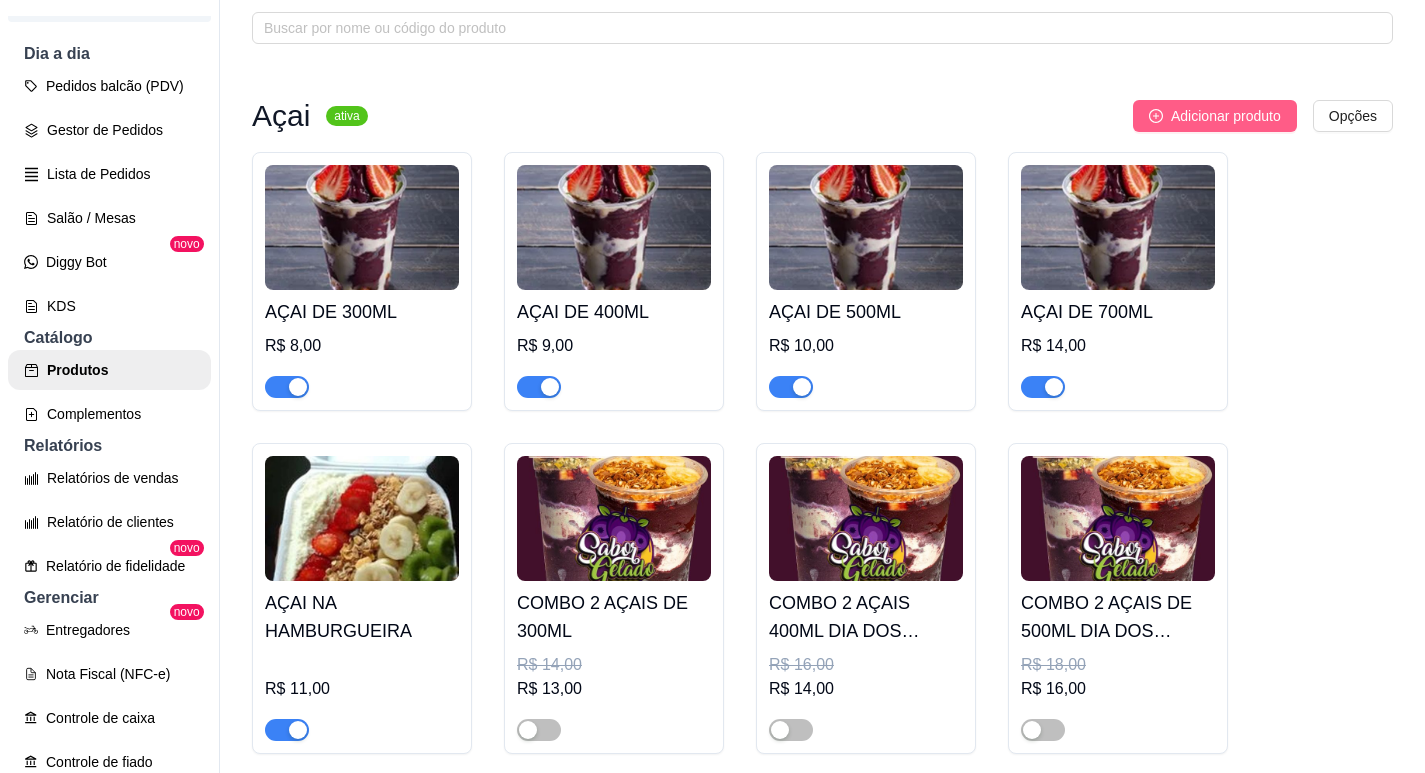 click 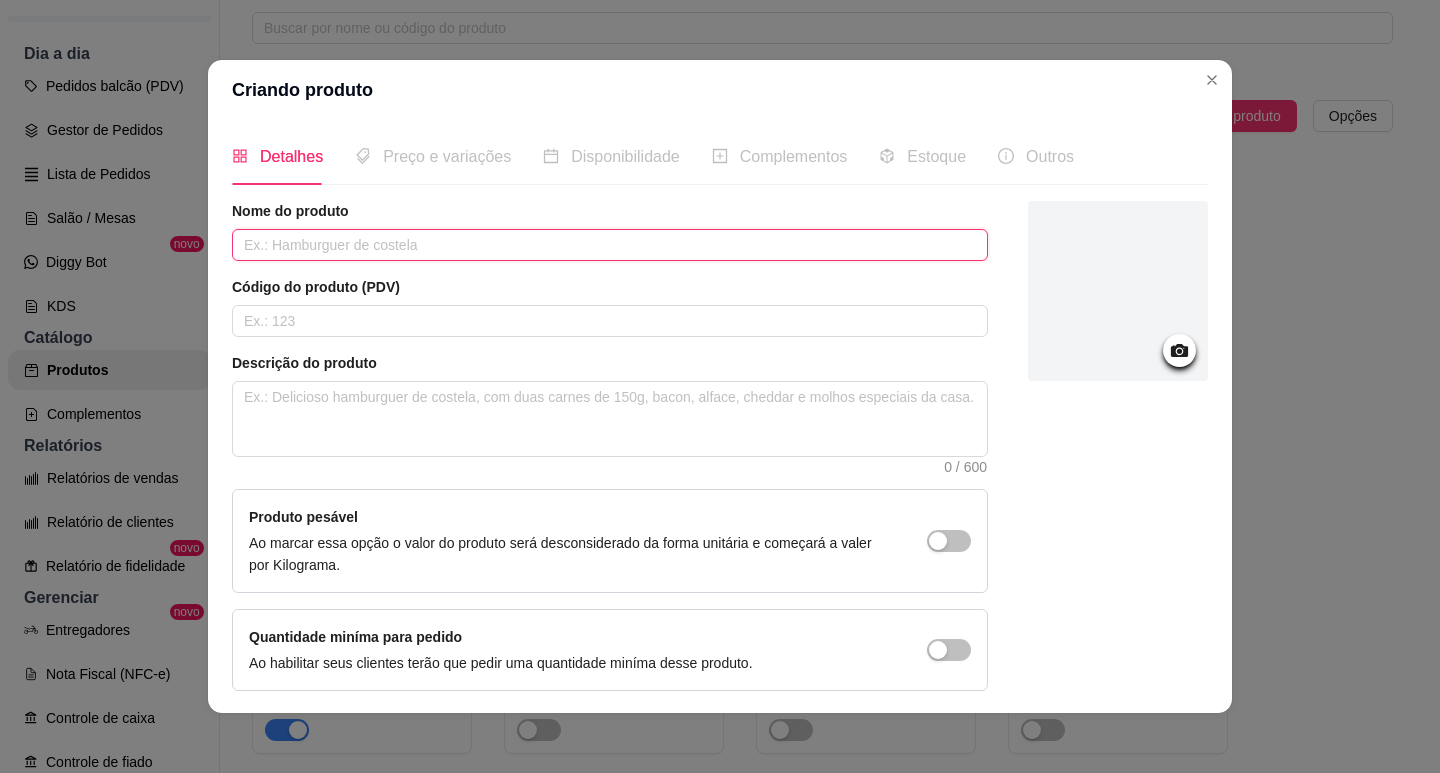 click at bounding box center (610, 245) 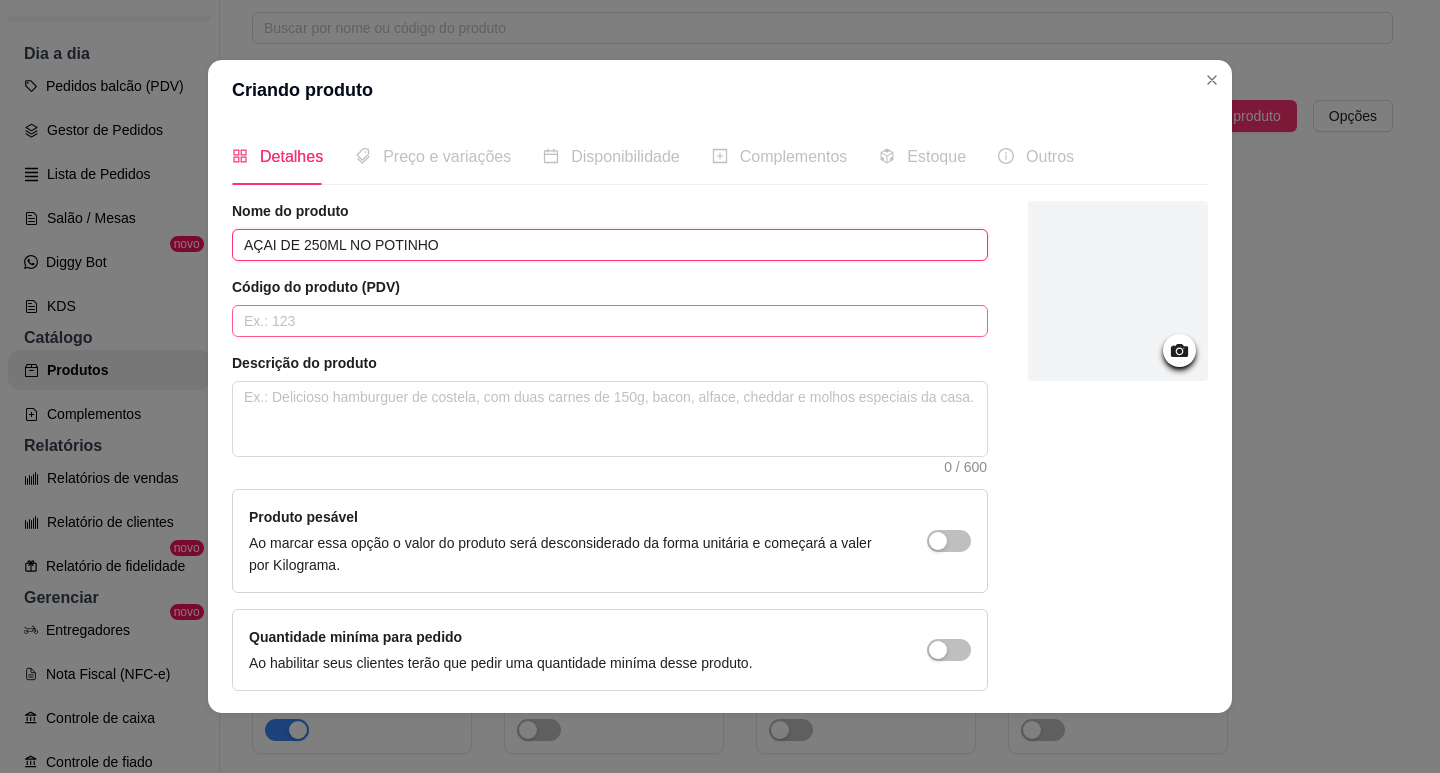 type on "AÇAI DE 250ML NO POTINHO" 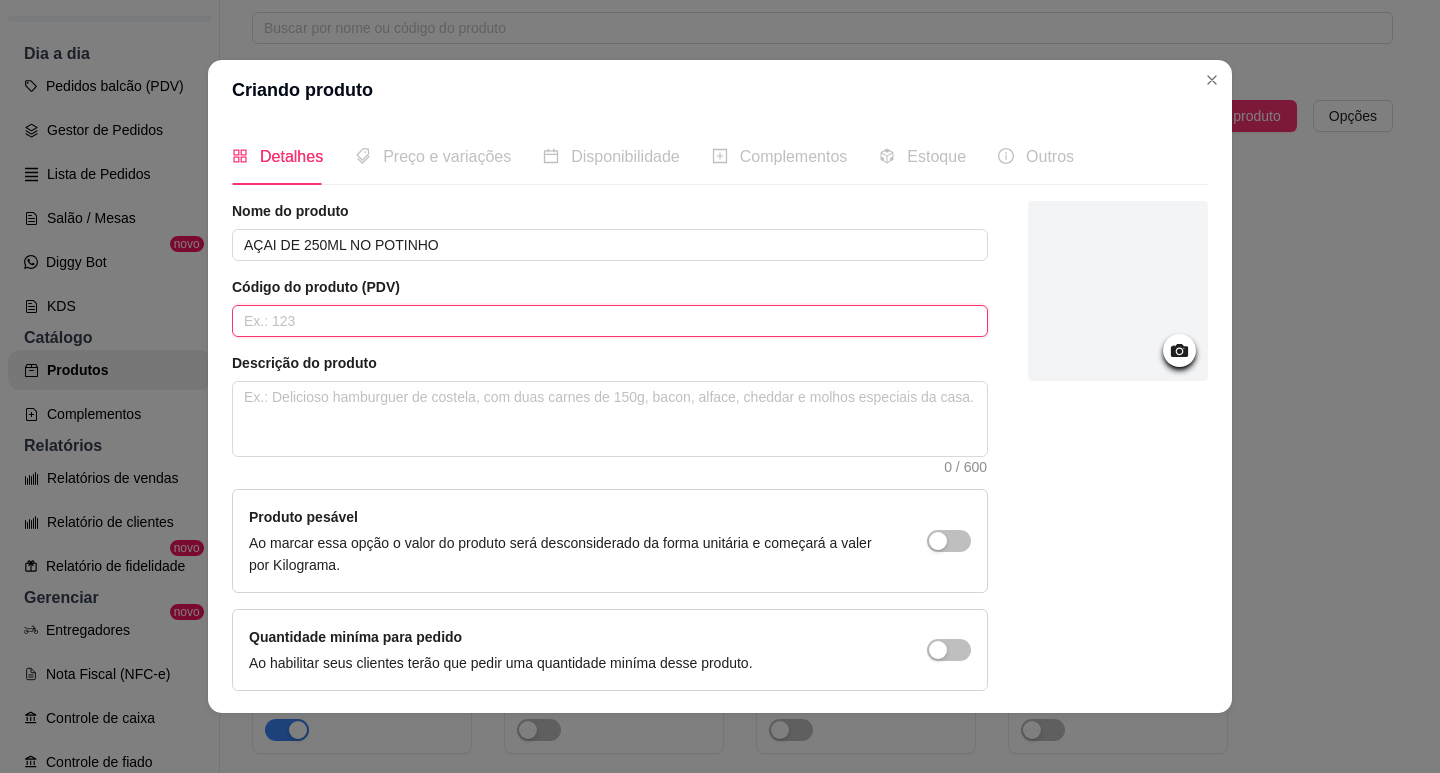 click at bounding box center [610, 321] 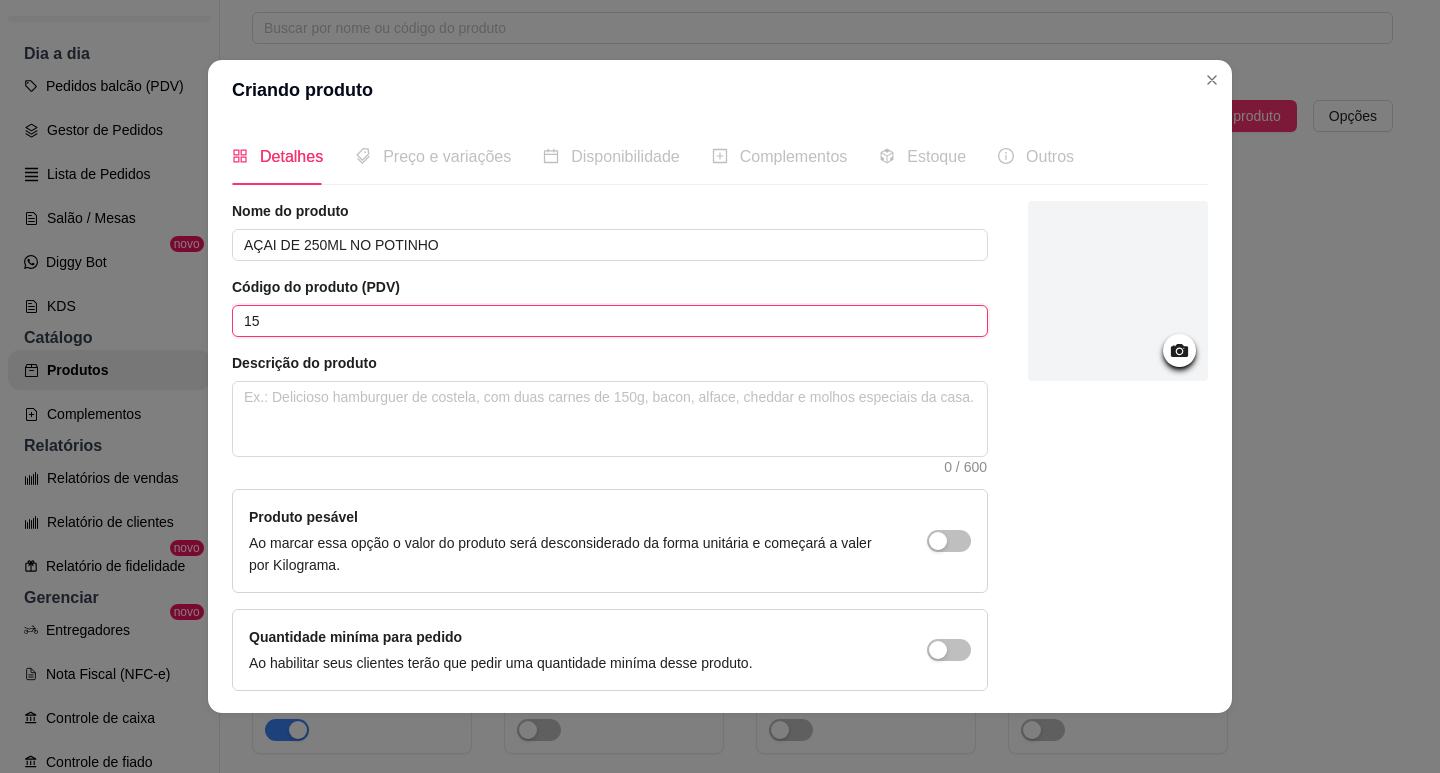 type on "15" 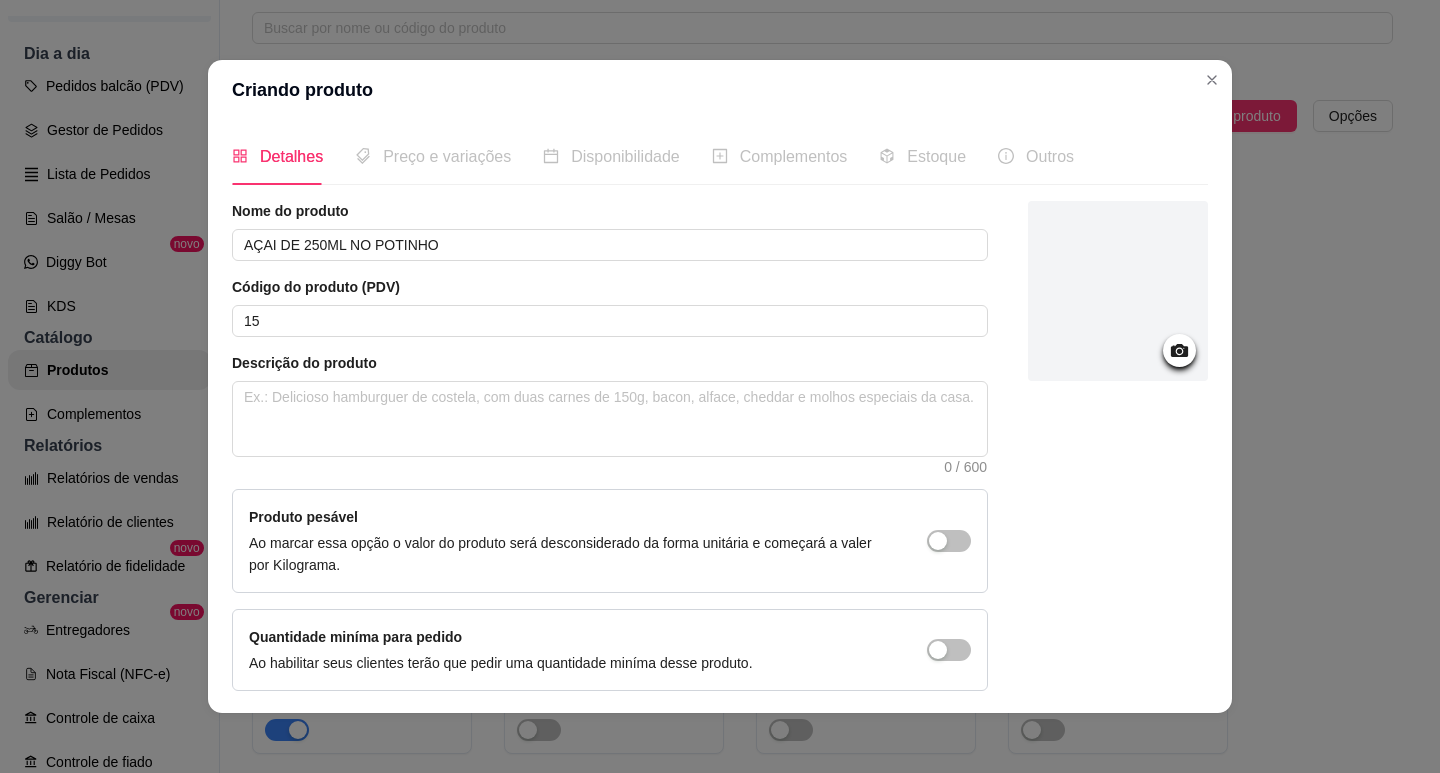 click on "Descrição do produto" at bounding box center (610, 363) 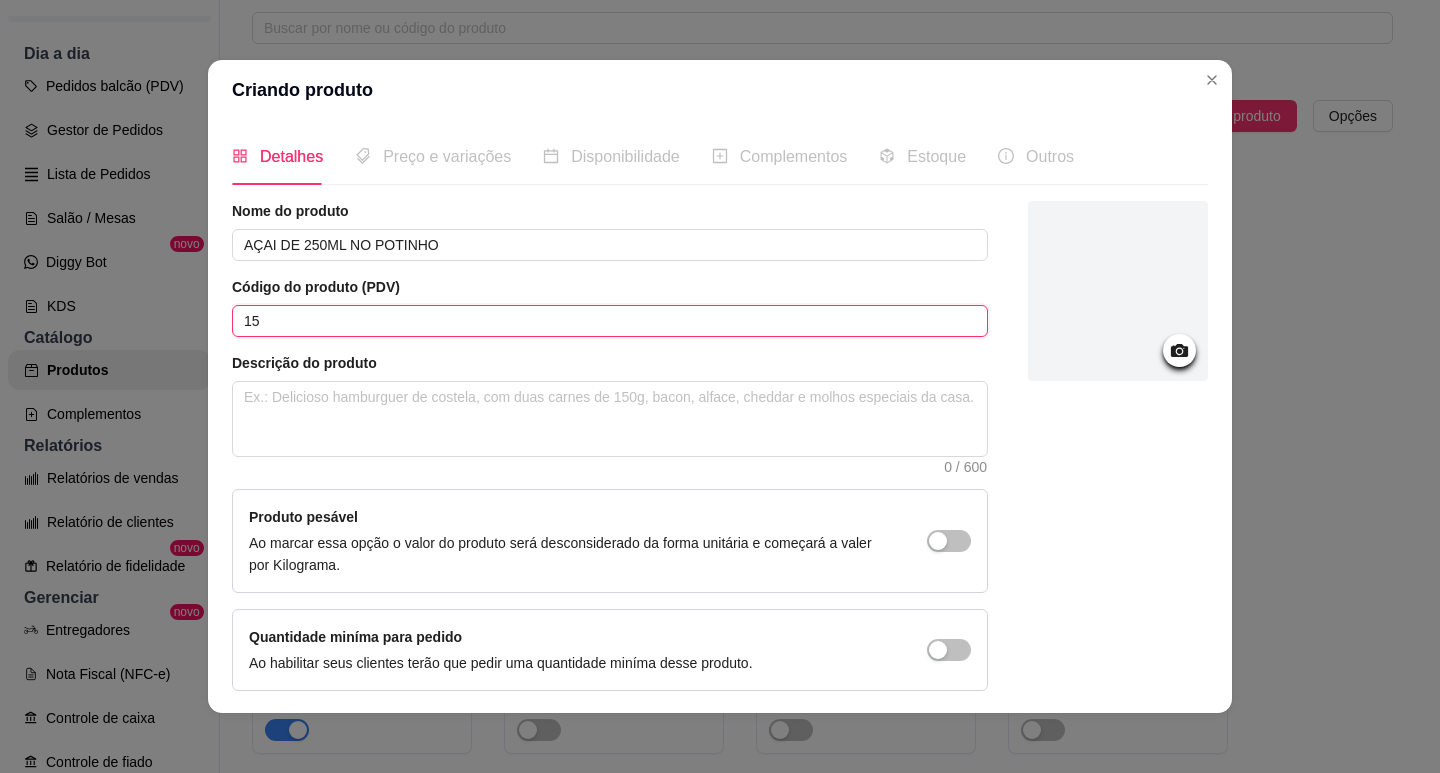 drag, startPoint x: 274, startPoint y: 320, endPoint x: 196, endPoint y: 321, distance: 78.00641 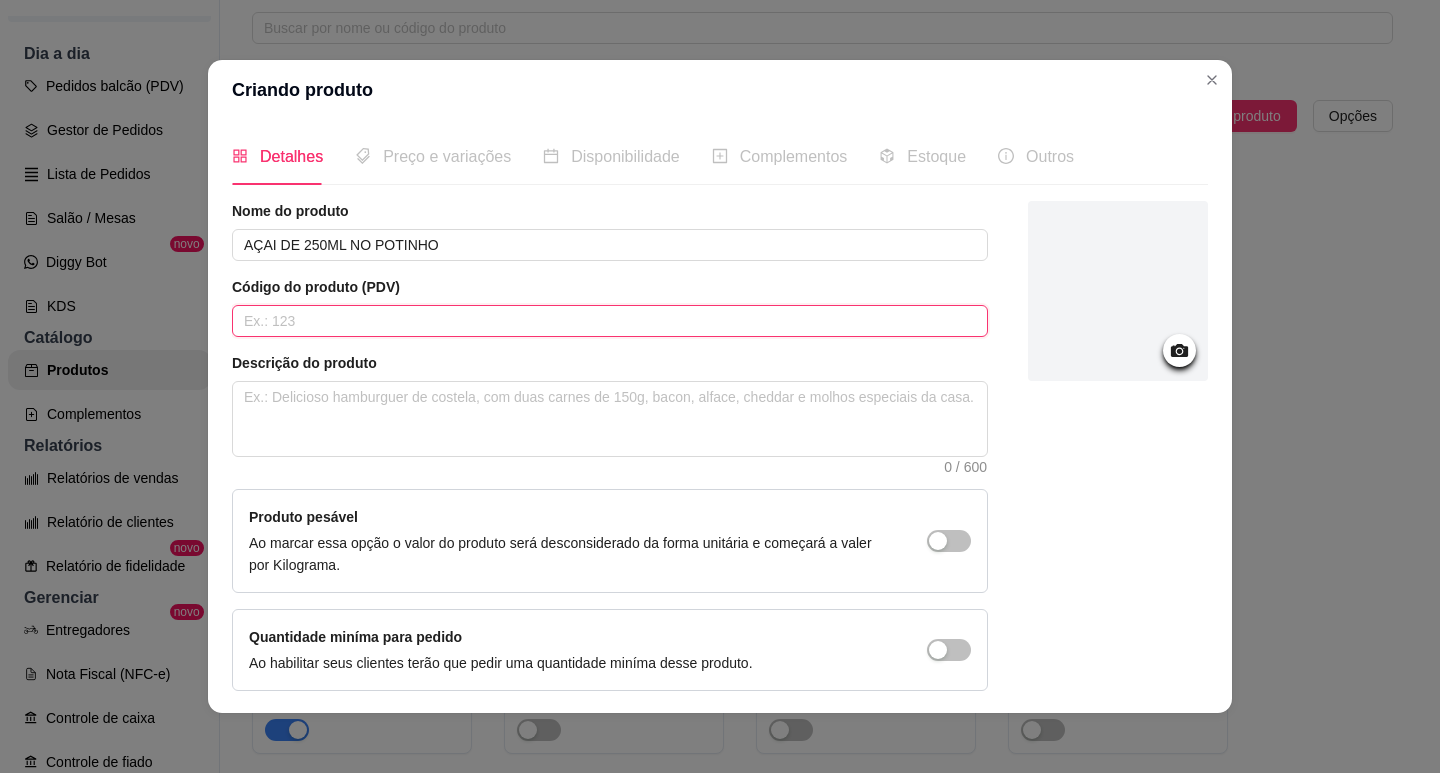 type 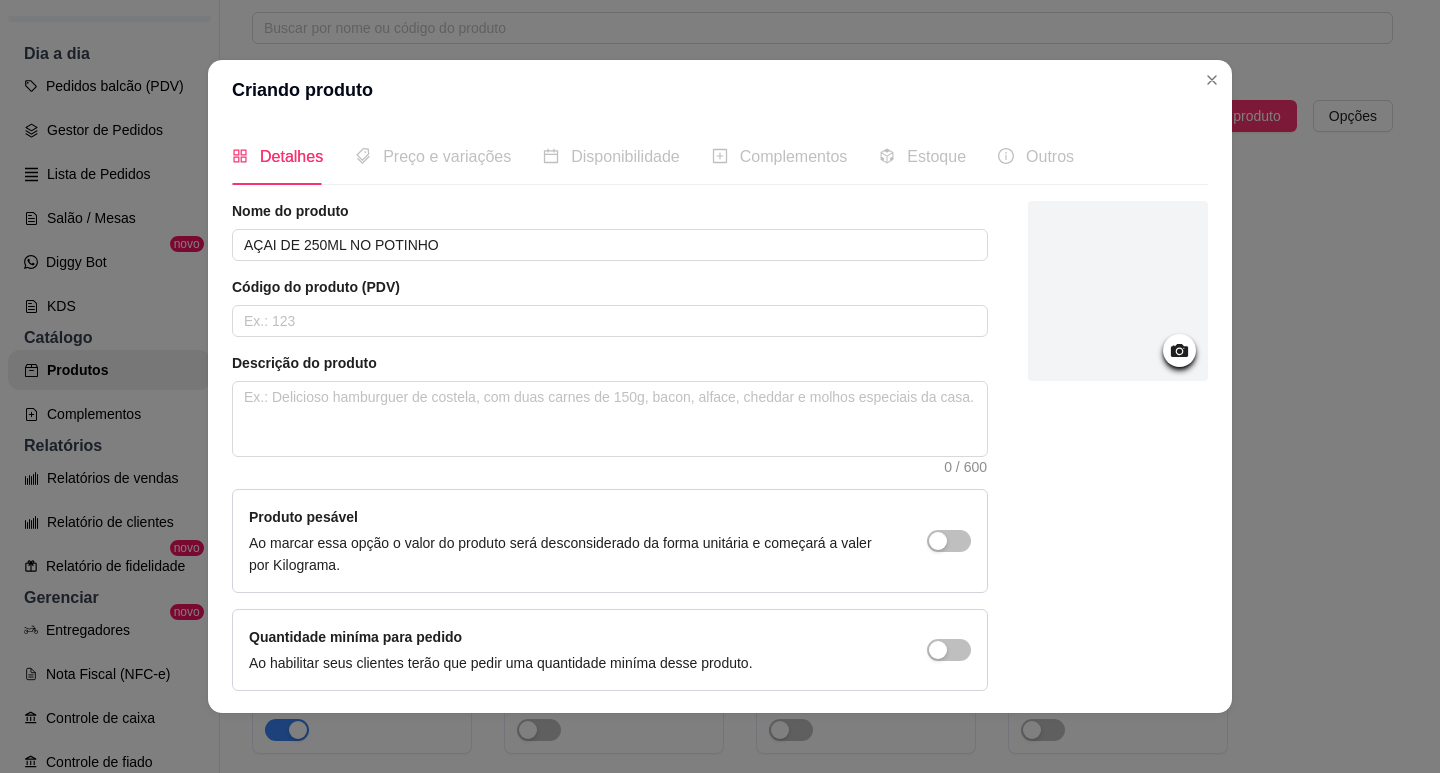 click on "Nome do produto AÇAI DE 250ML NO POTINHO Código do produto (PDV) Descrição do produto 0 / 600 Produto pesável Ao marcar essa opção o valor do produto será desconsiderado da forma unitária e começará a valer por Kilograma. Quantidade miníma para pedido Ao habilitar seus clientes terão que pedir uma quantidade miníma desse produto." at bounding box center [610, 446] 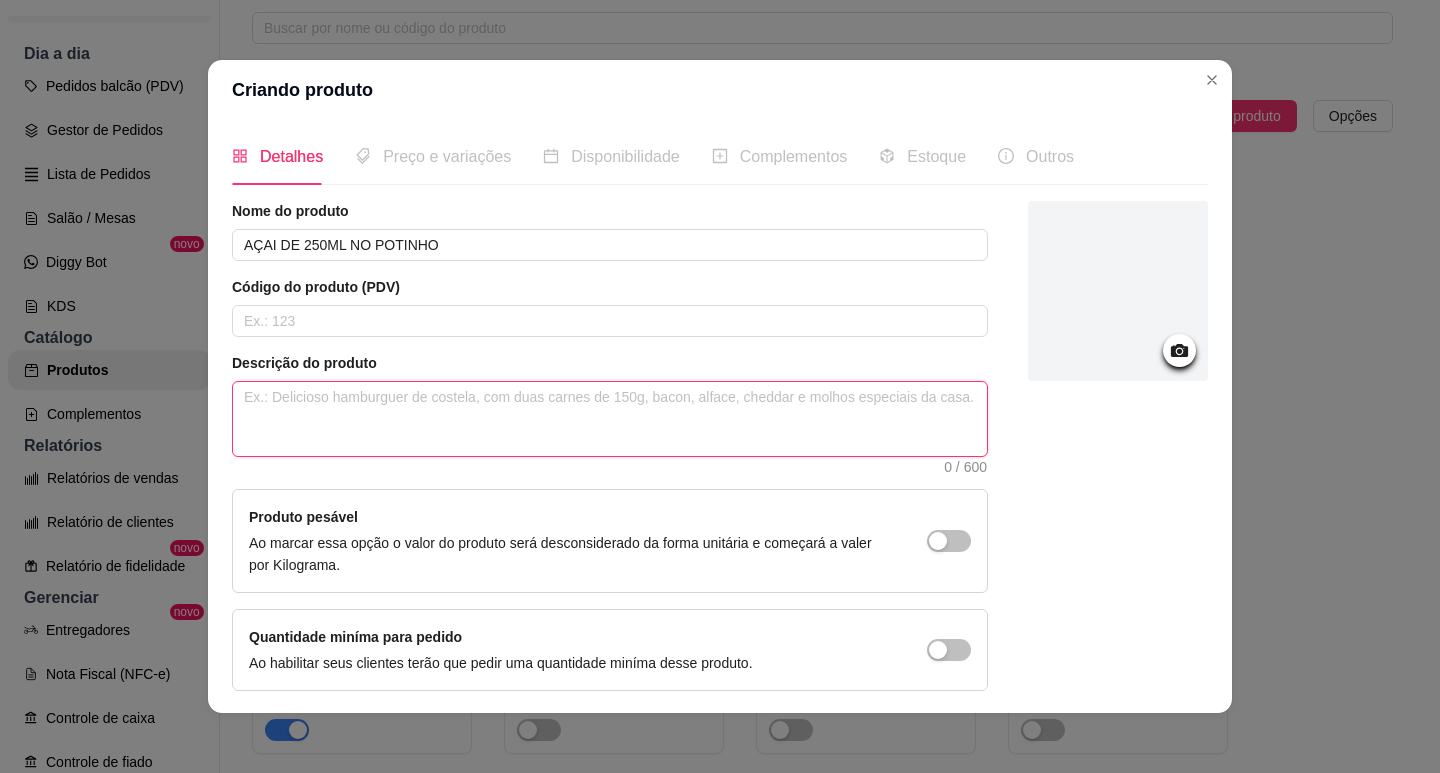 click at bounding box center [610, 419] 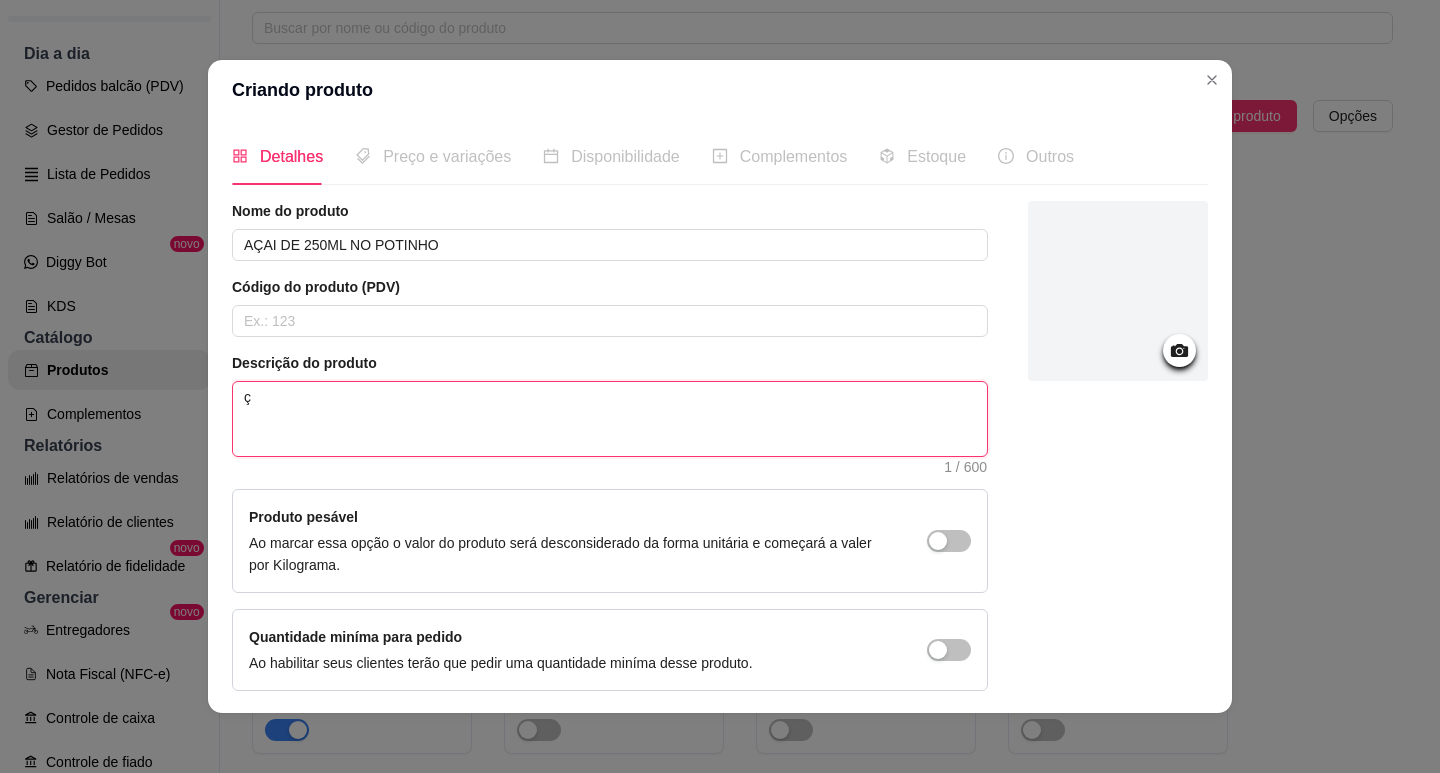 type 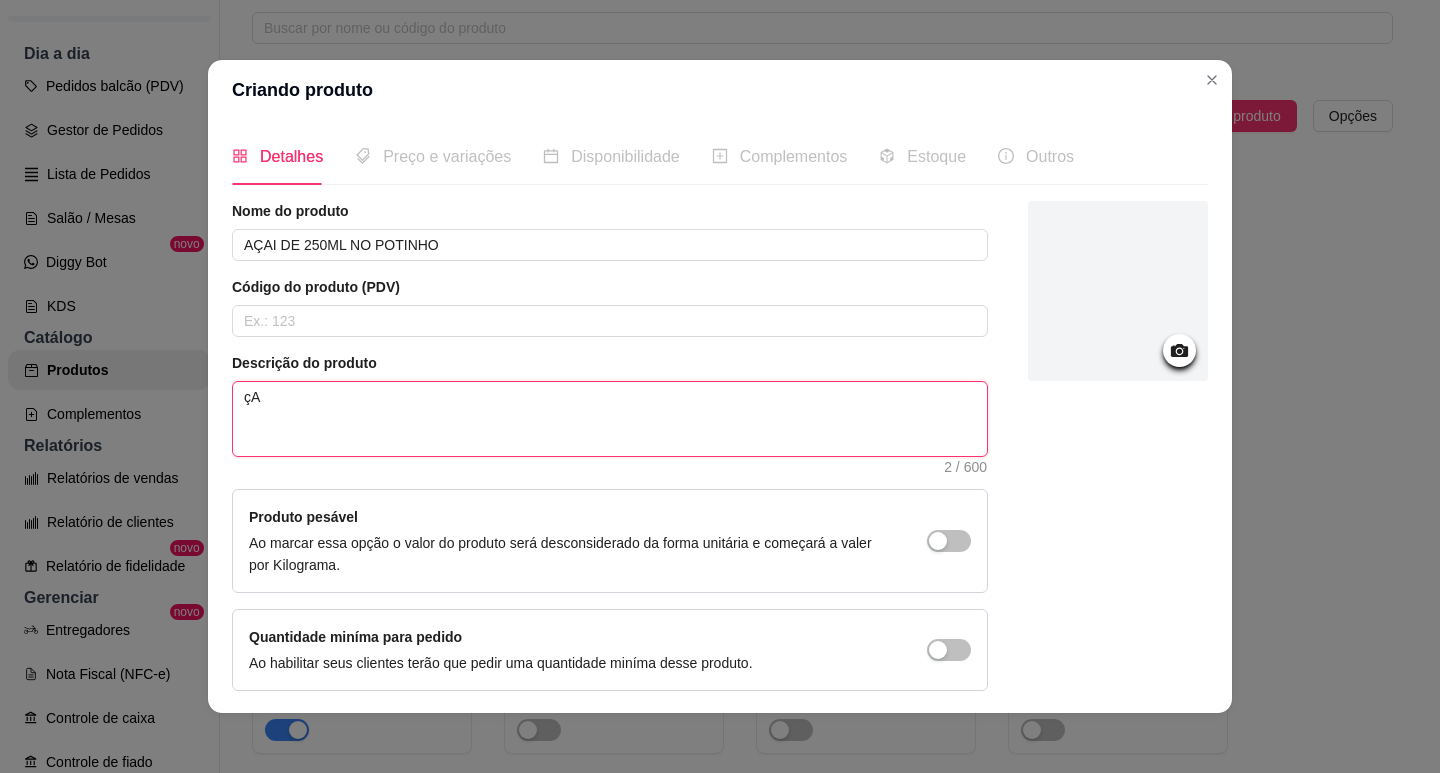 type 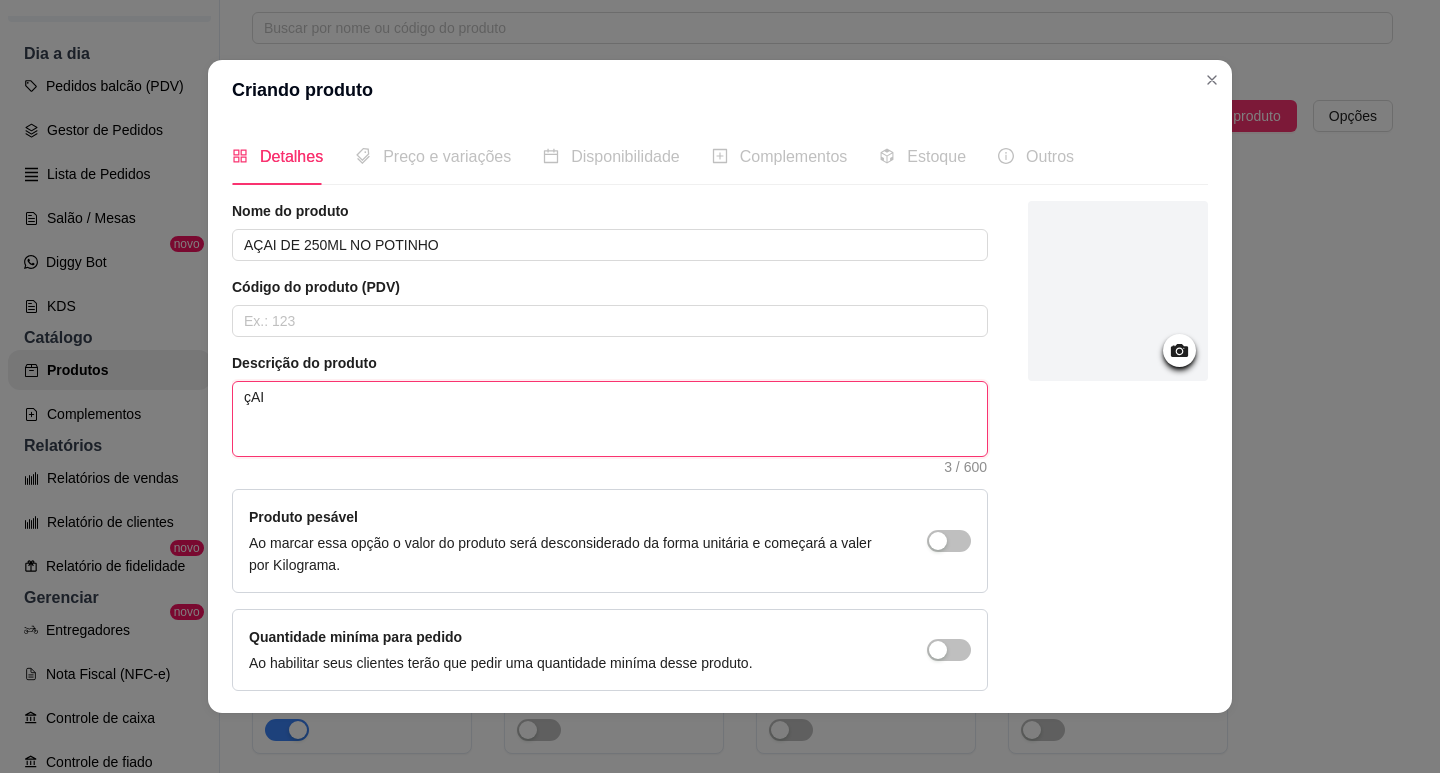 type 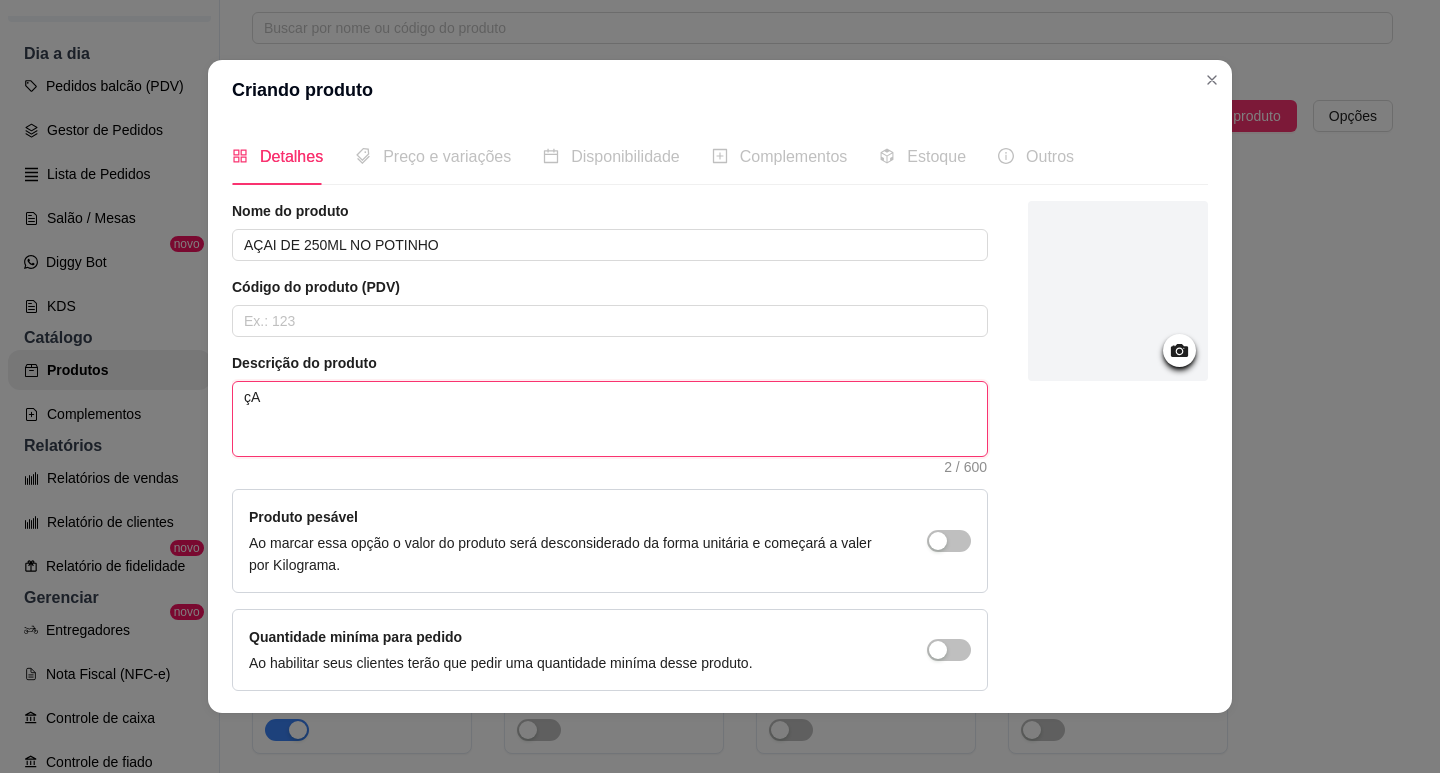 type 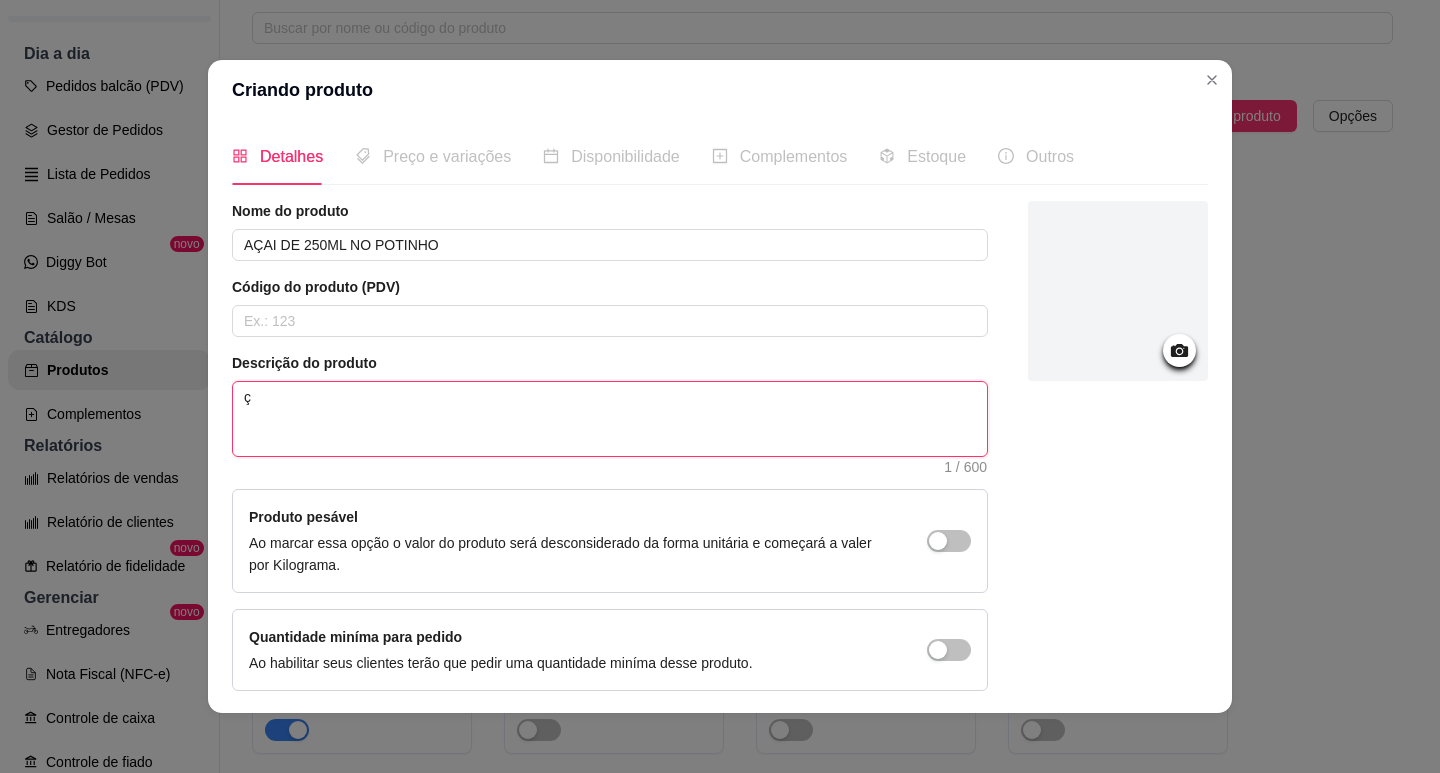 type 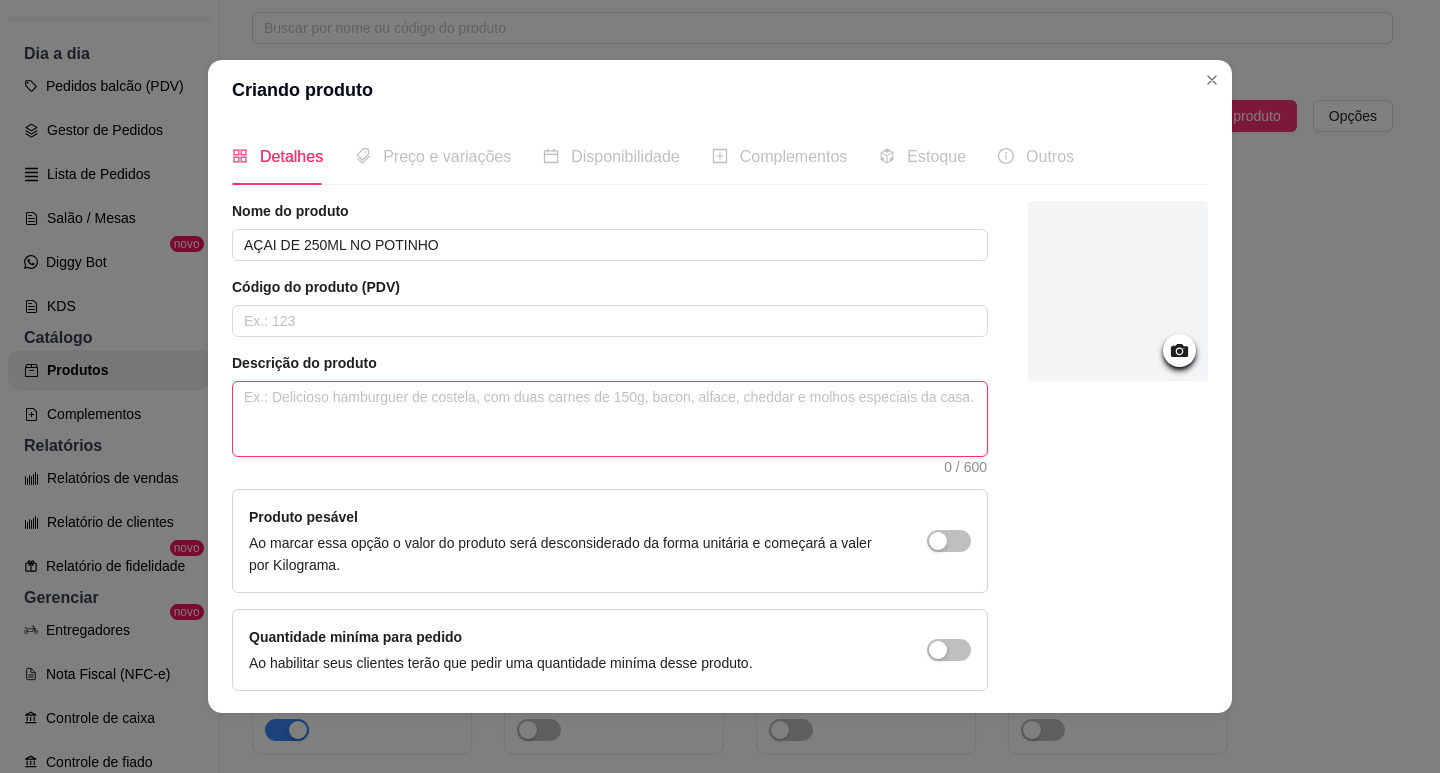 type 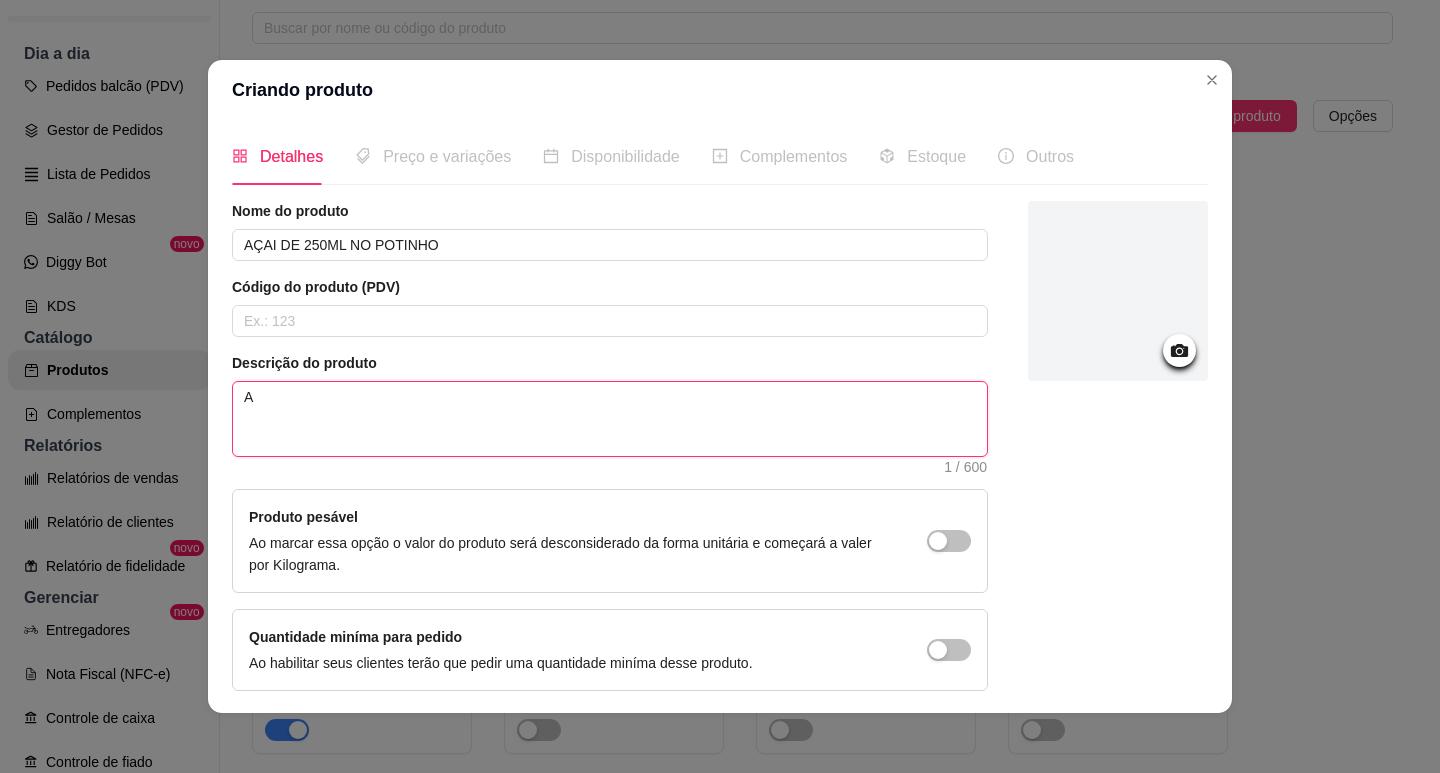 type 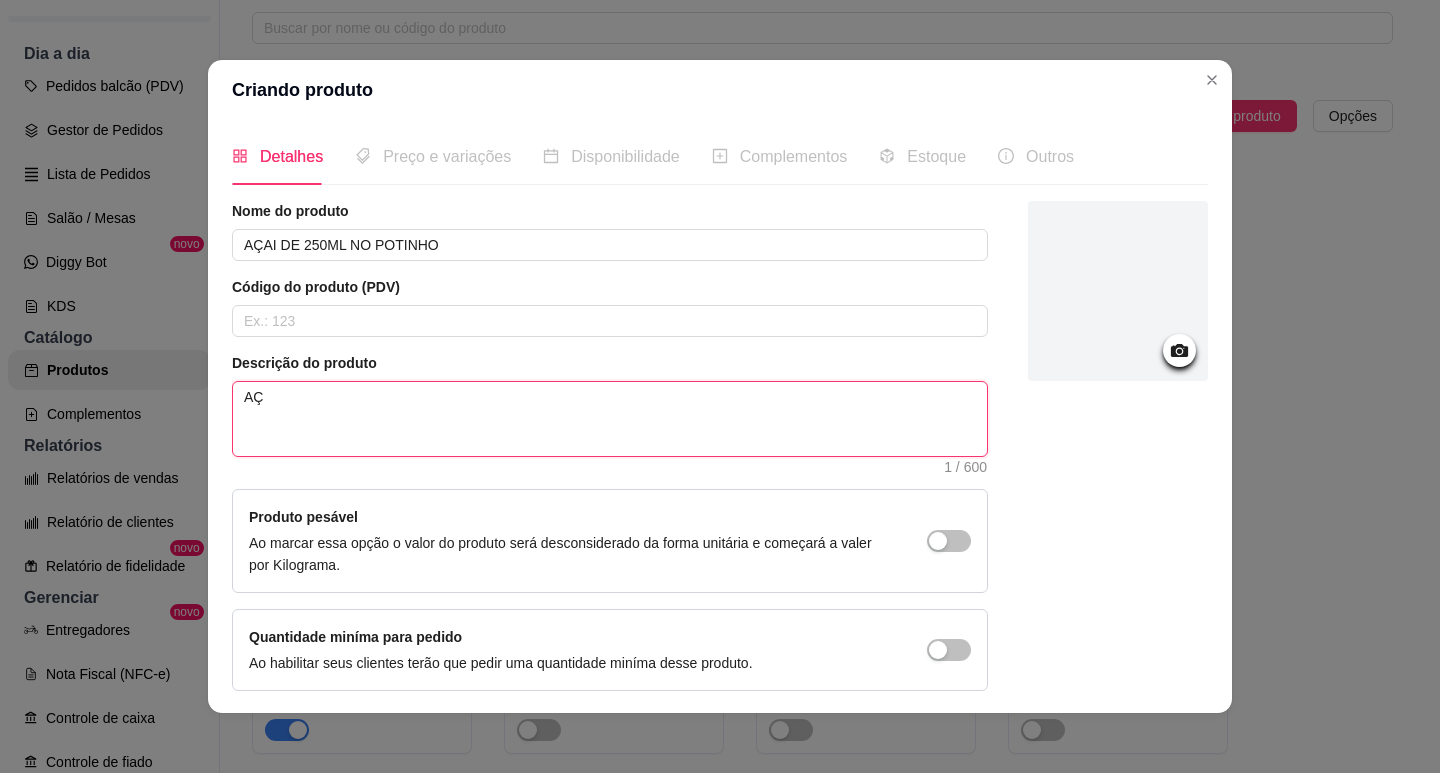 type 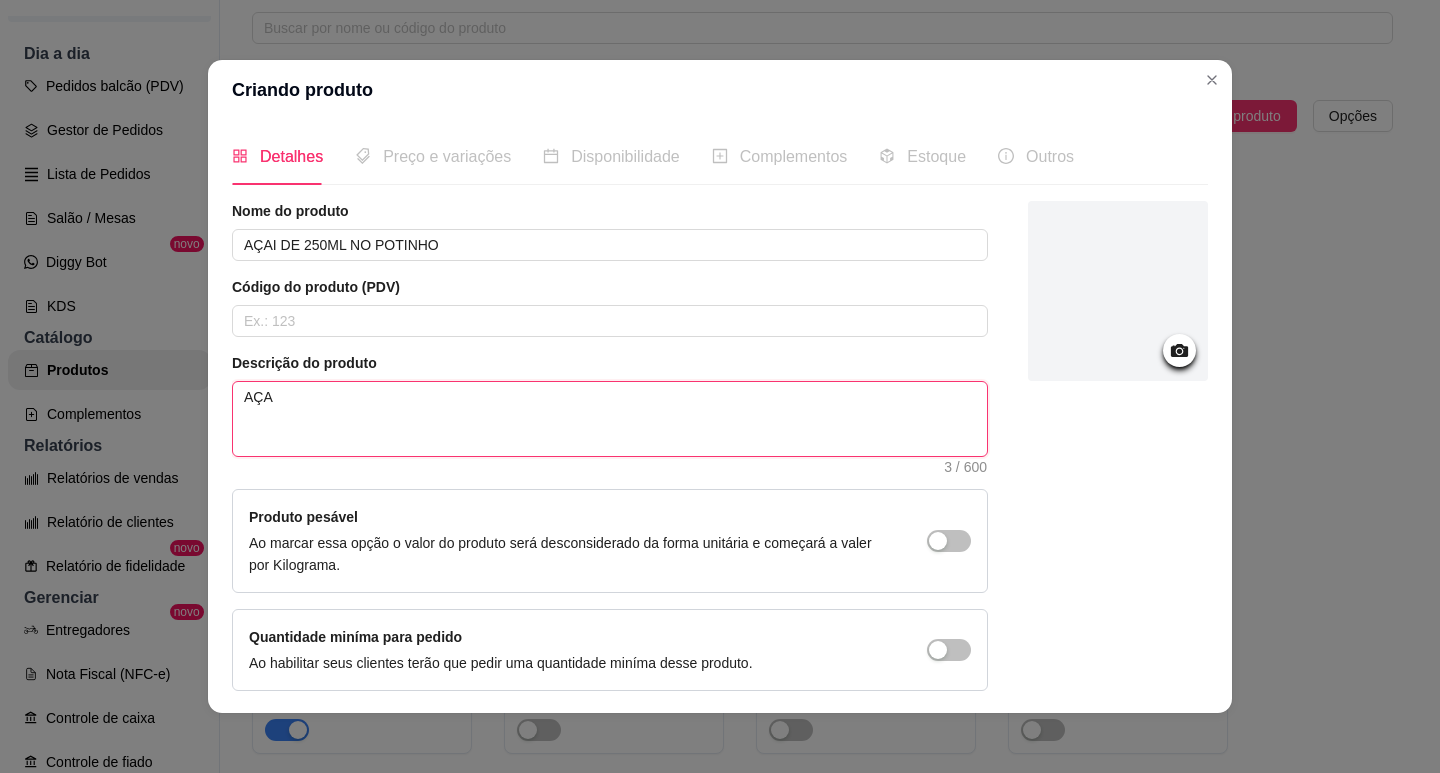 type 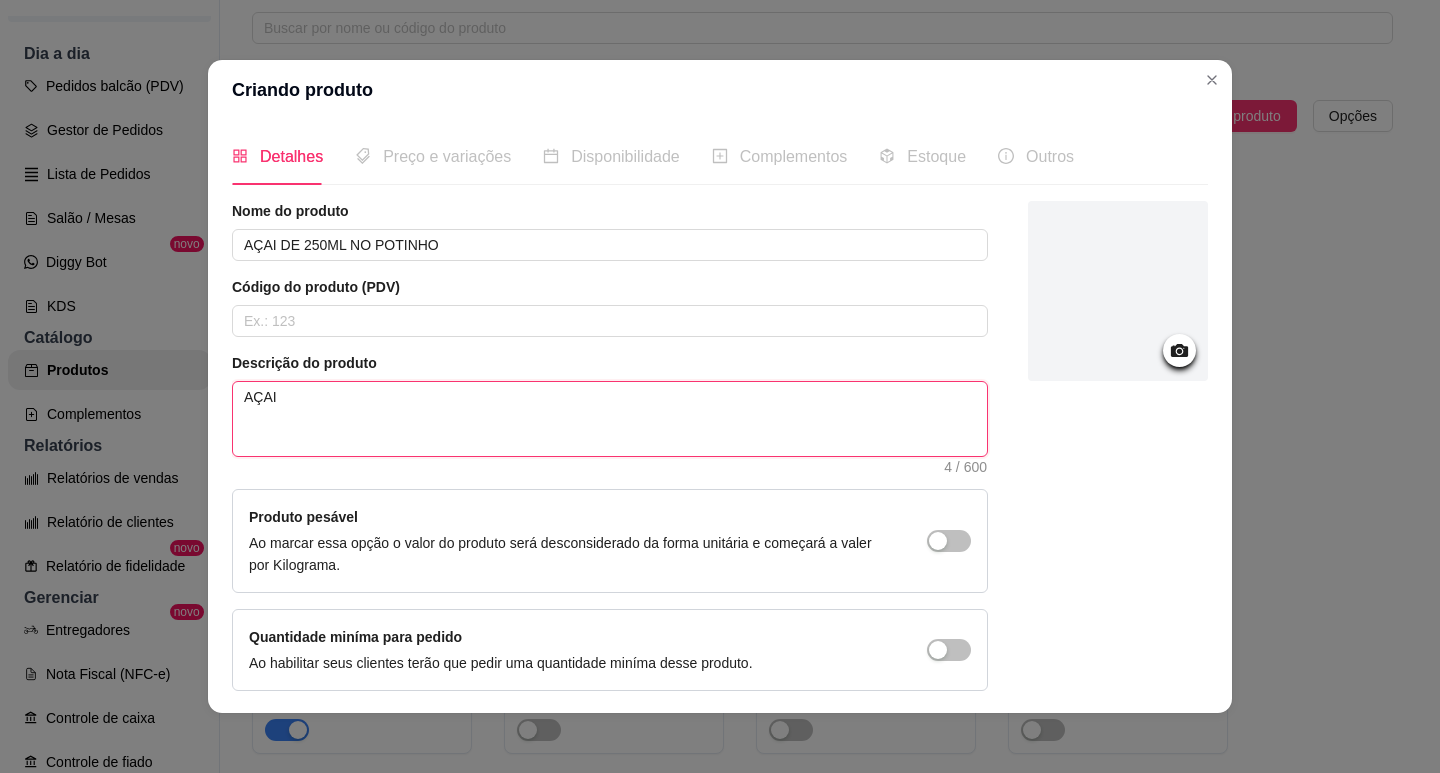 type 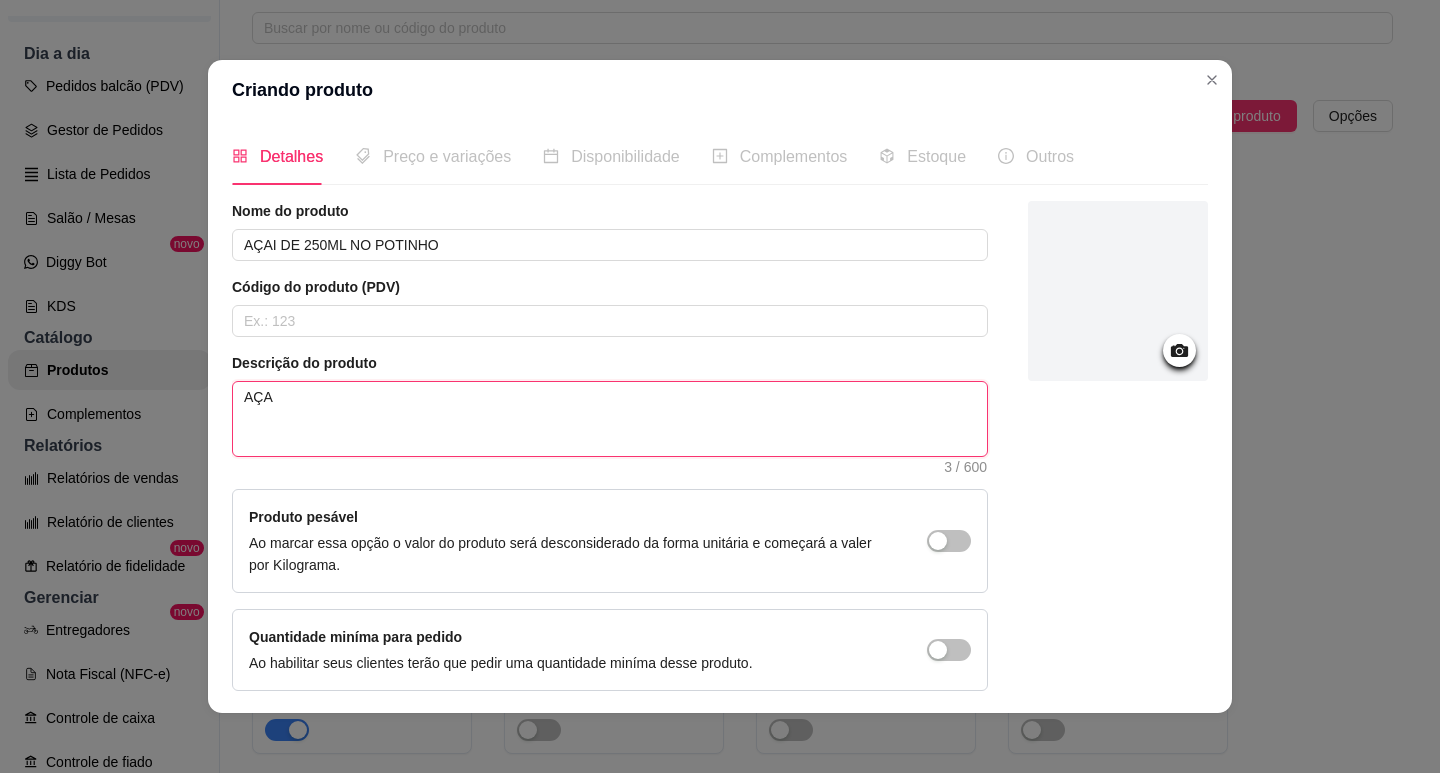 type 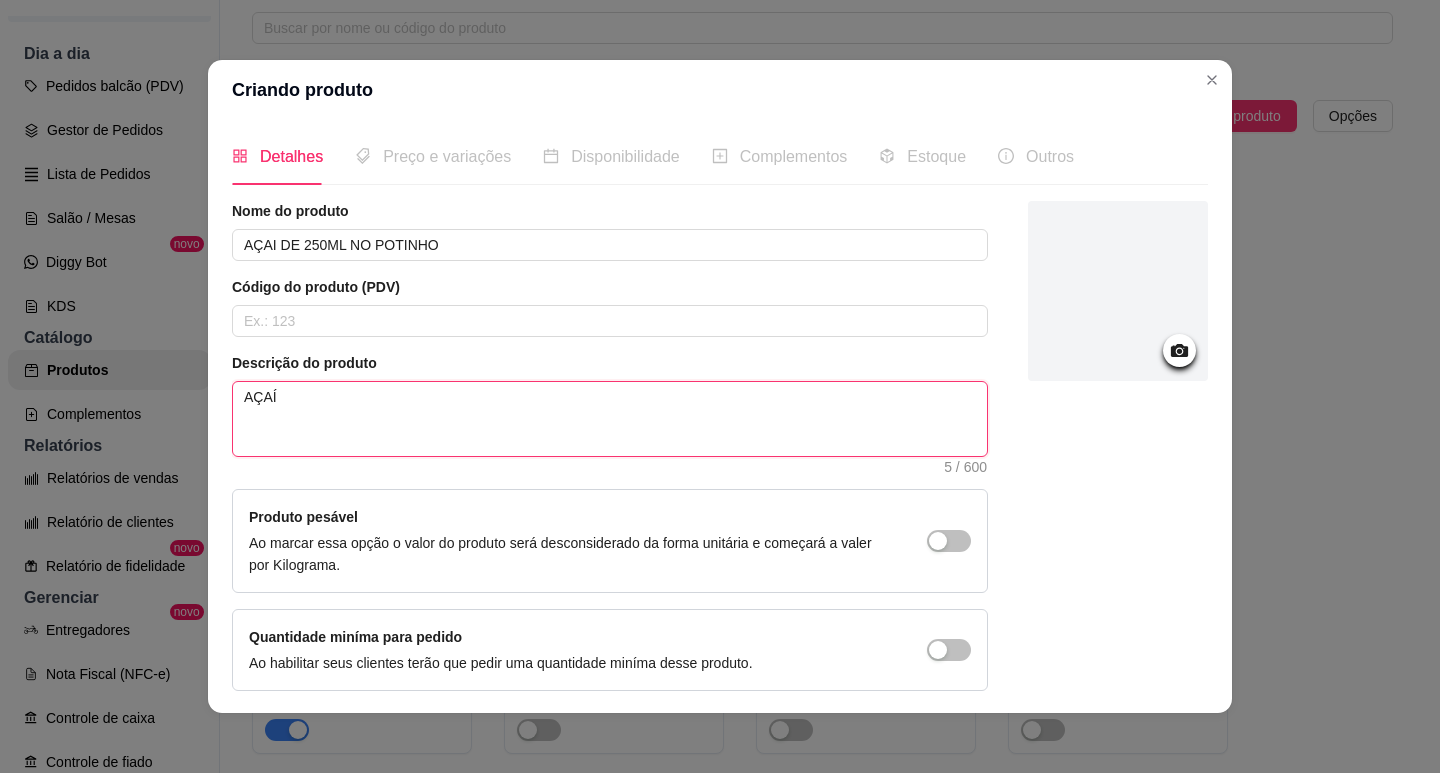 type 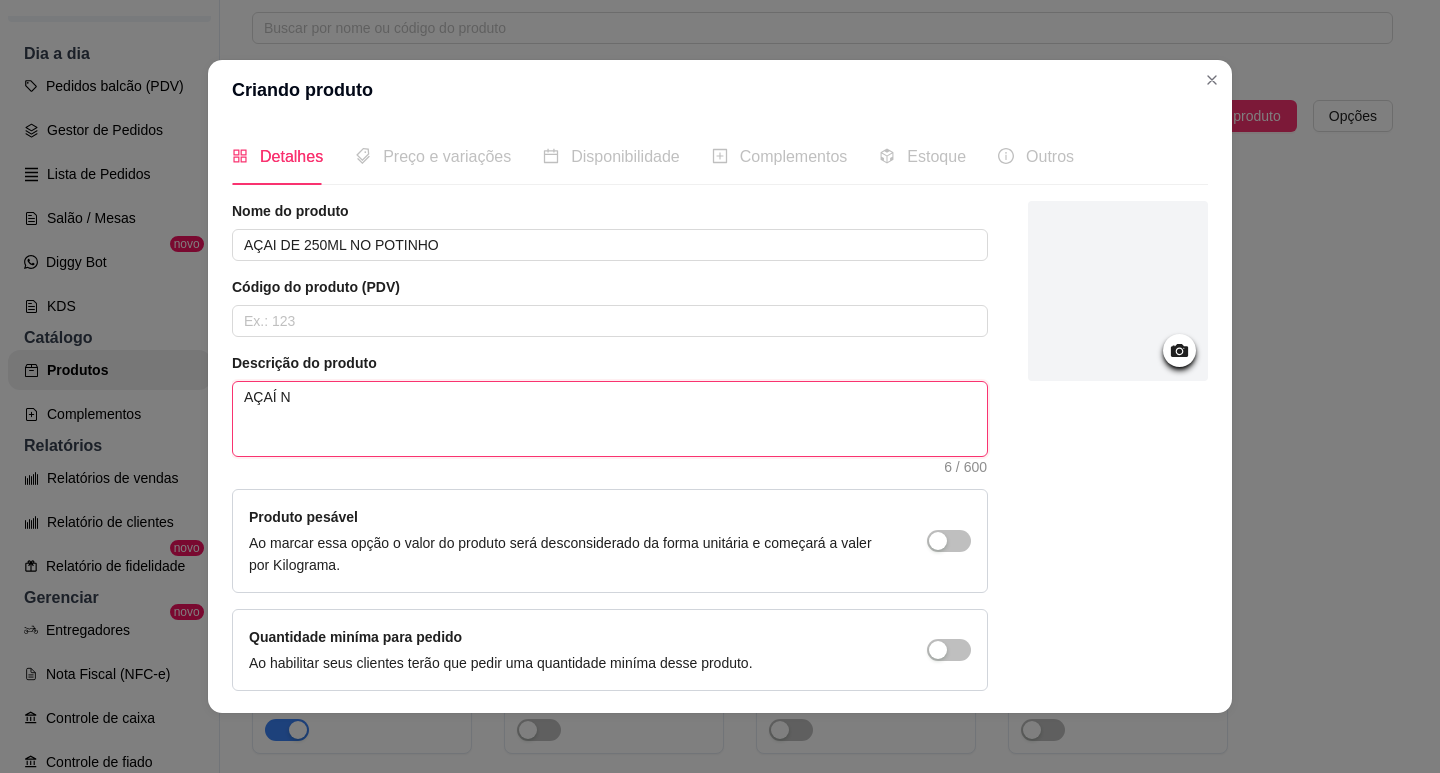 type 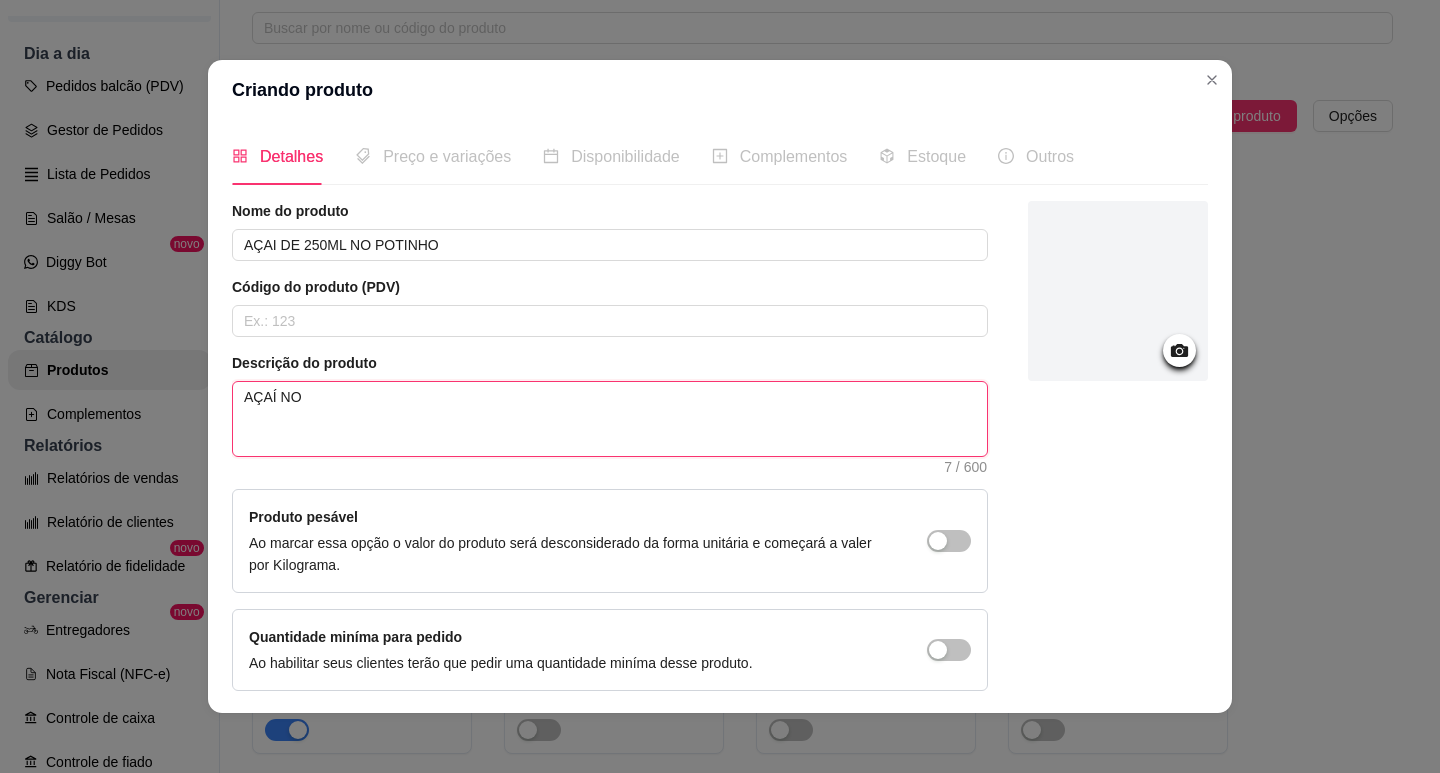 type 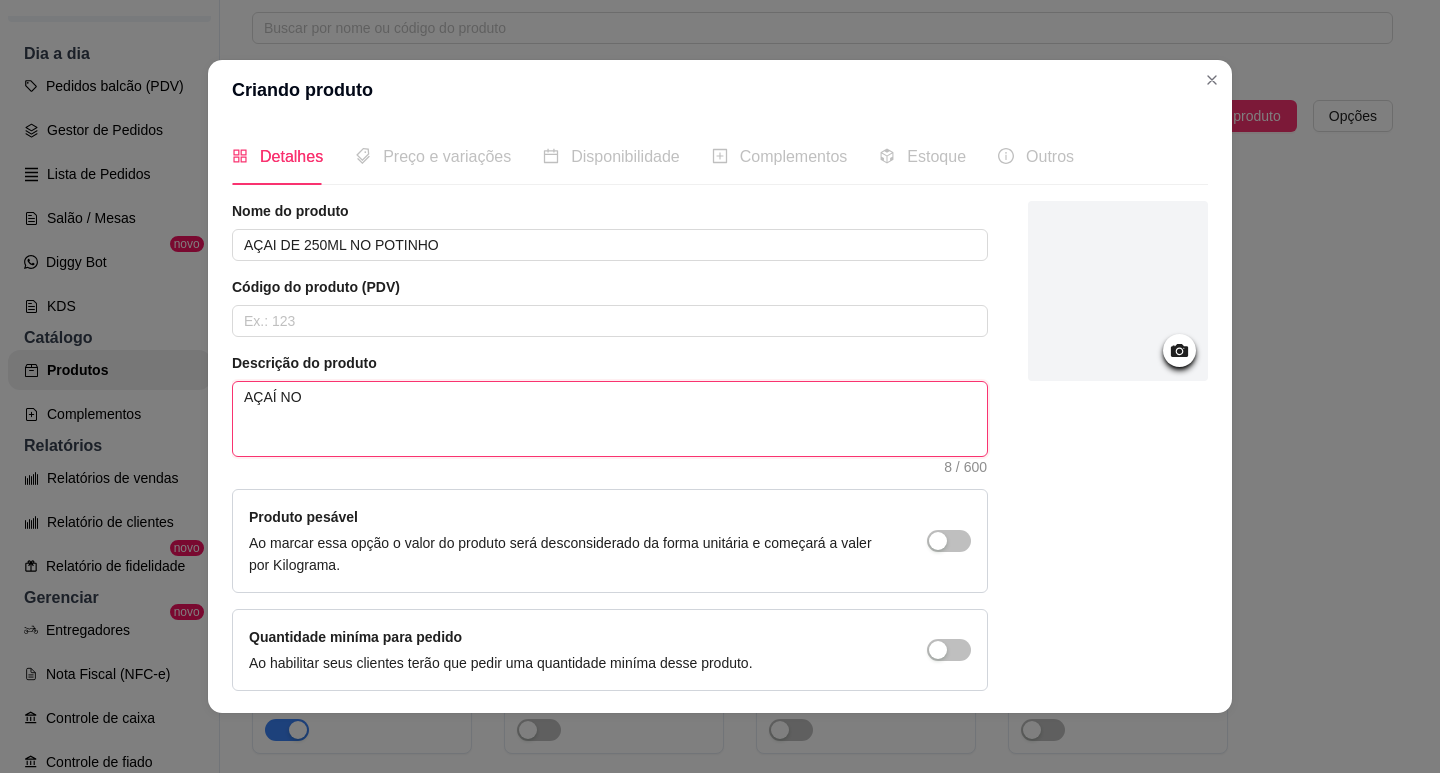 type 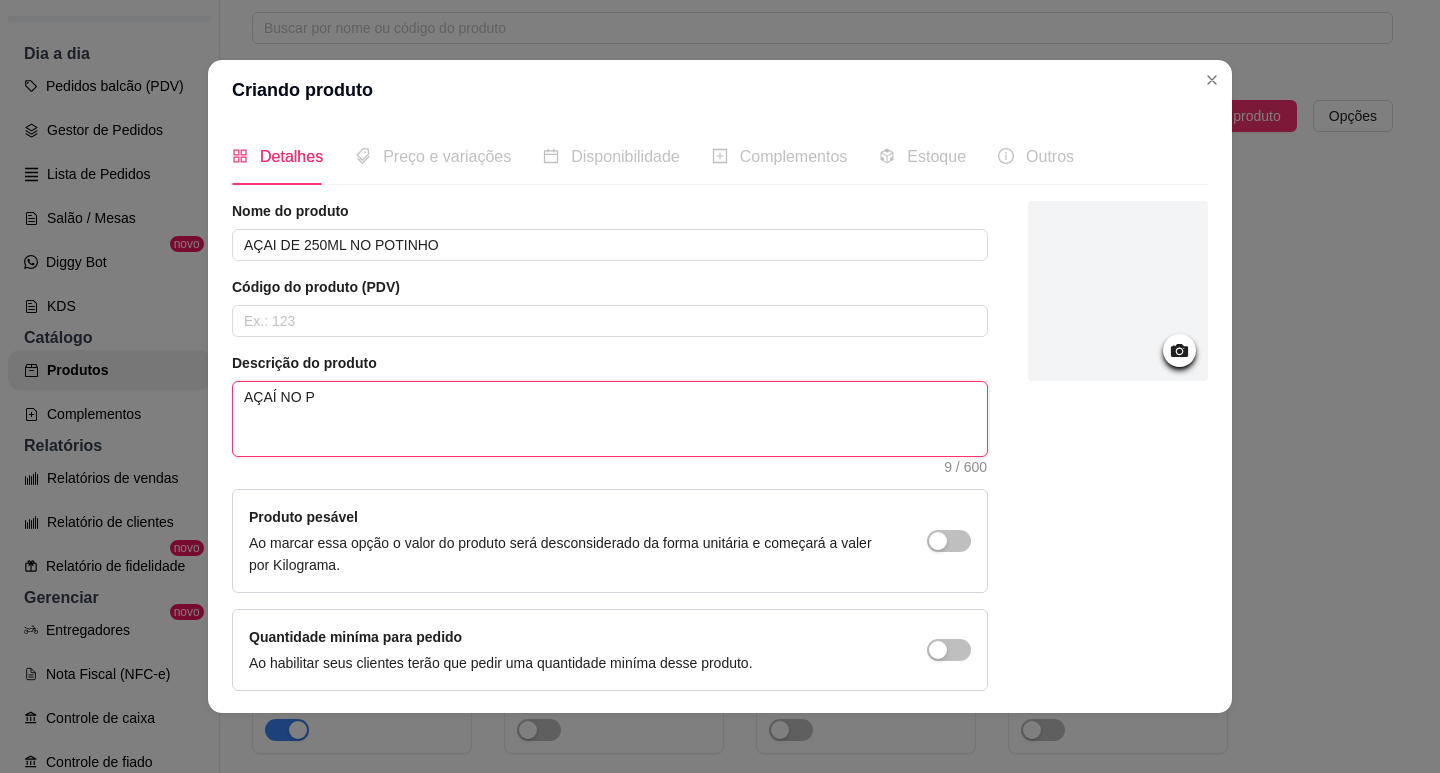 type 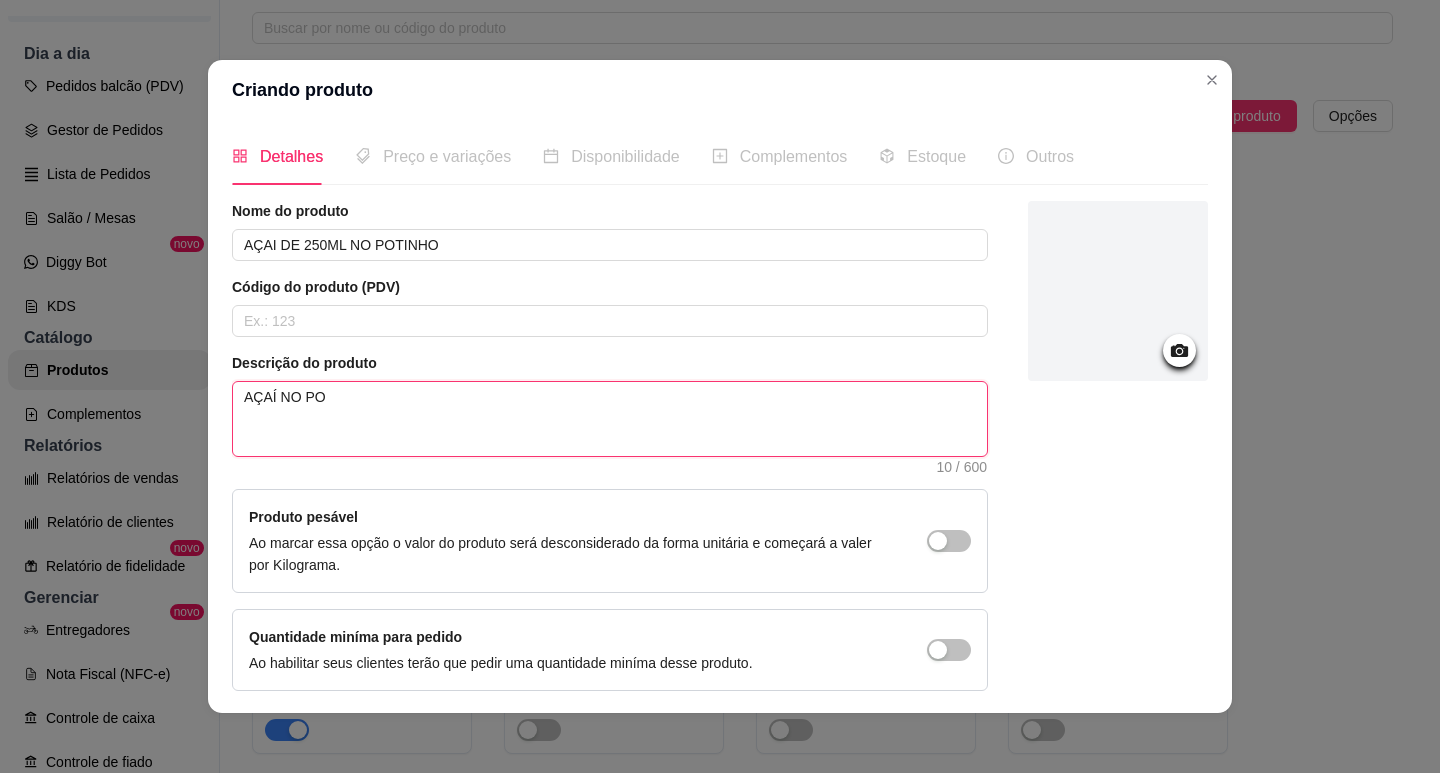 type 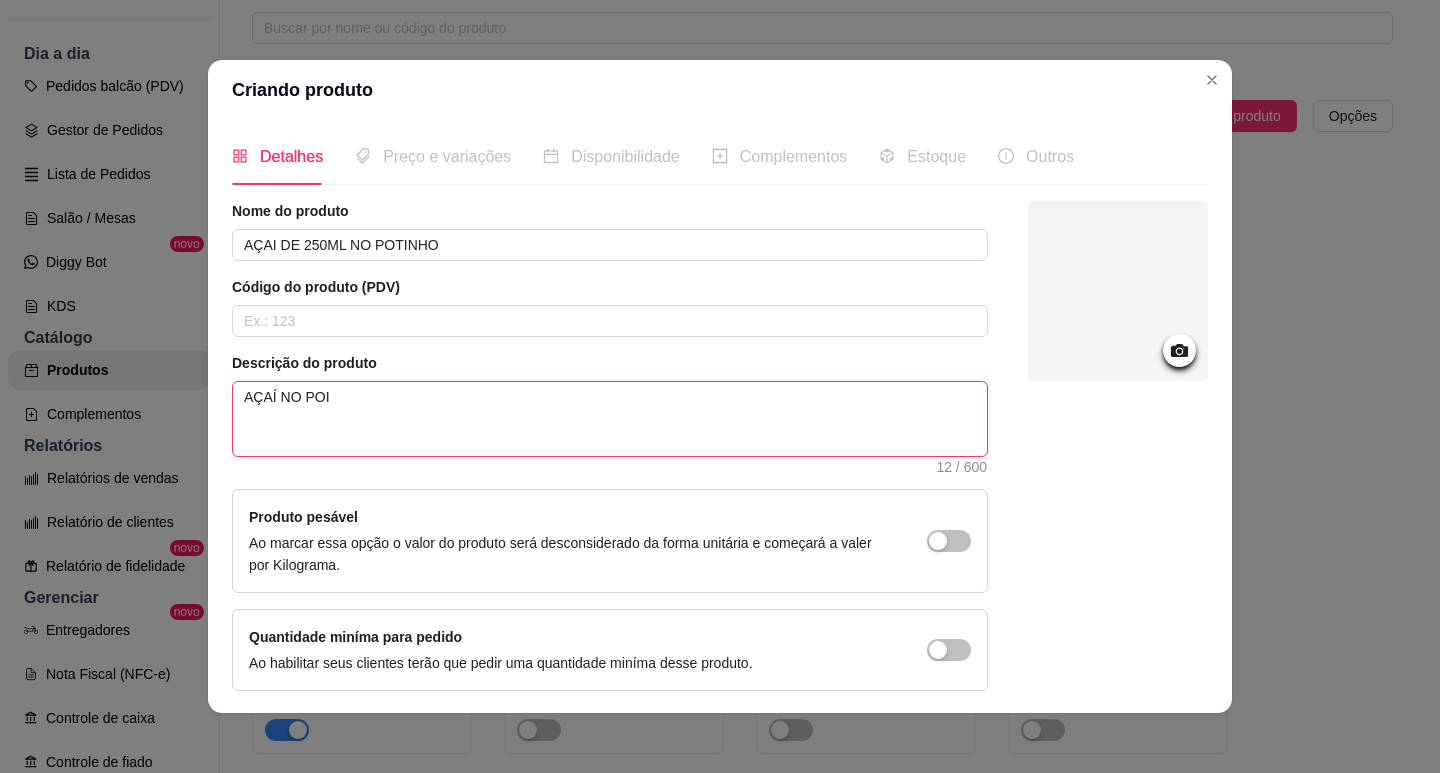 type 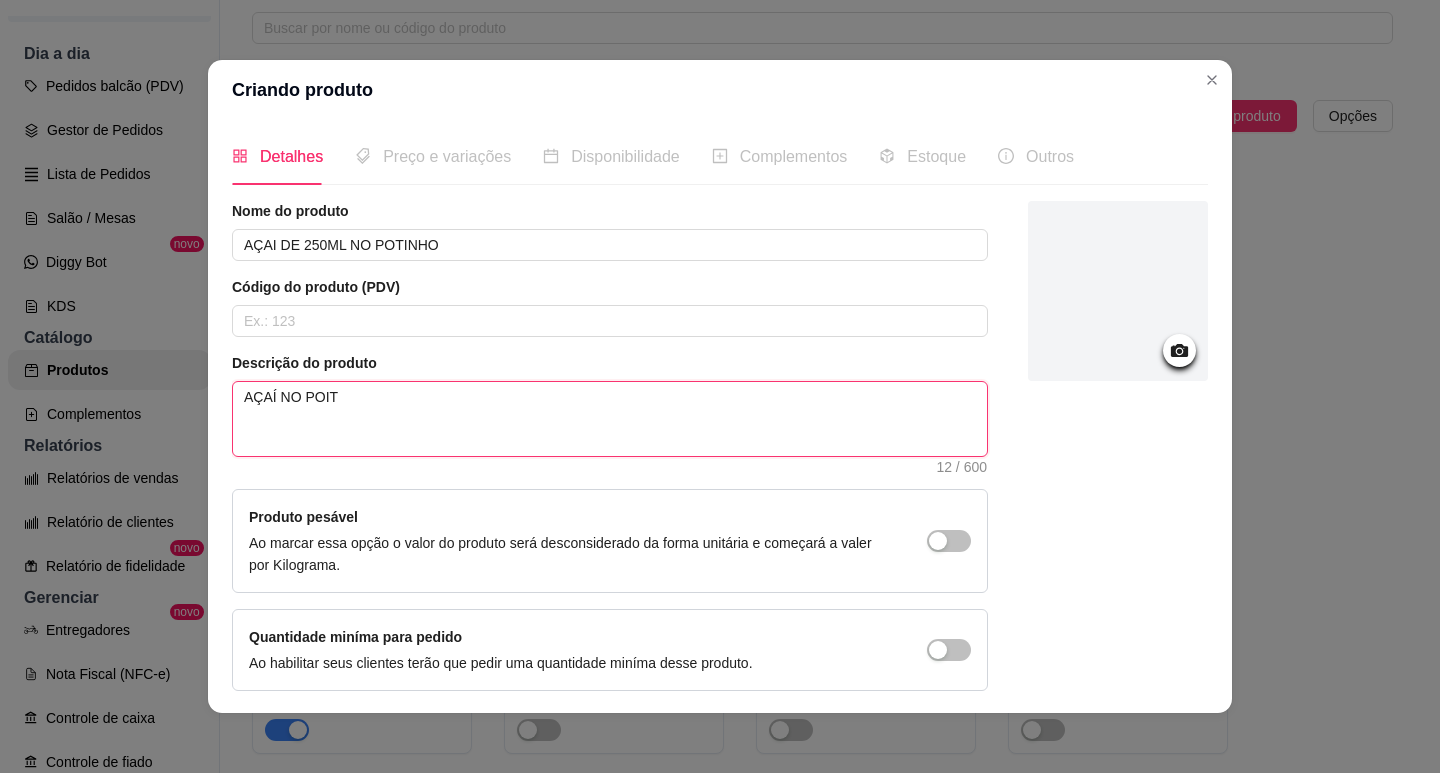 type 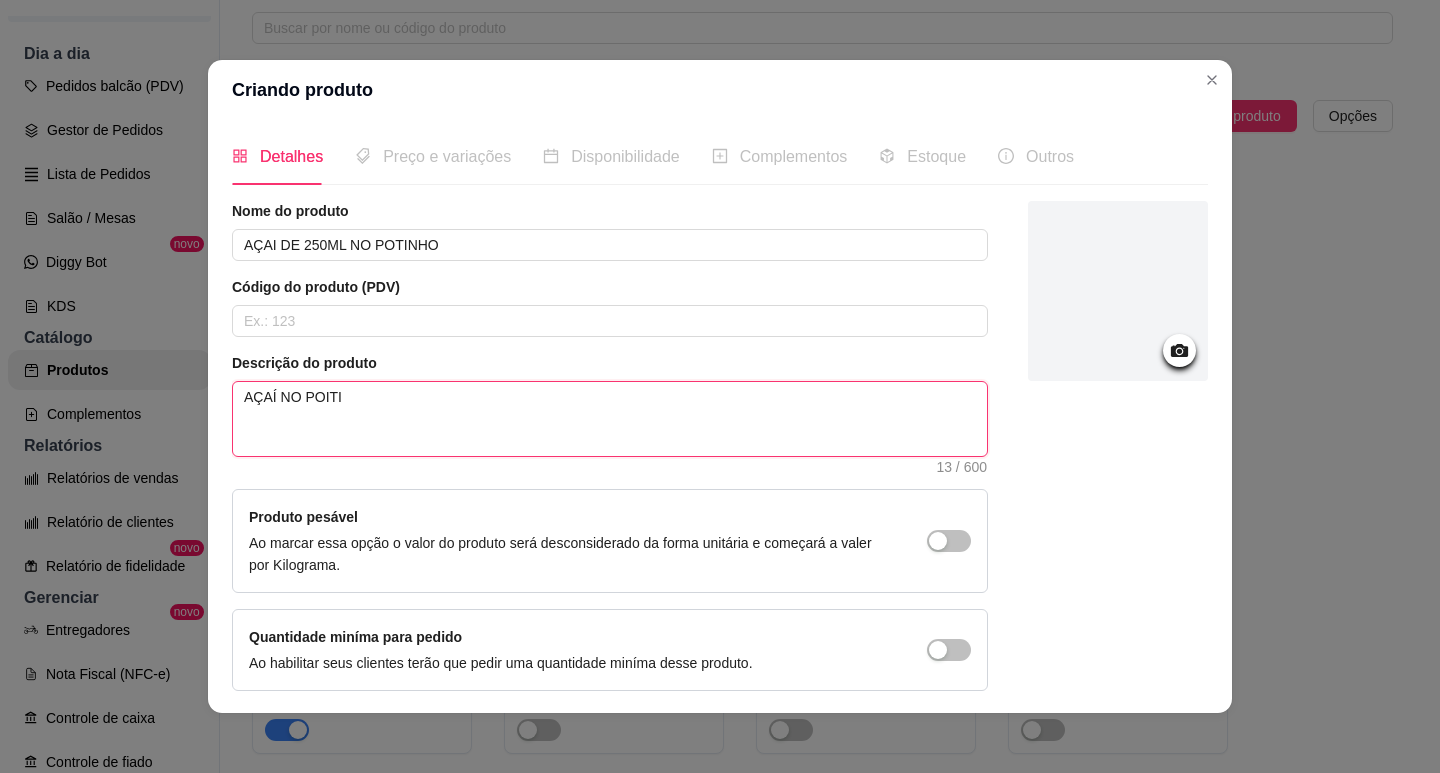 type 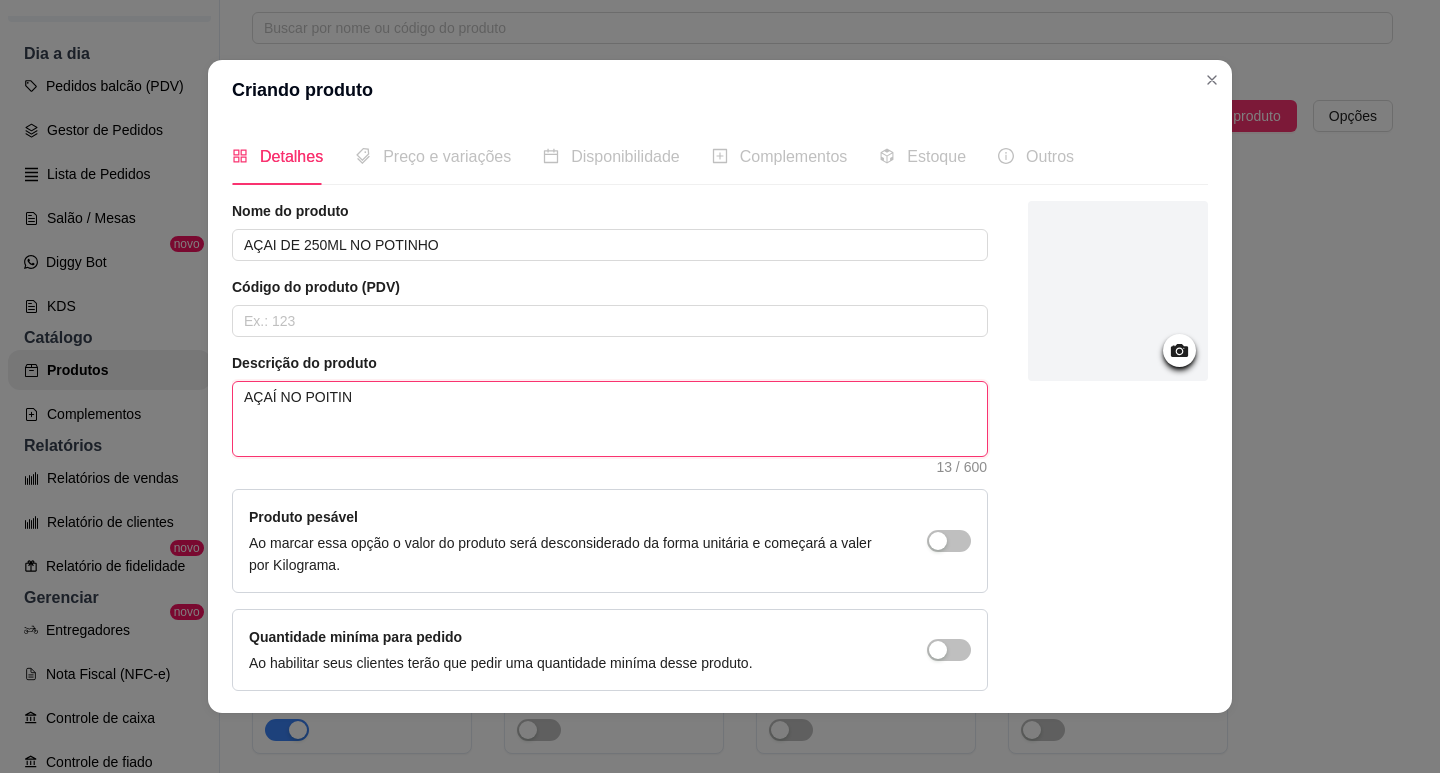 type 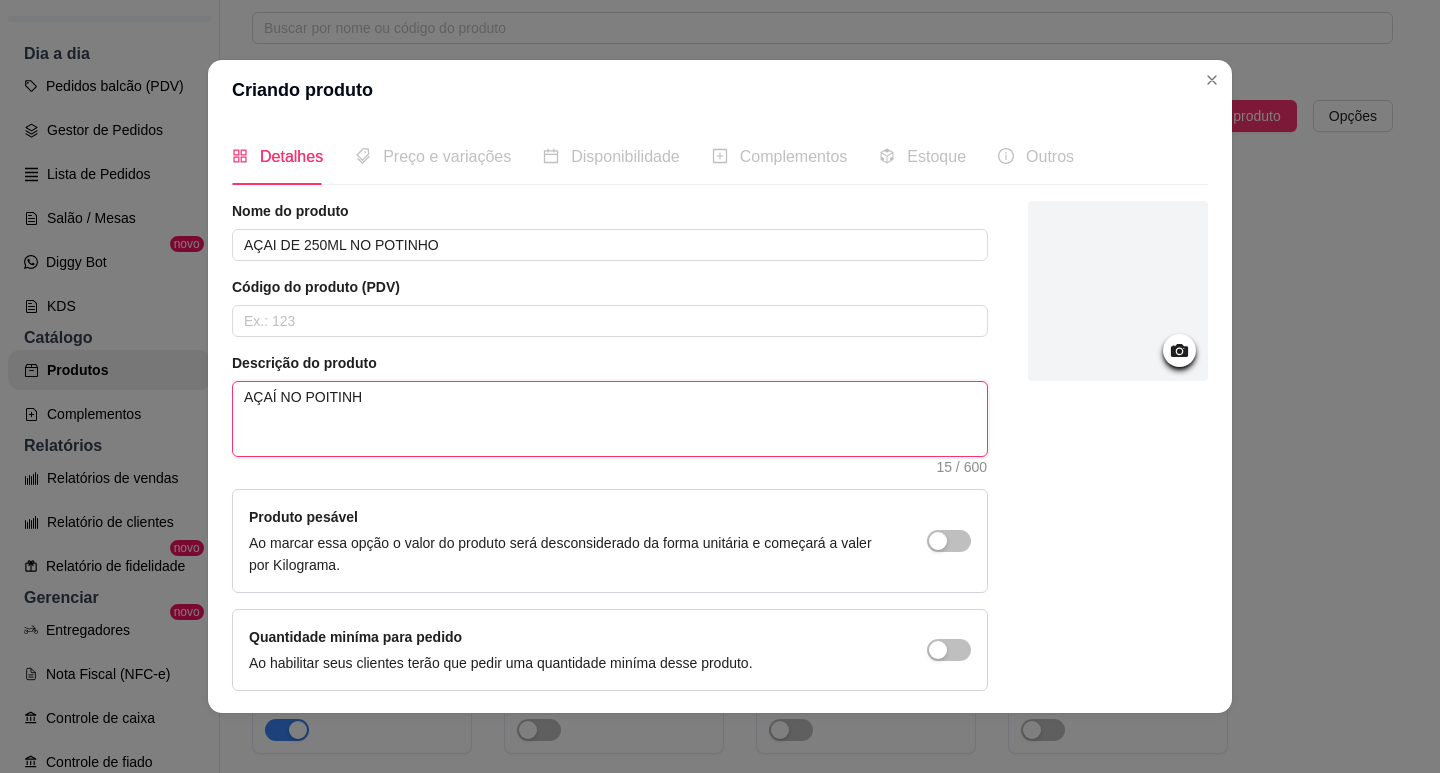 type 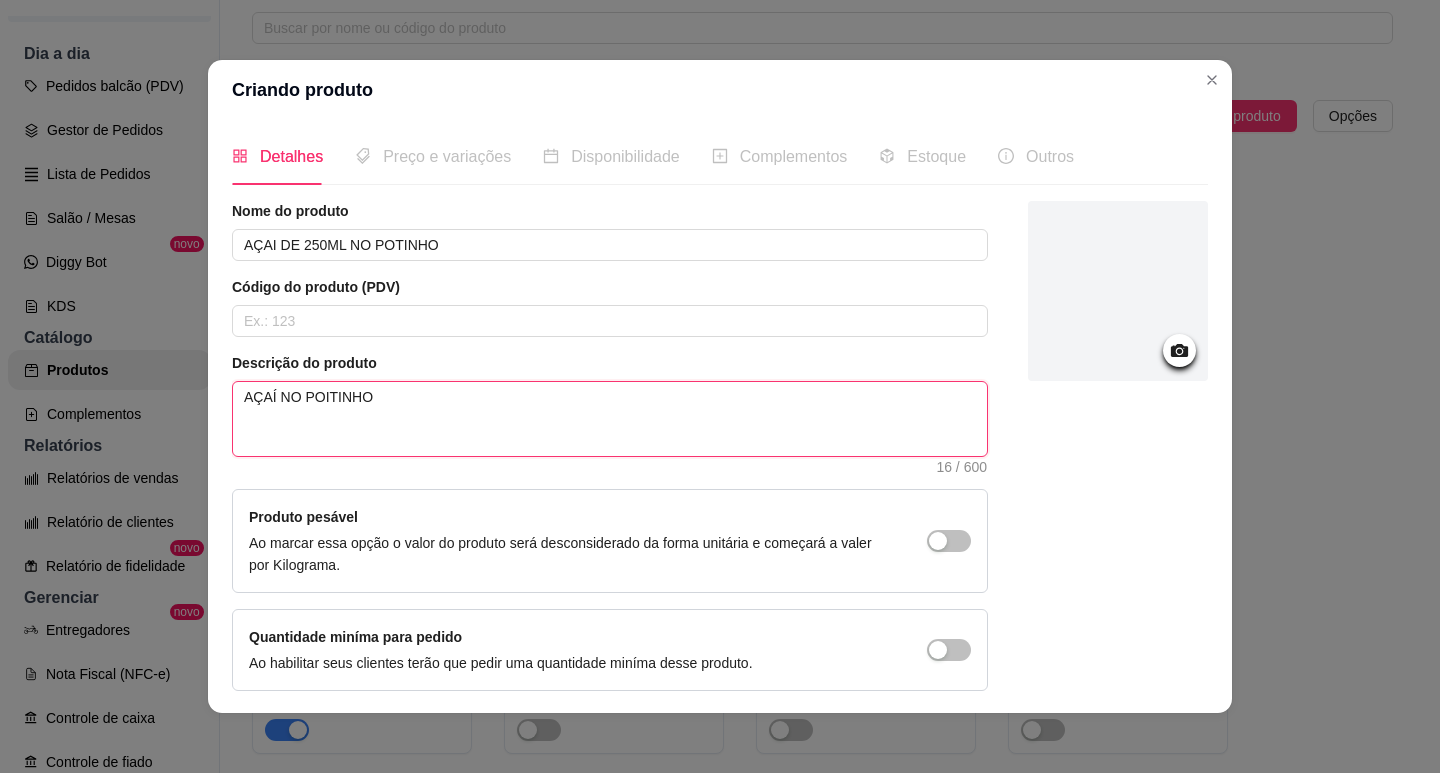 type 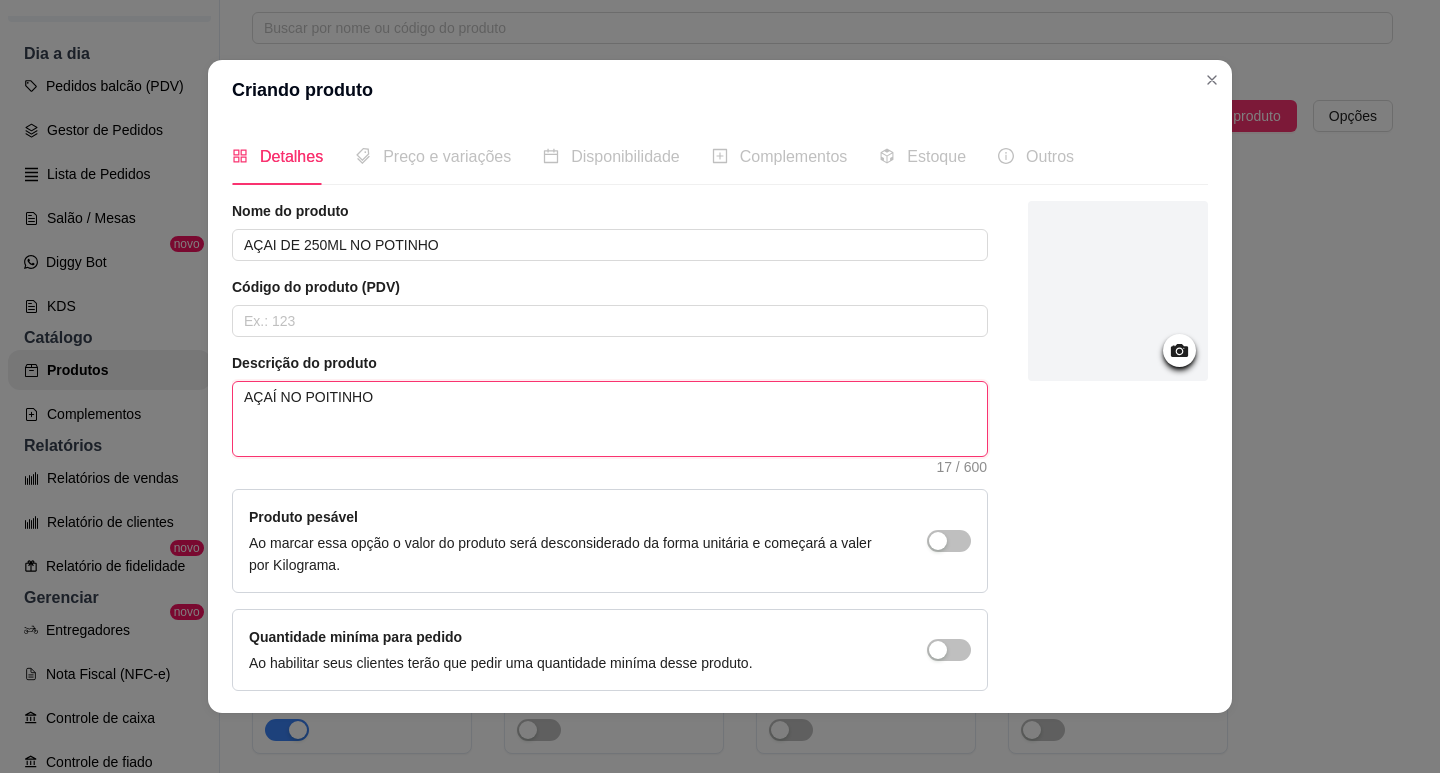 type 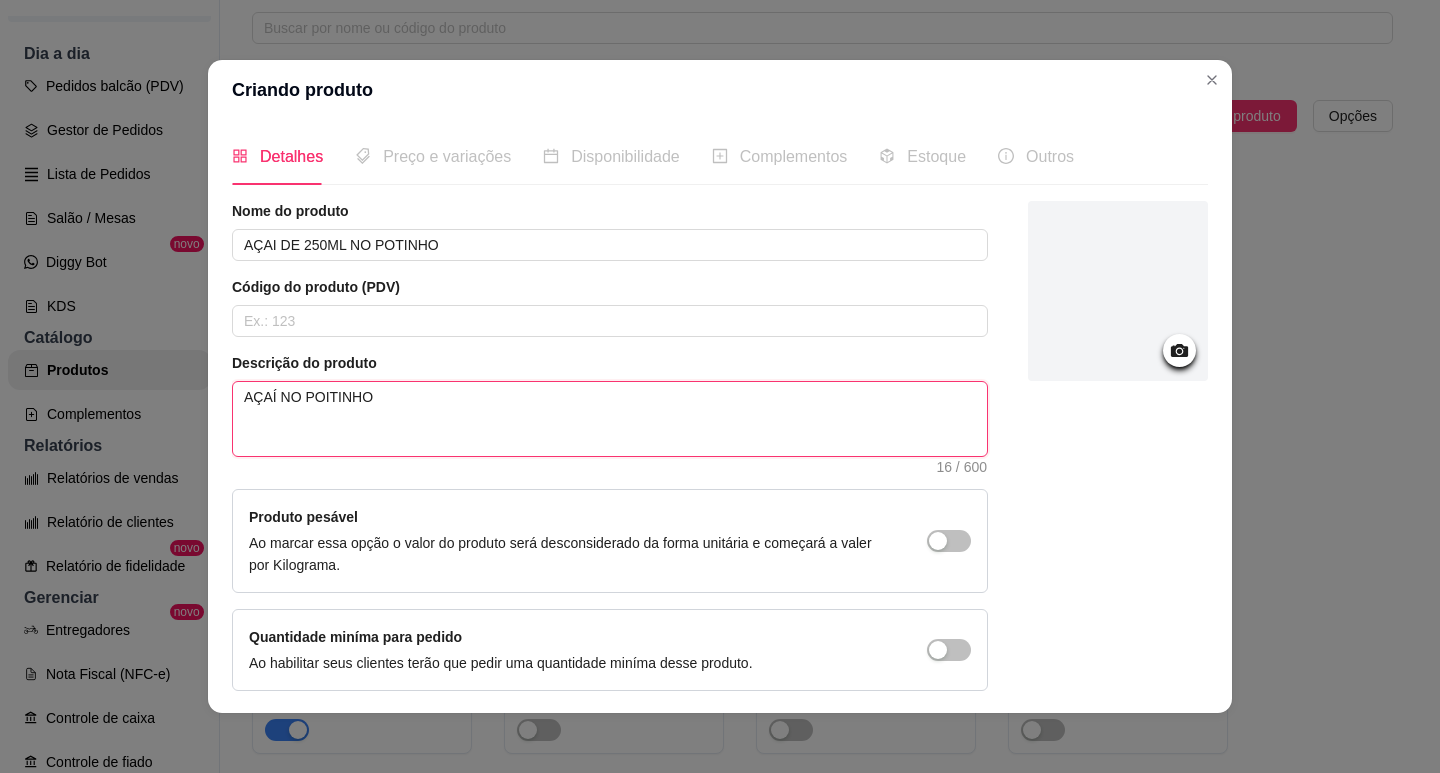 type 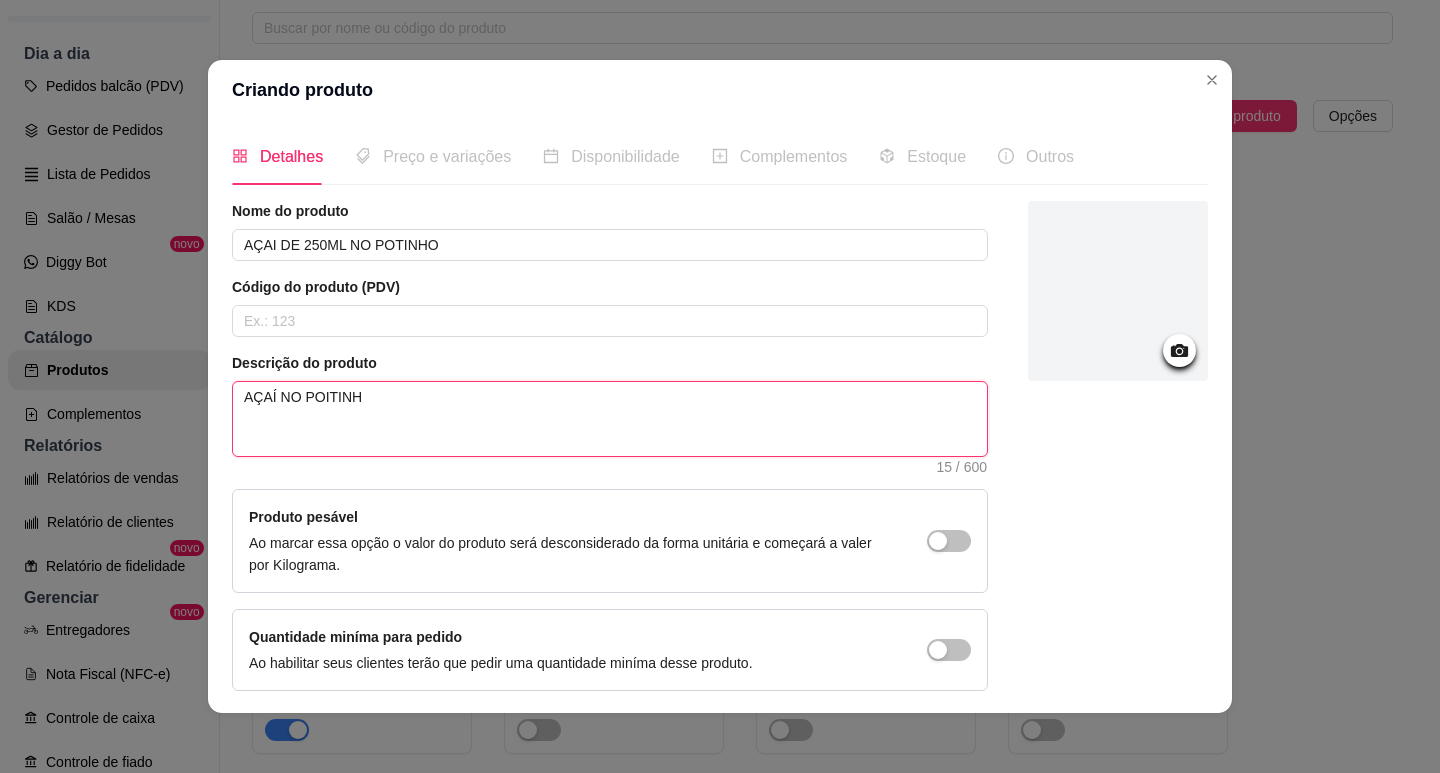 type 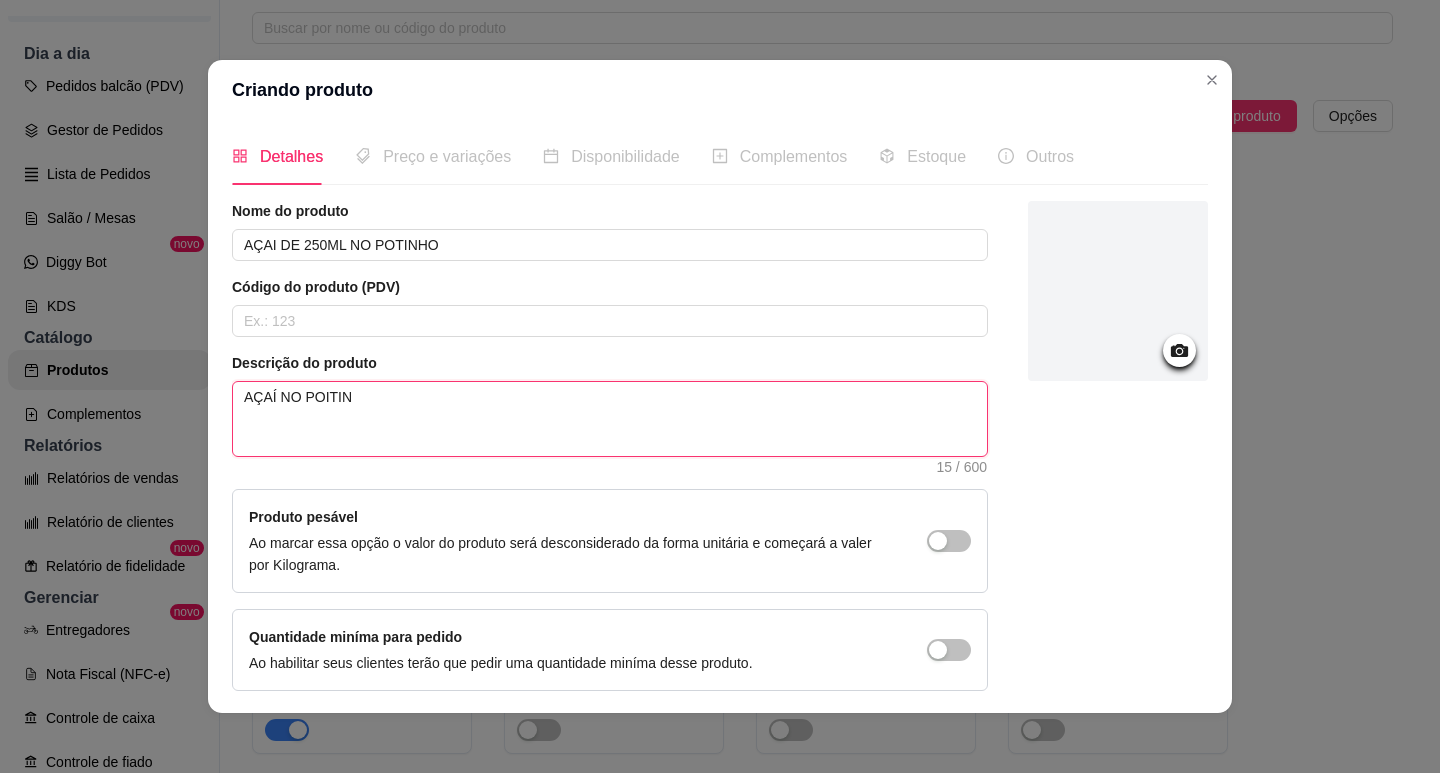 type 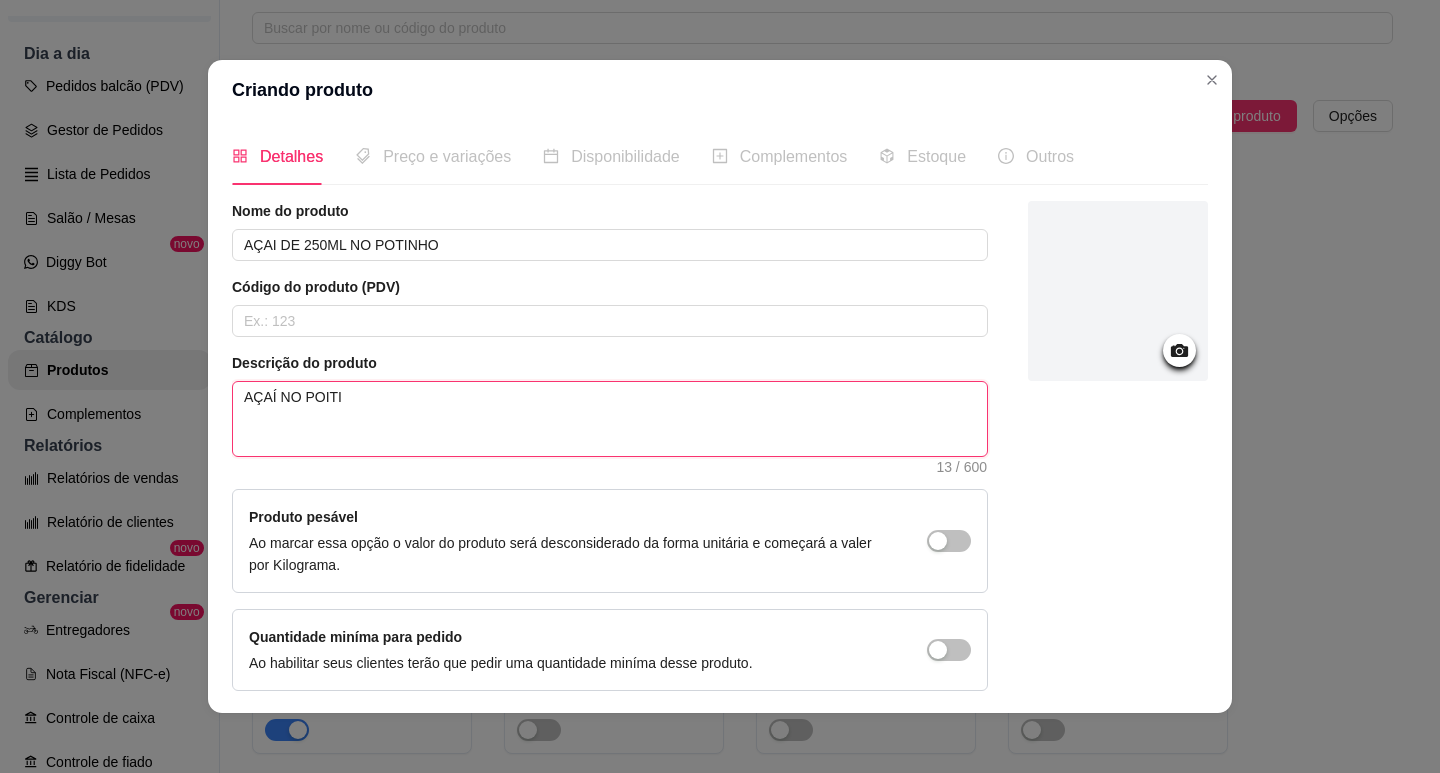 type 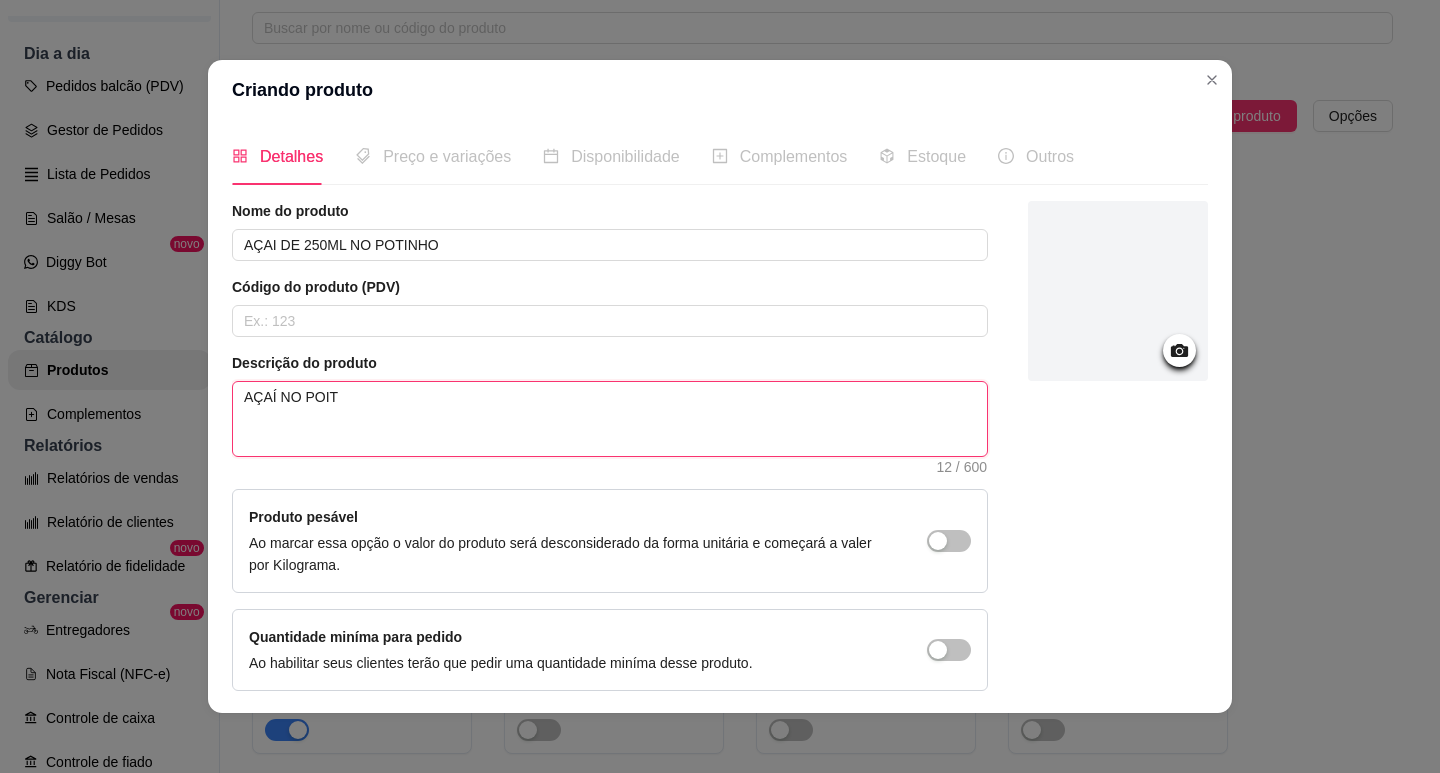 type 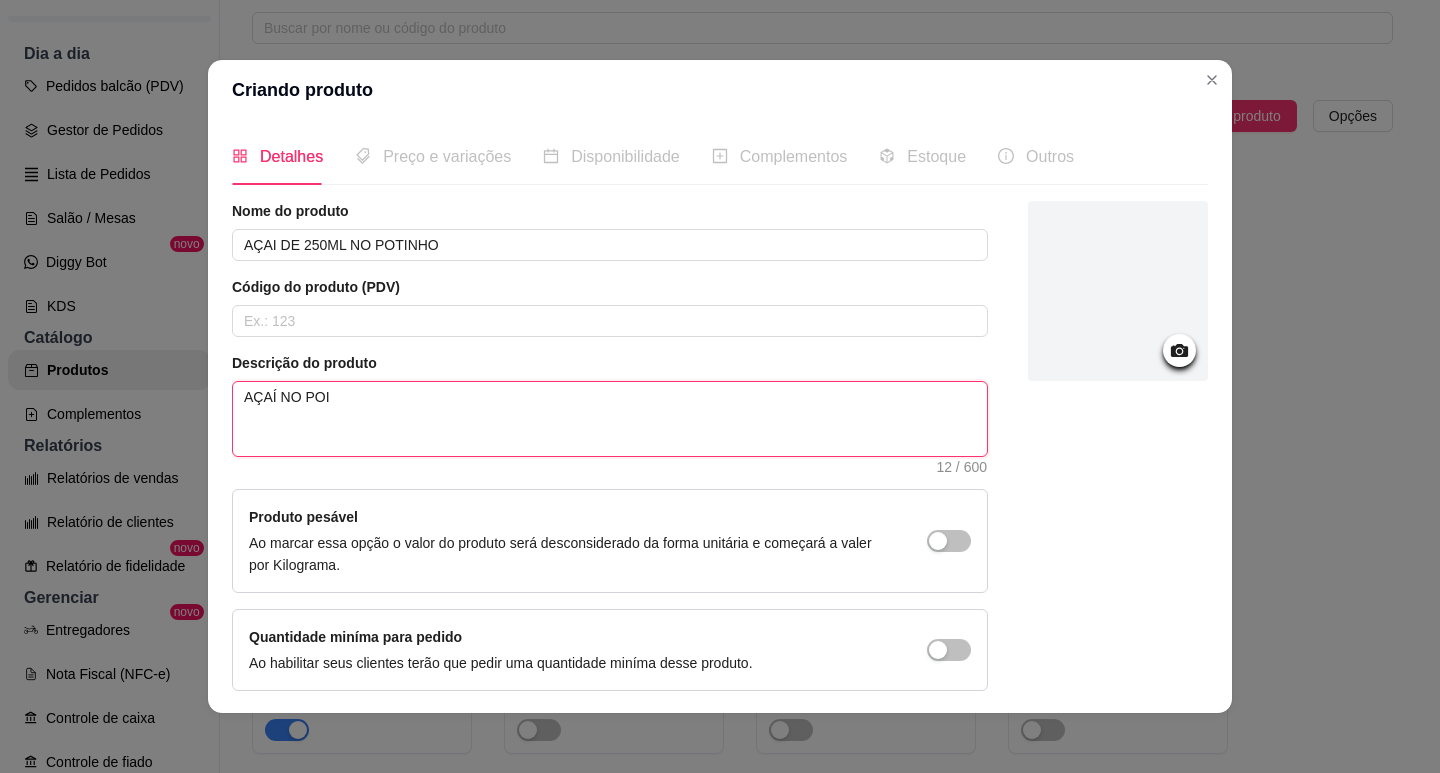type 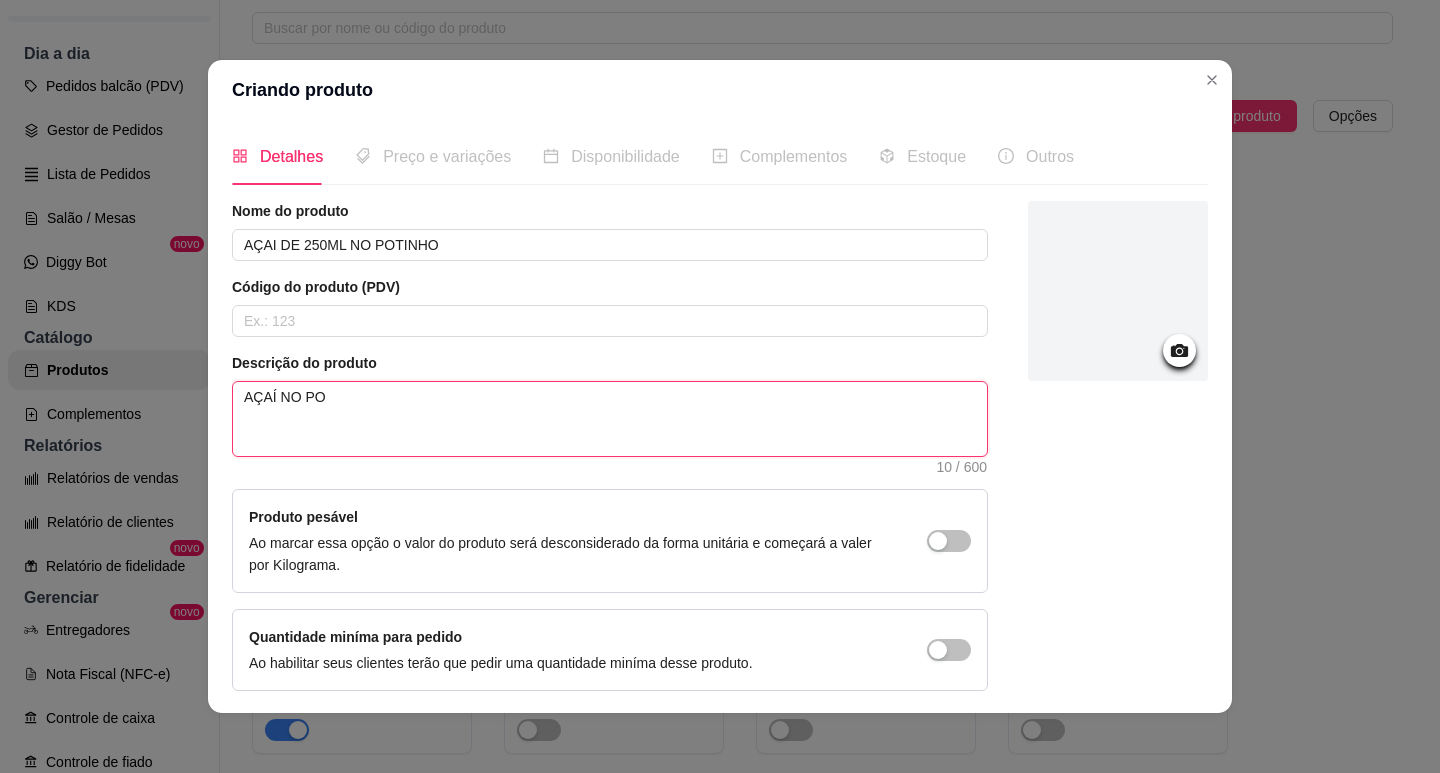 type 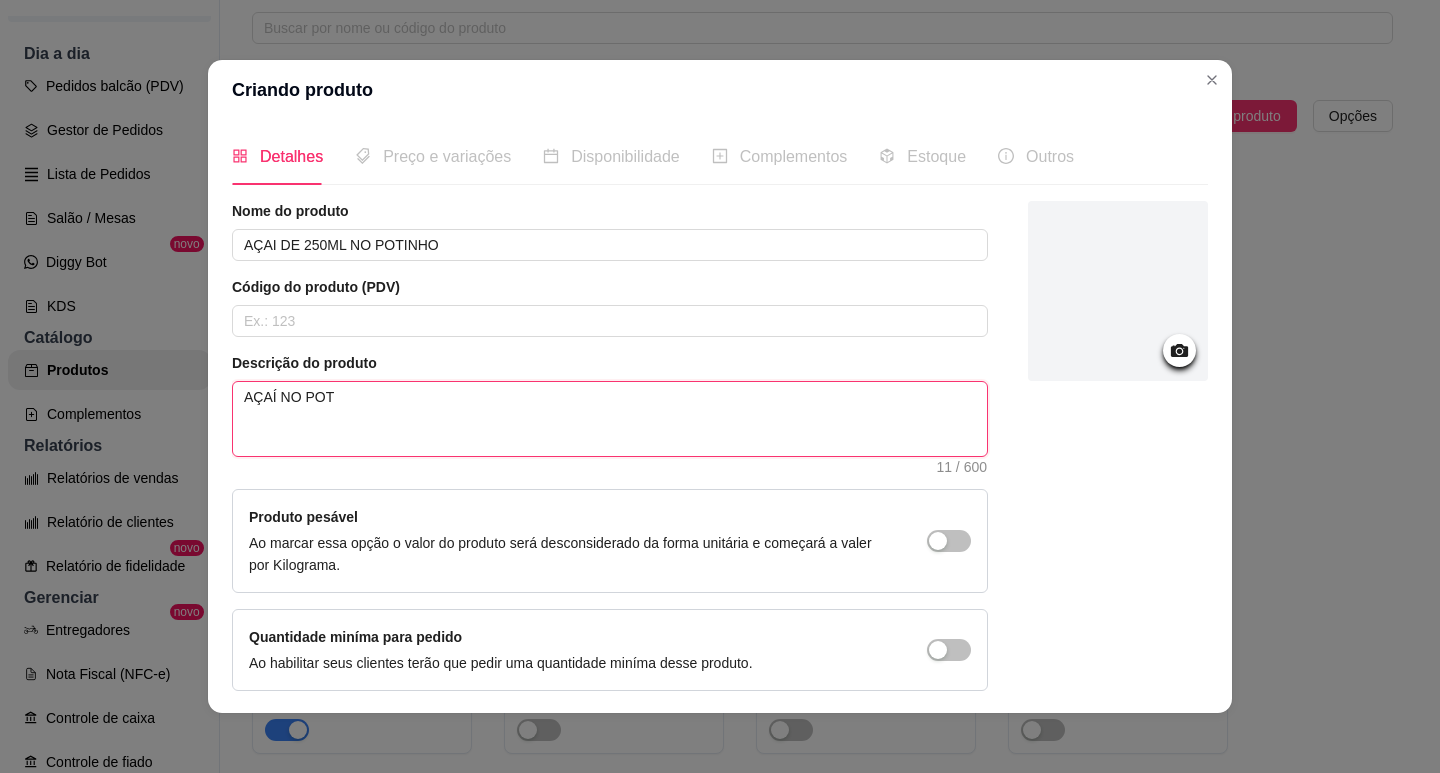type 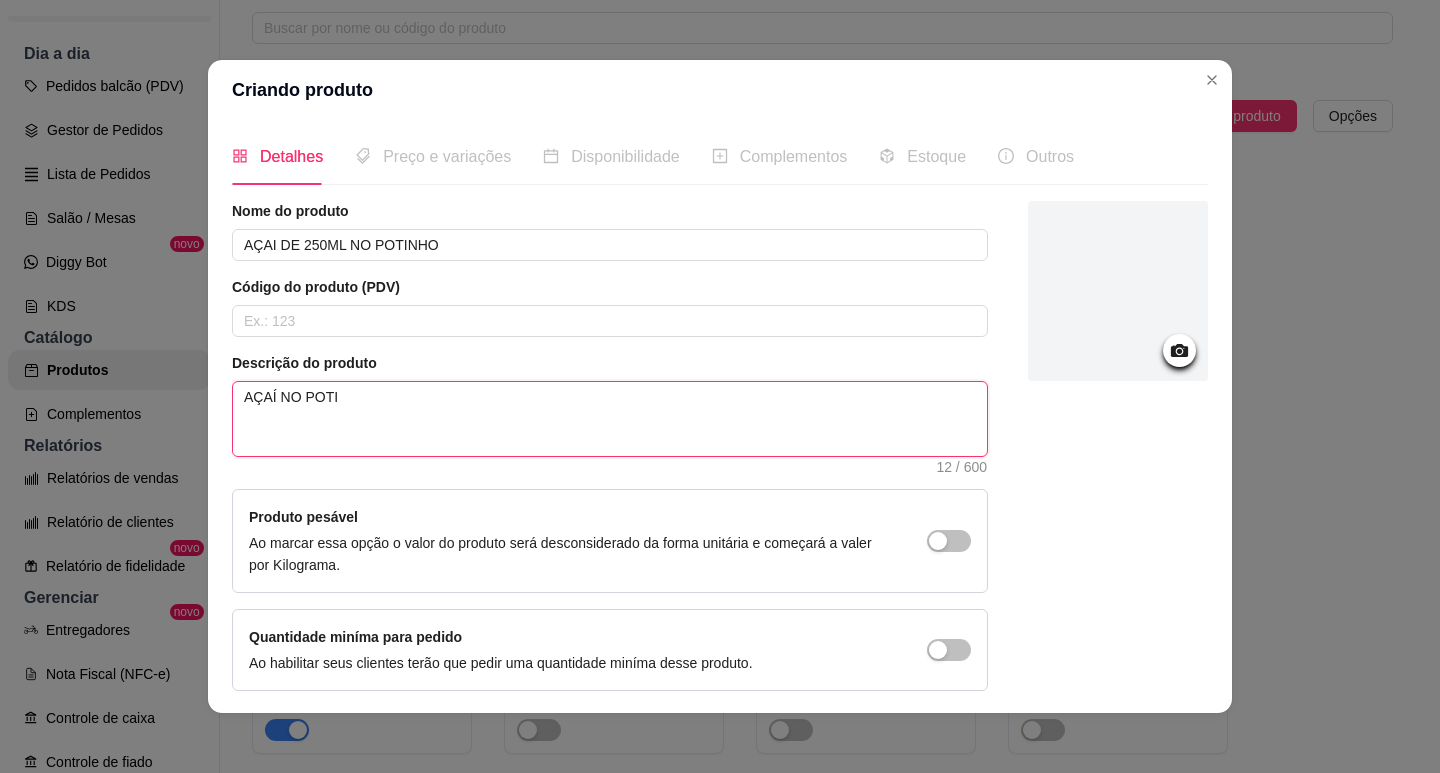 type 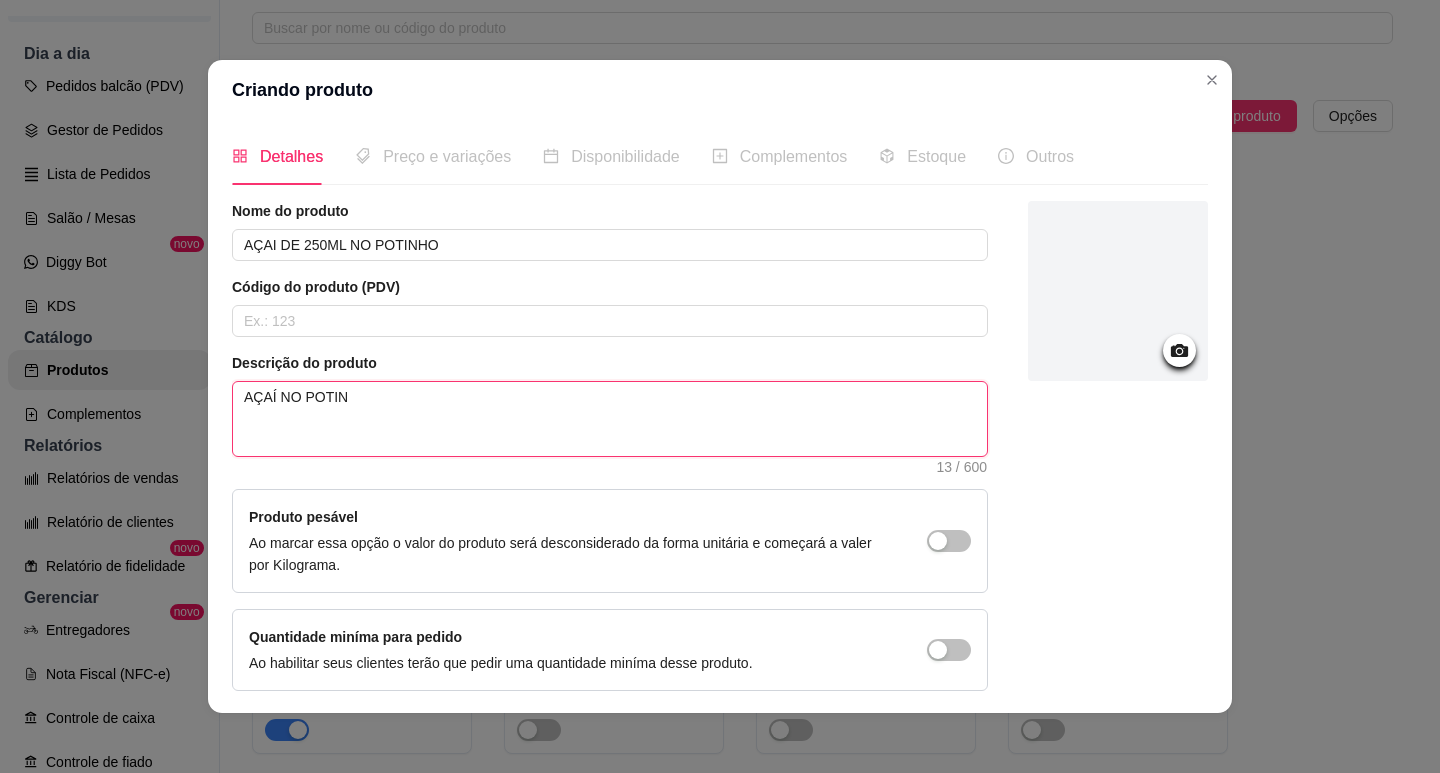 type 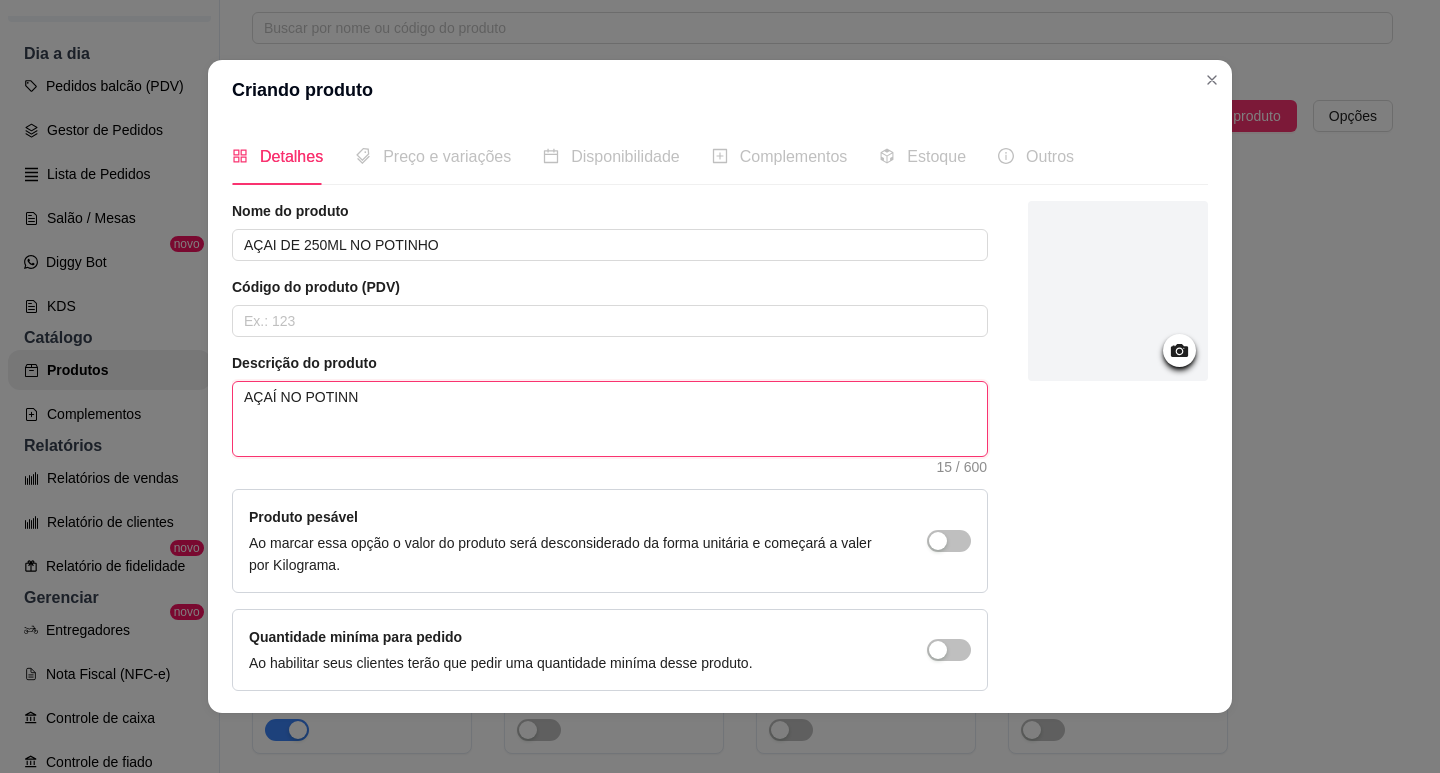 type 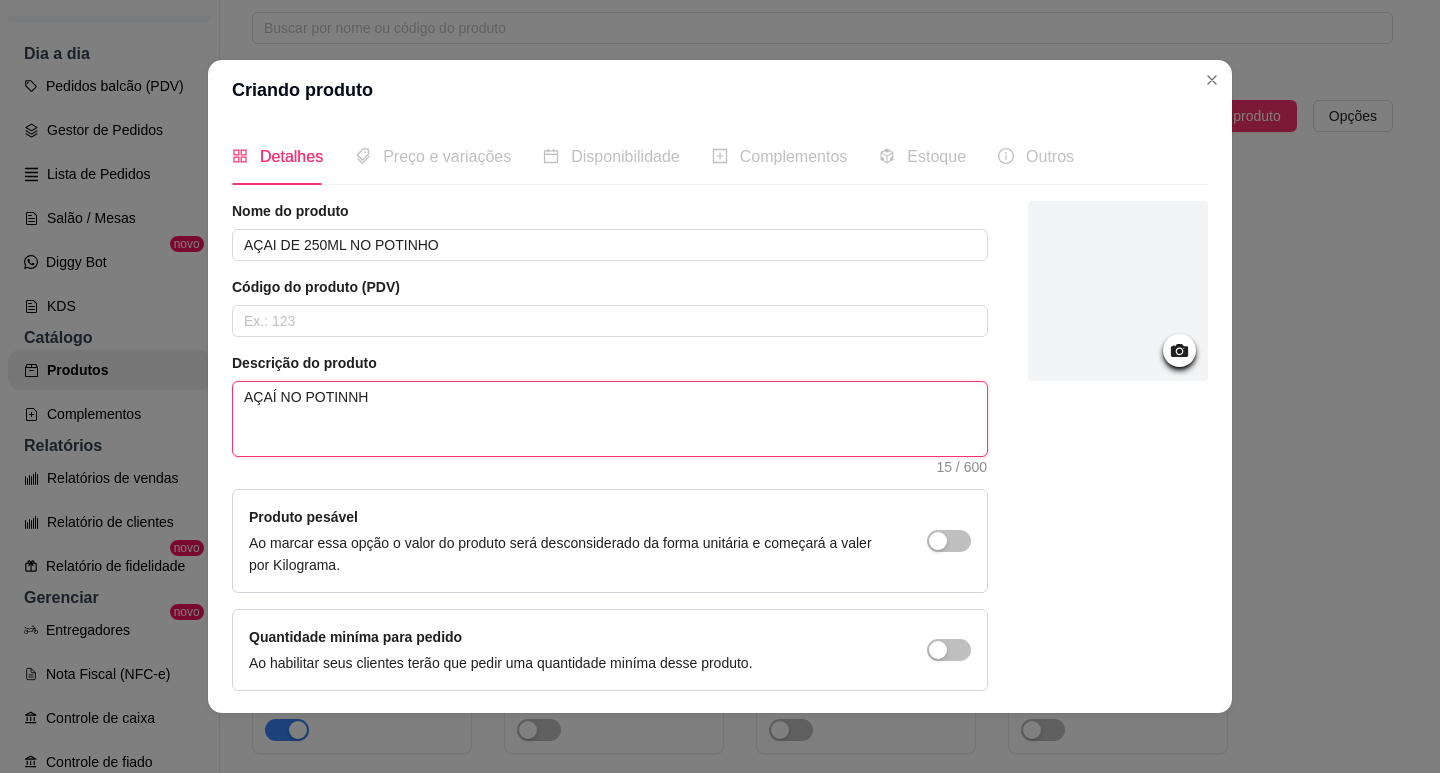 type 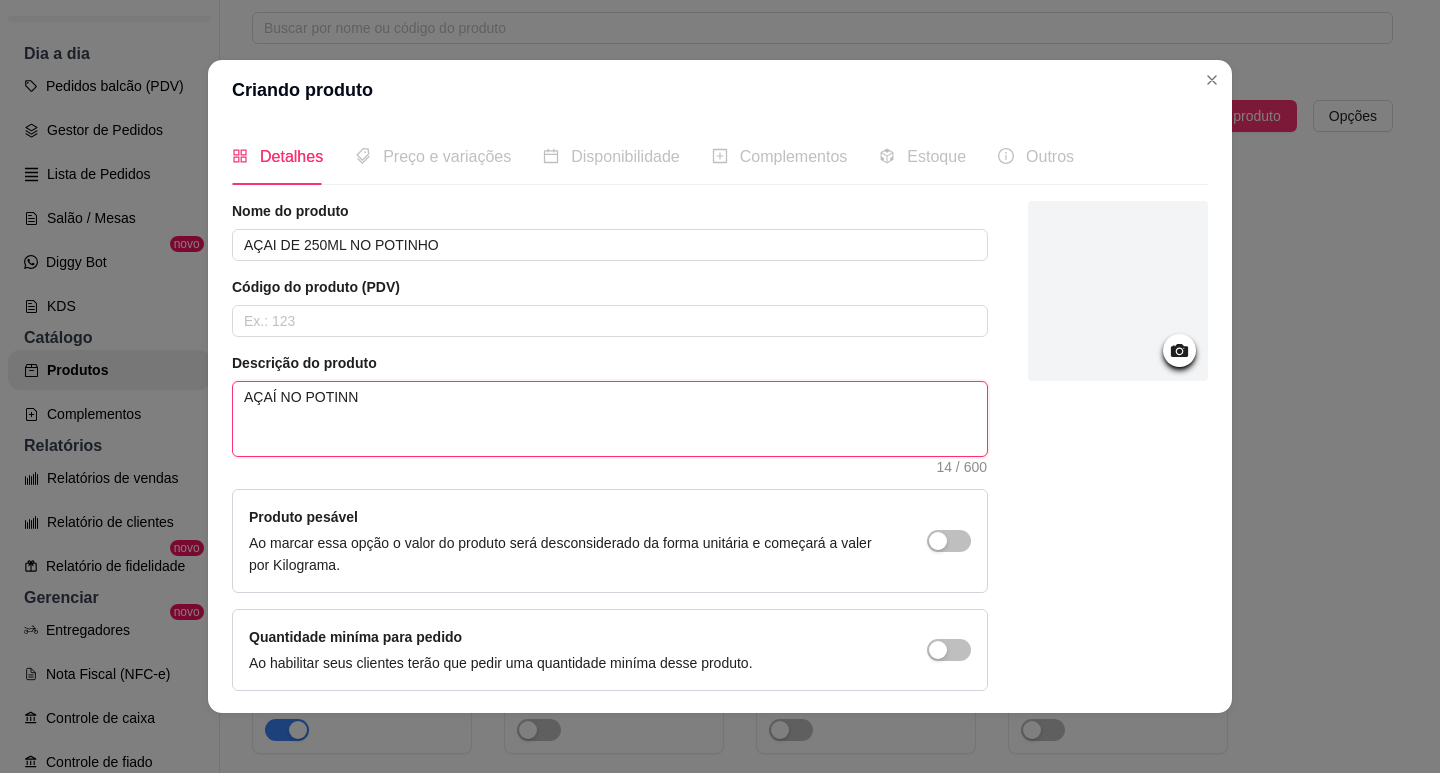type 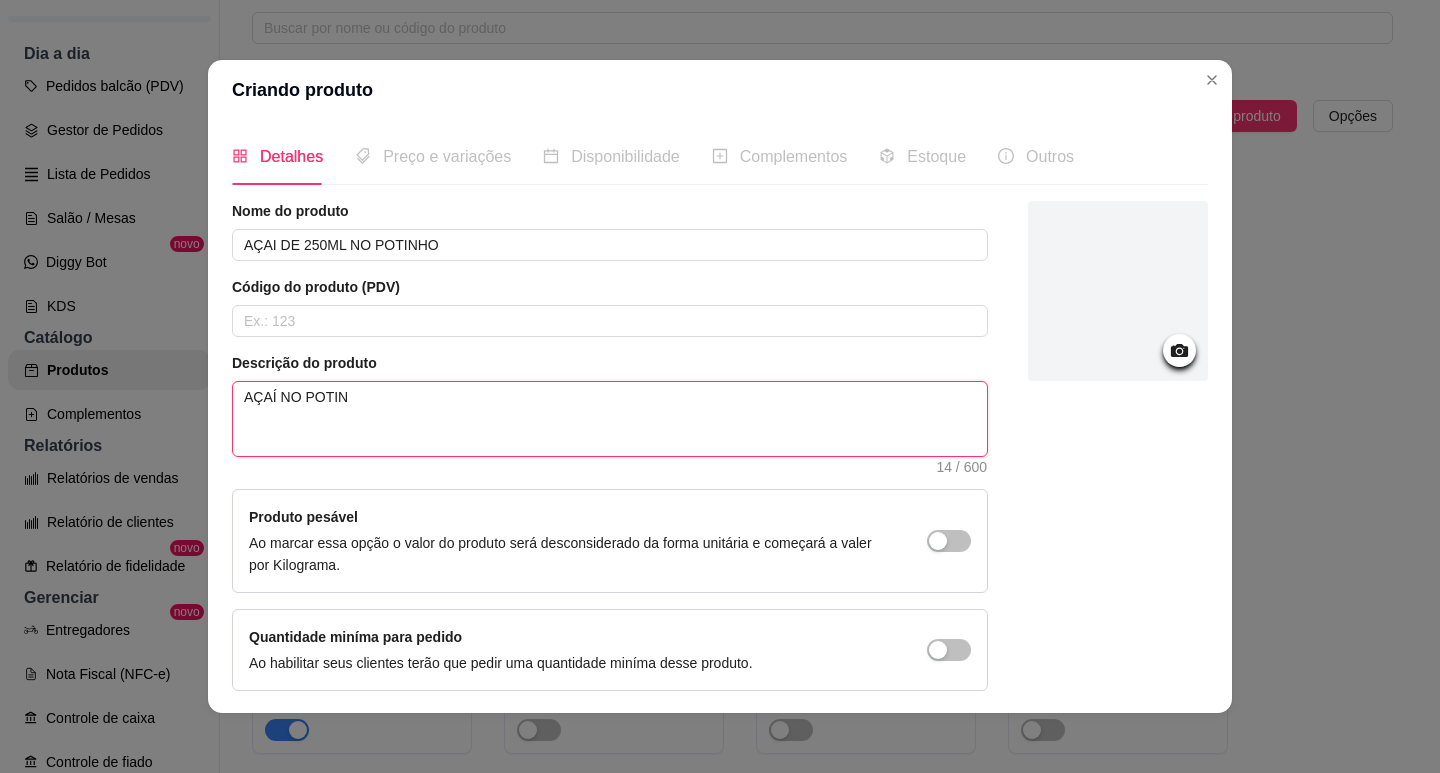 type 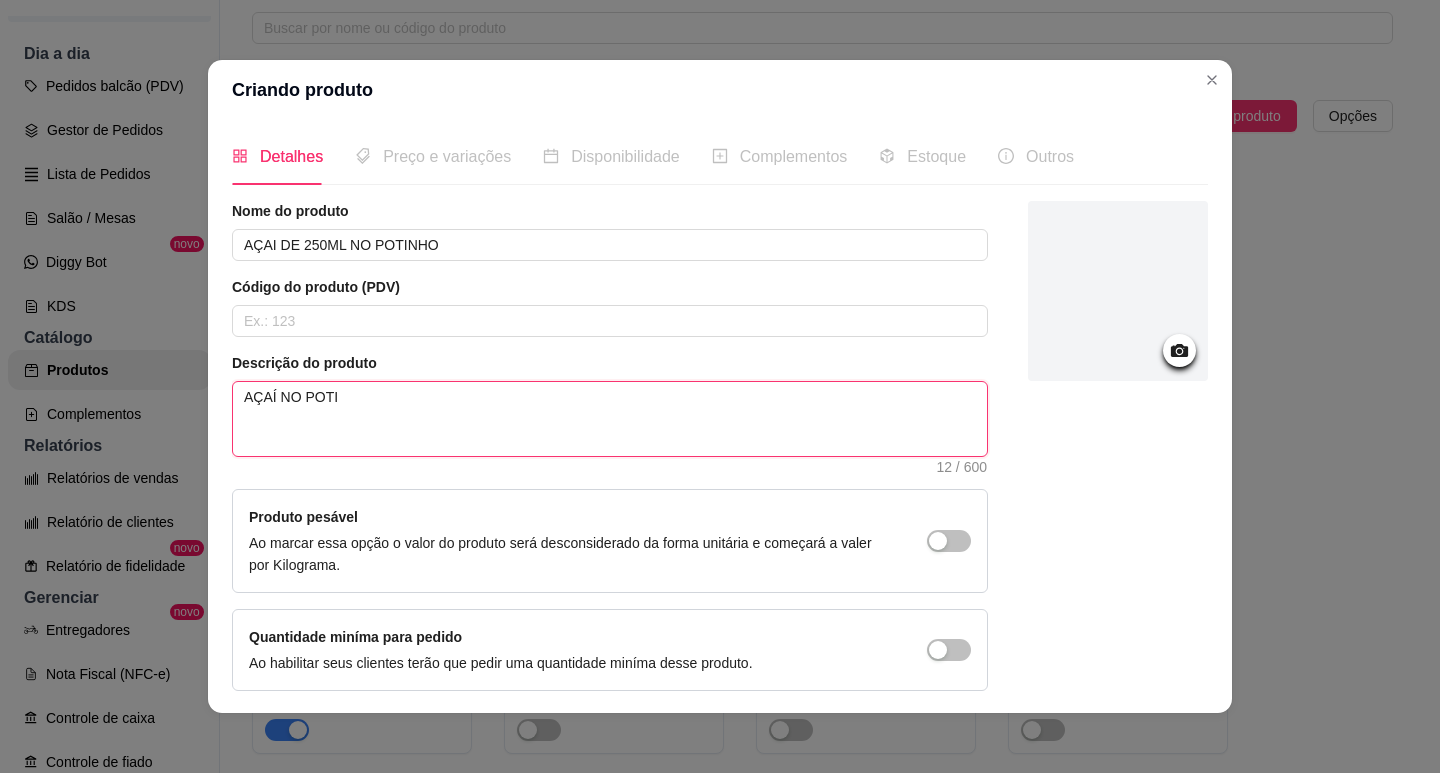 type 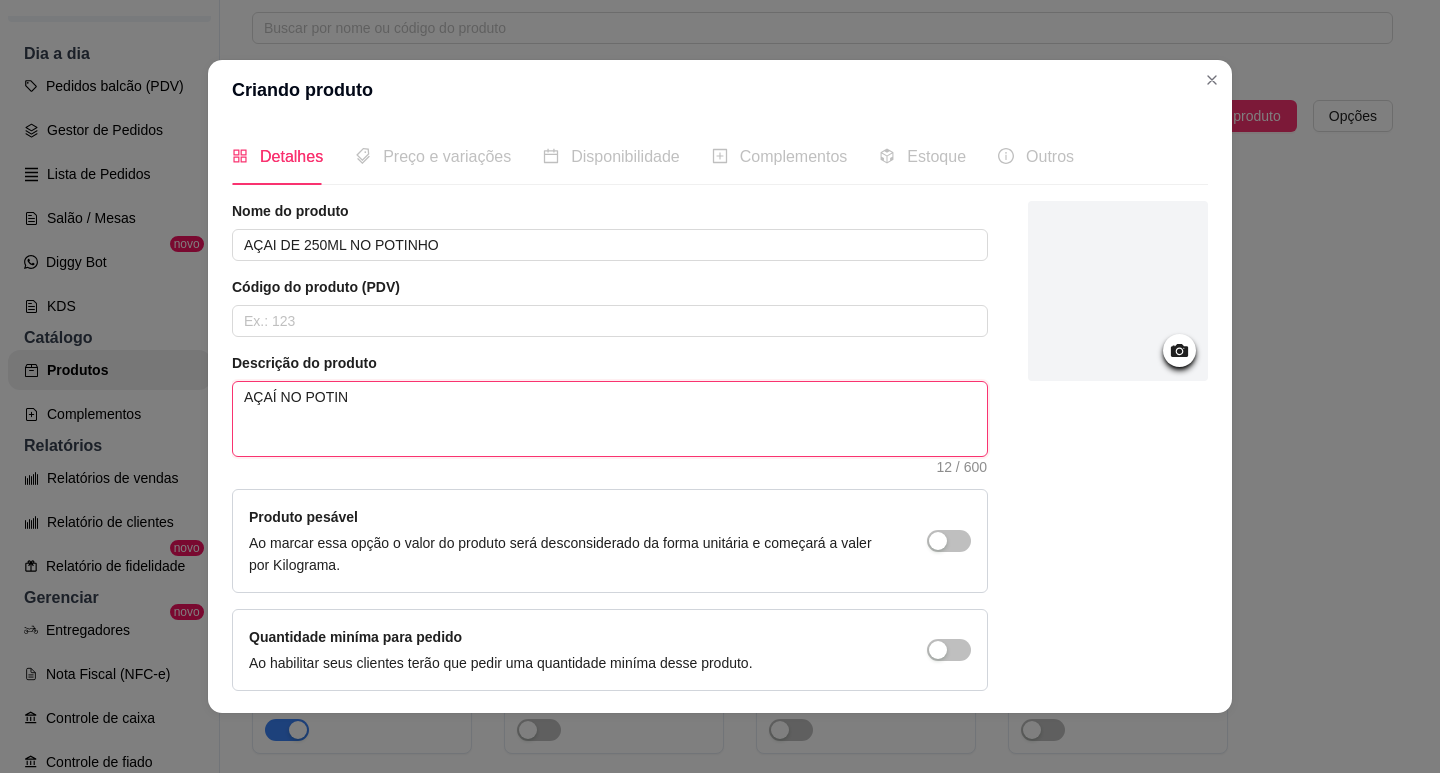 type 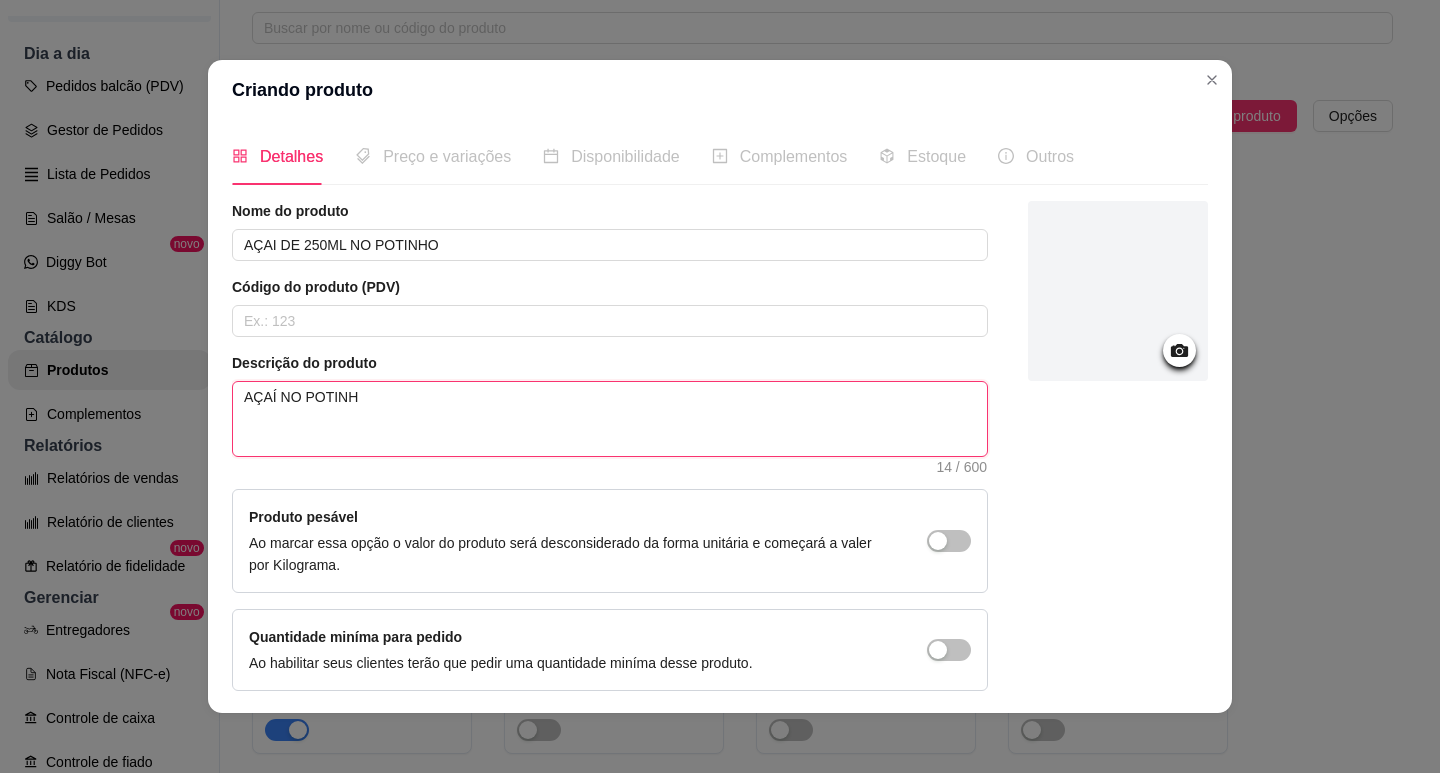 type 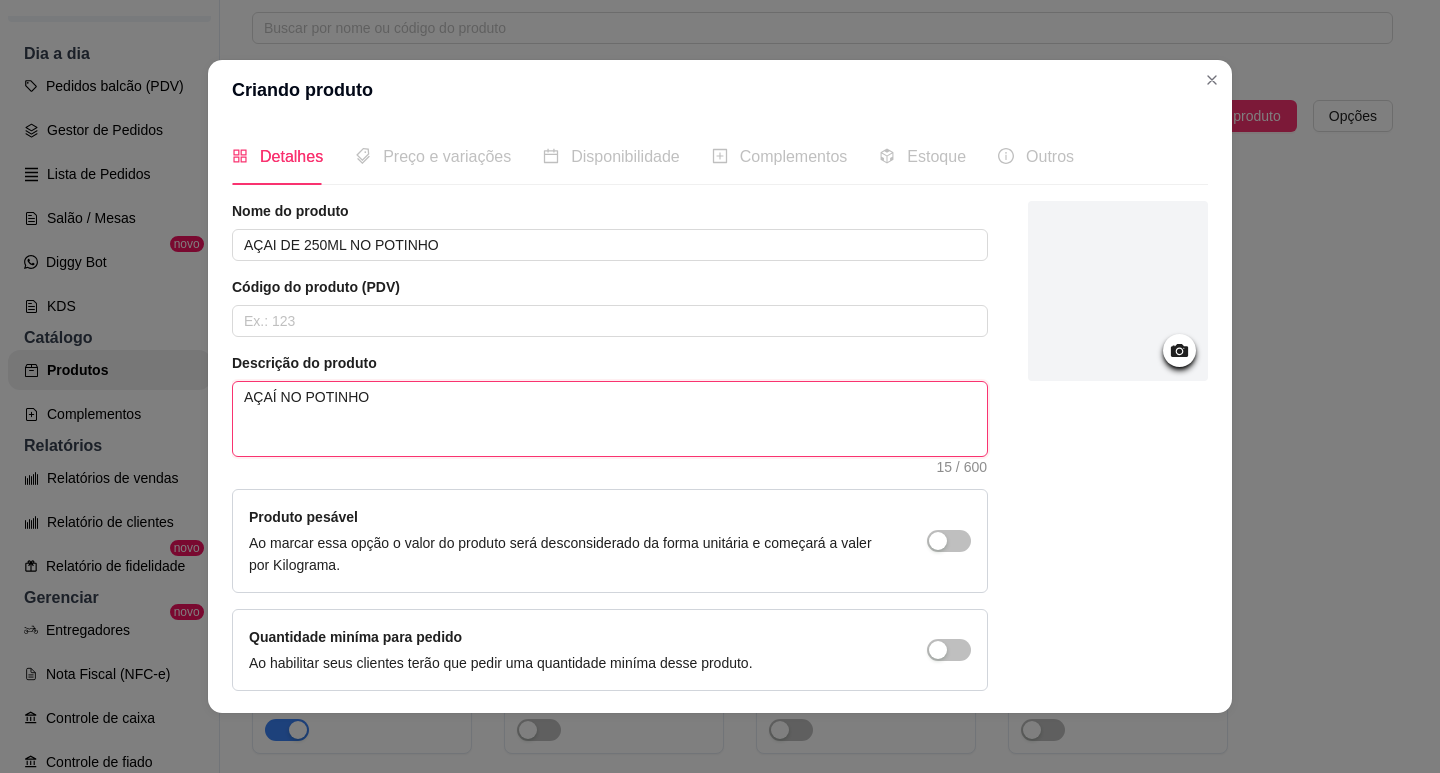 type 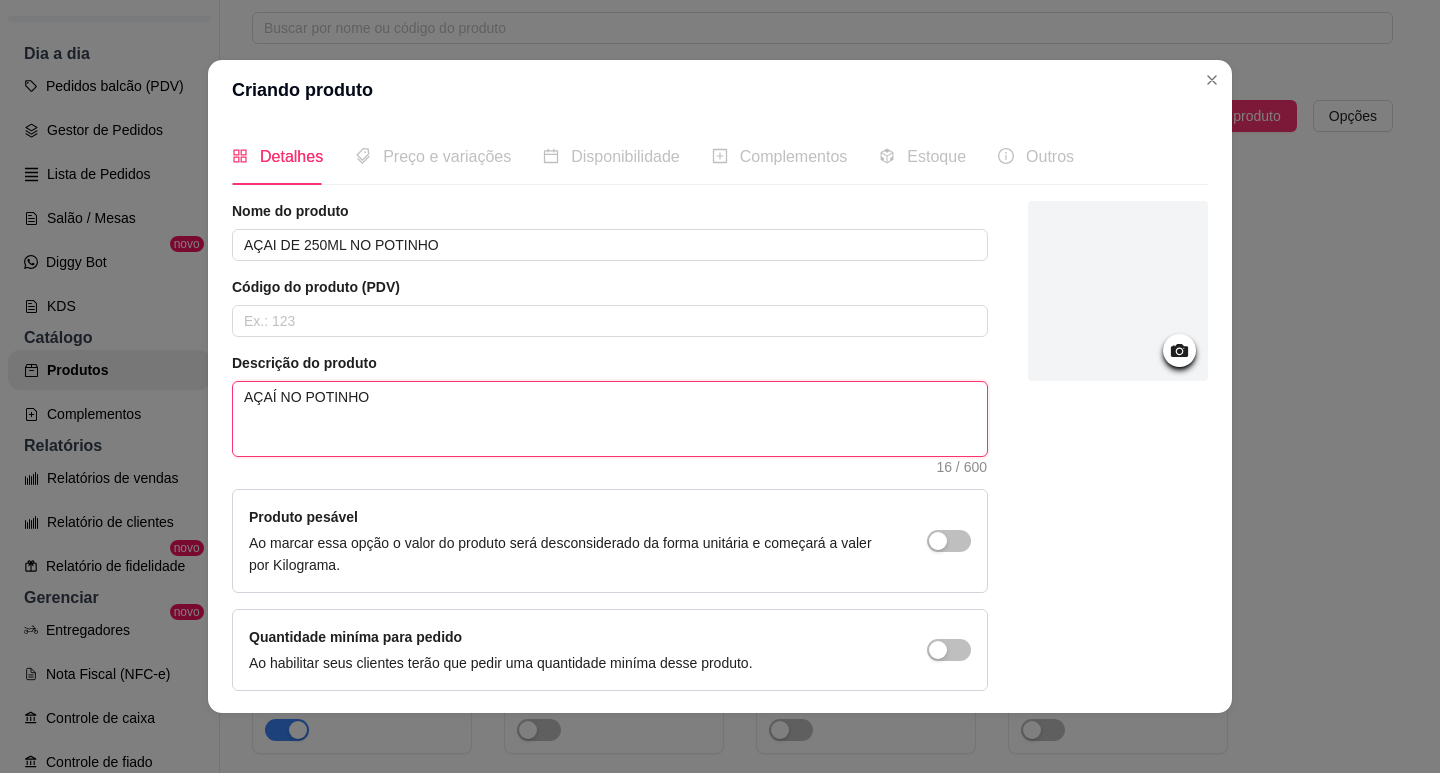 type 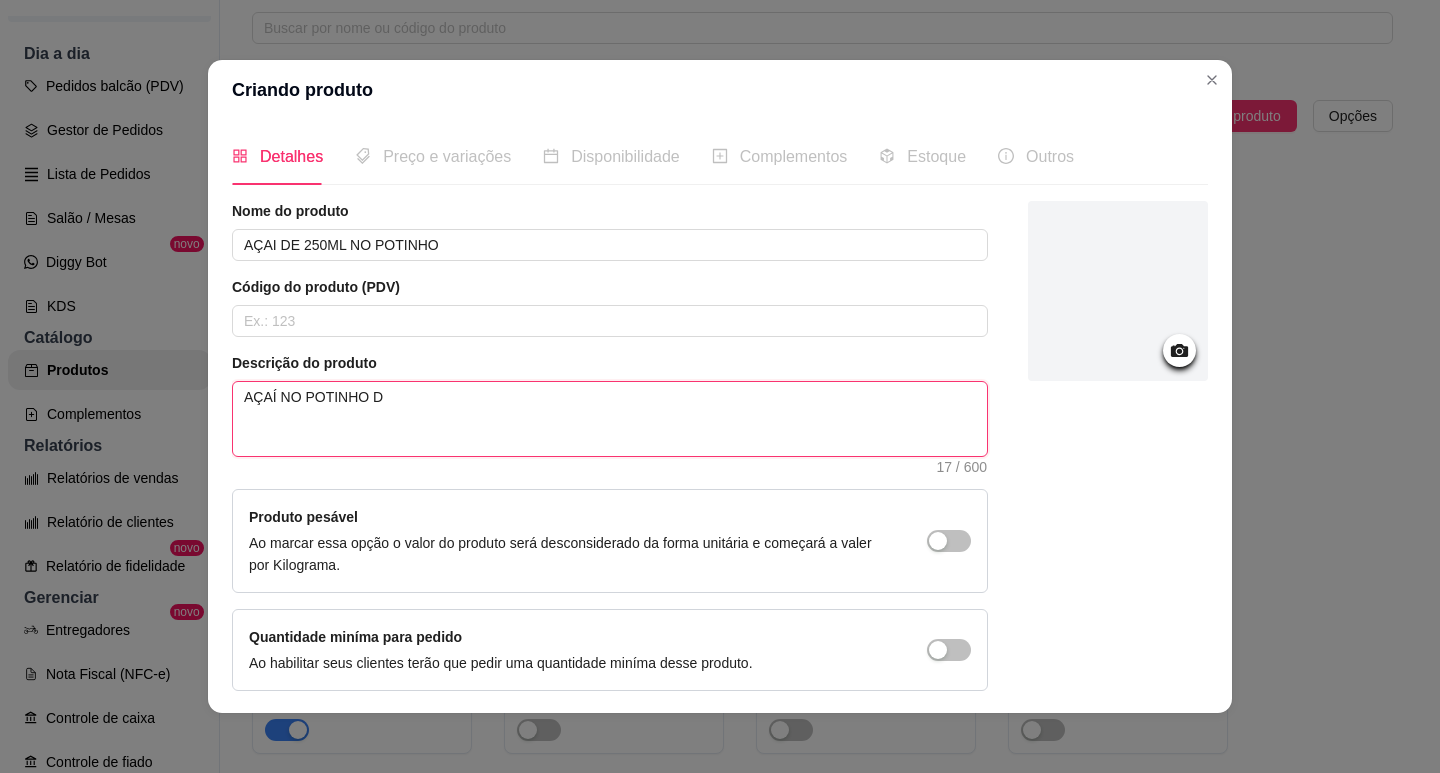 type 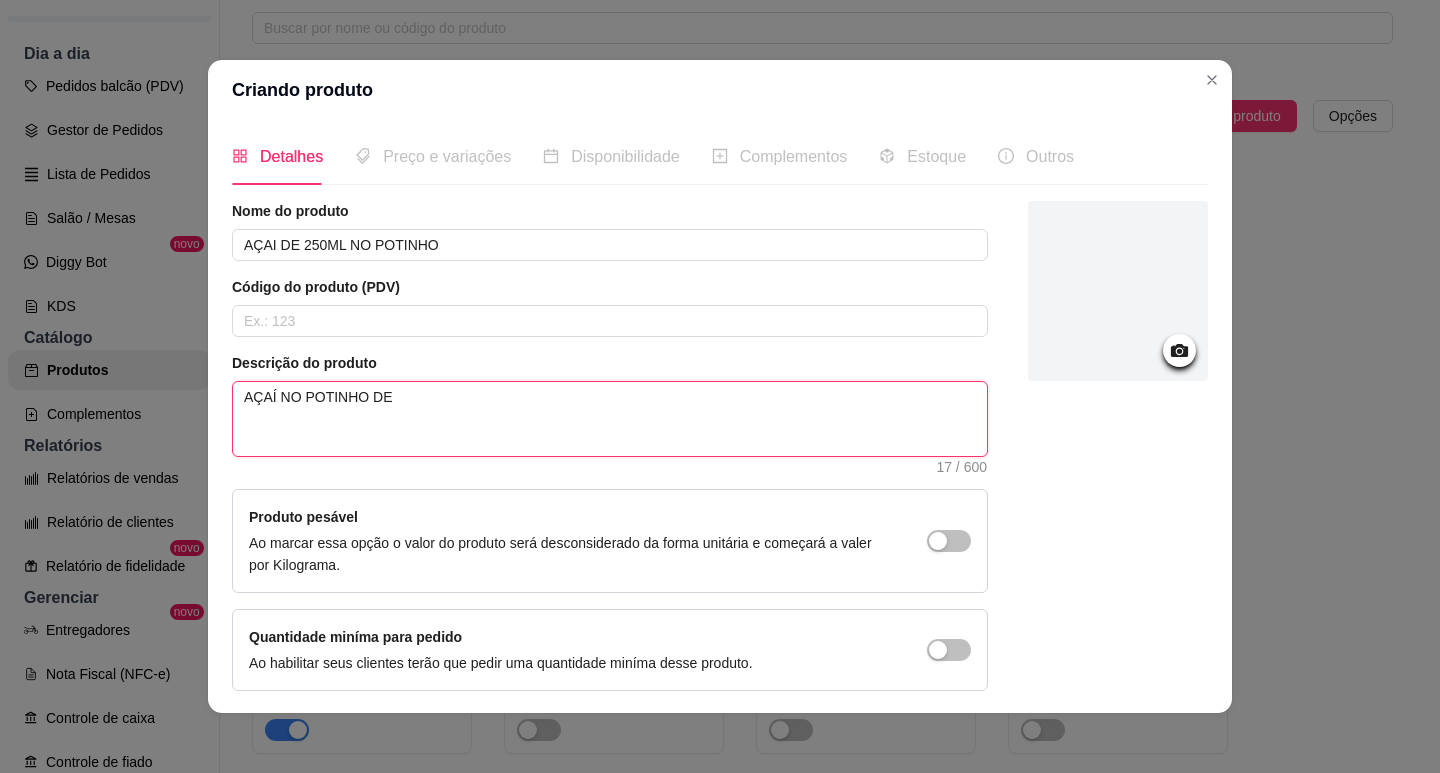 type 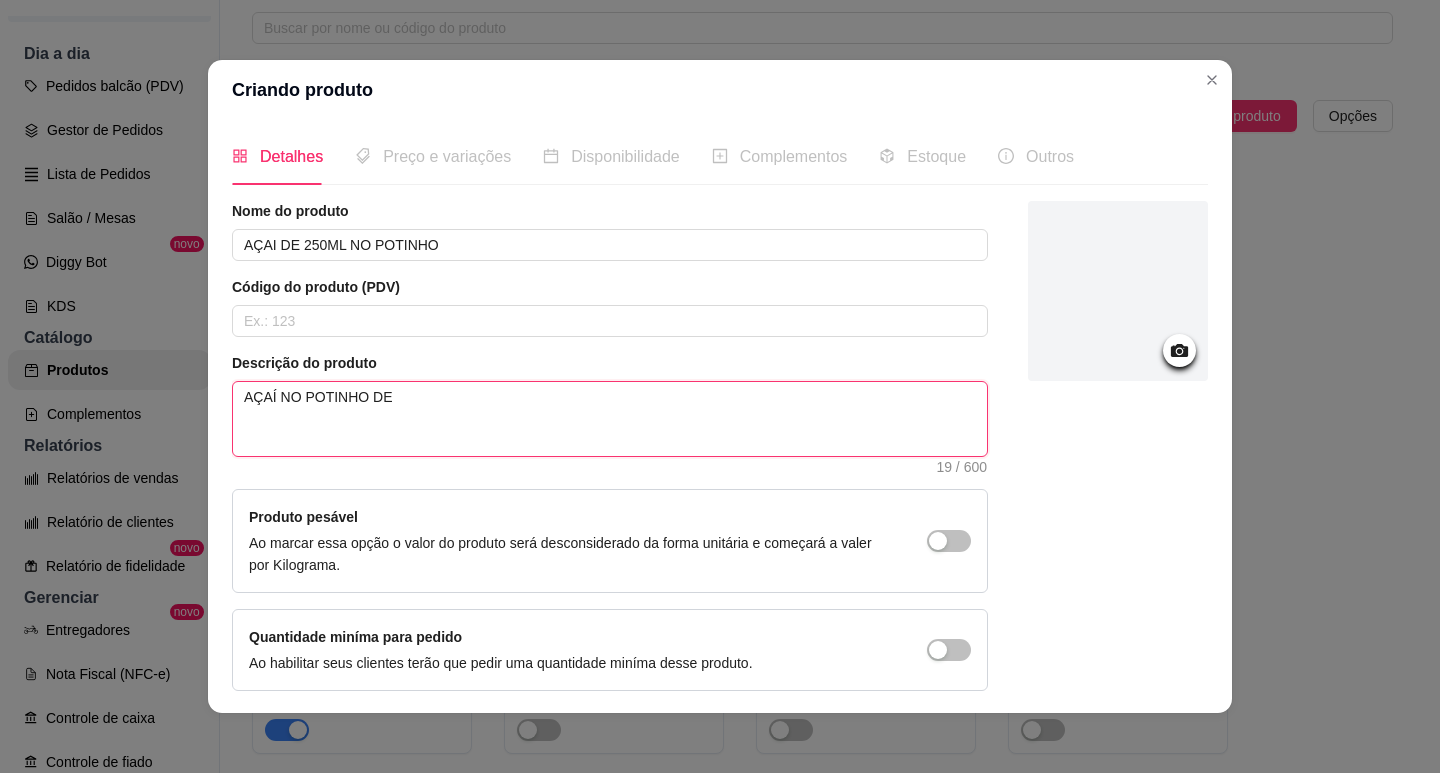 type 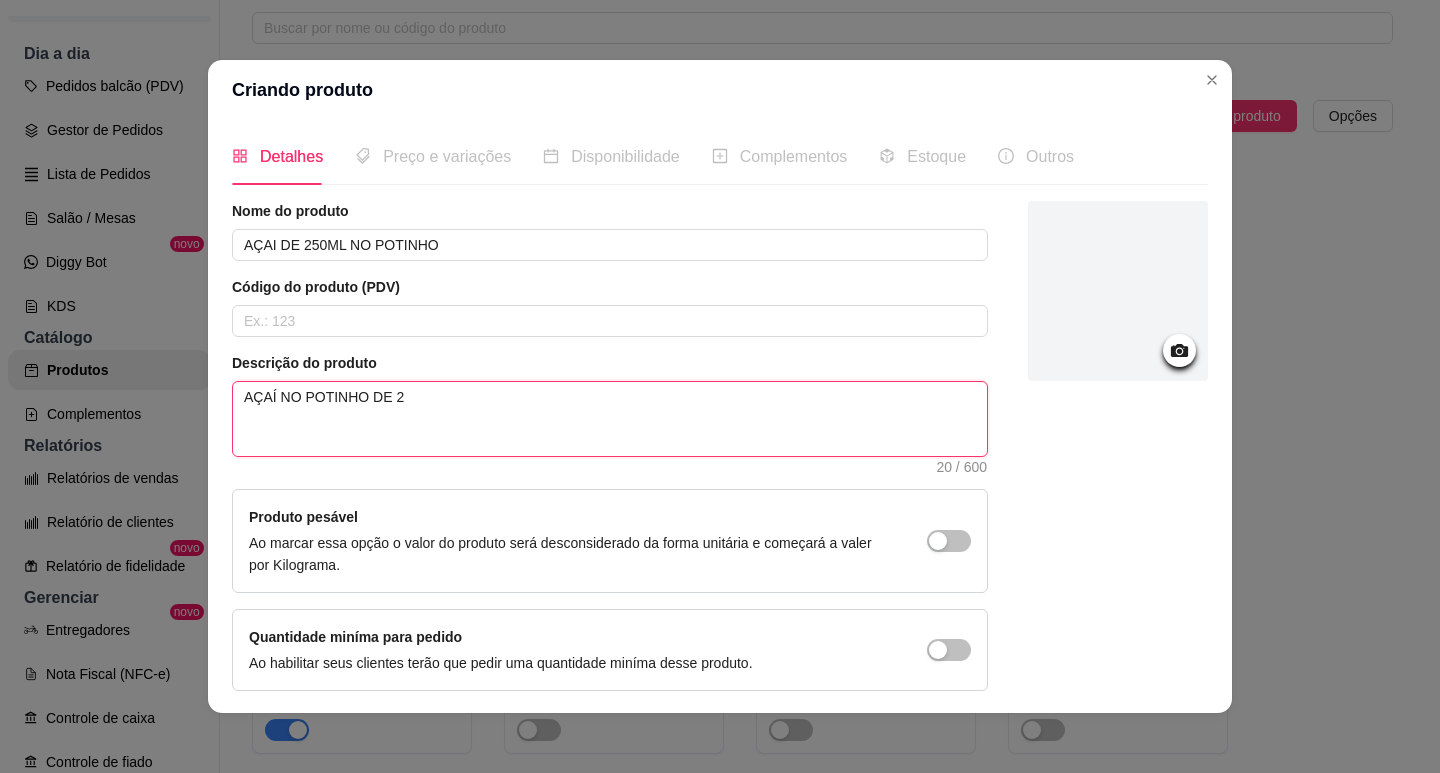 type 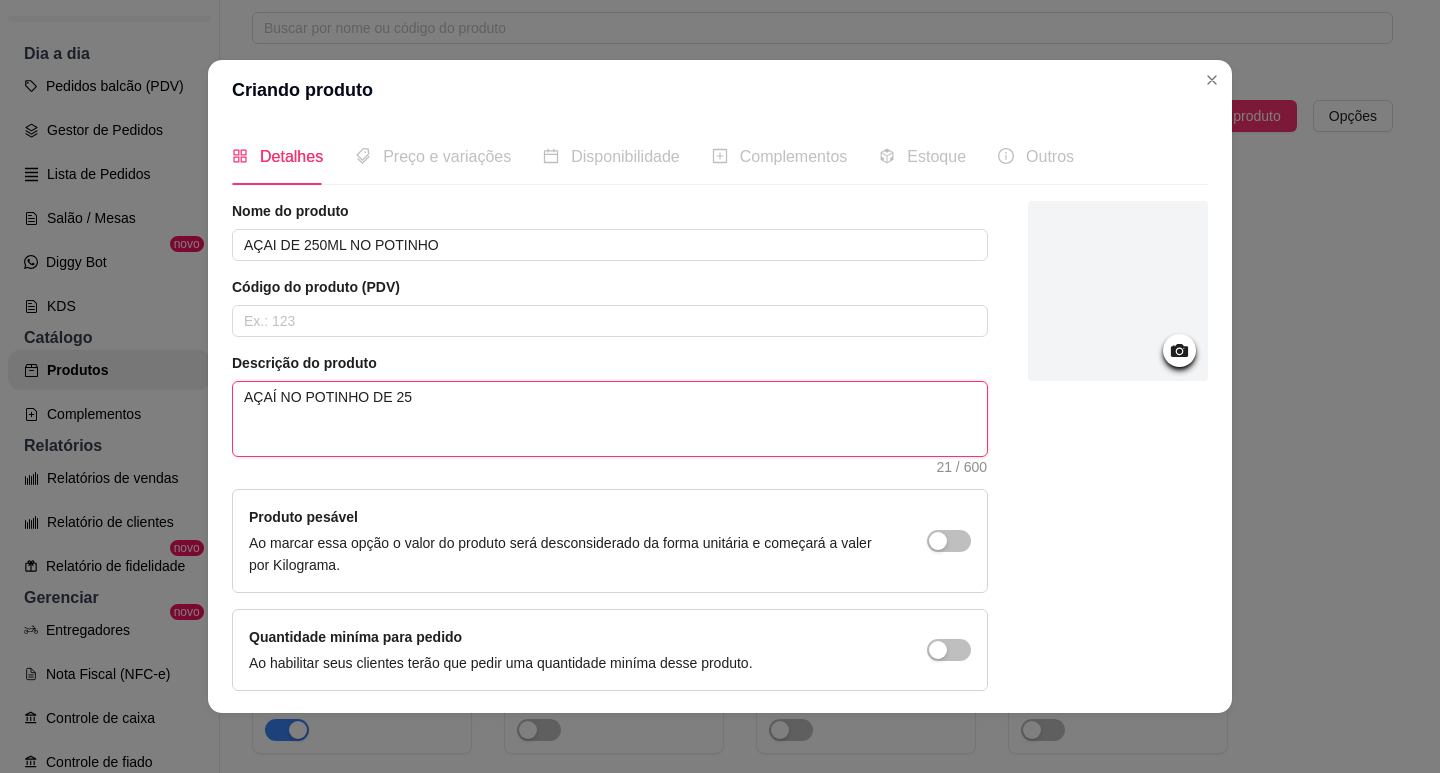 type 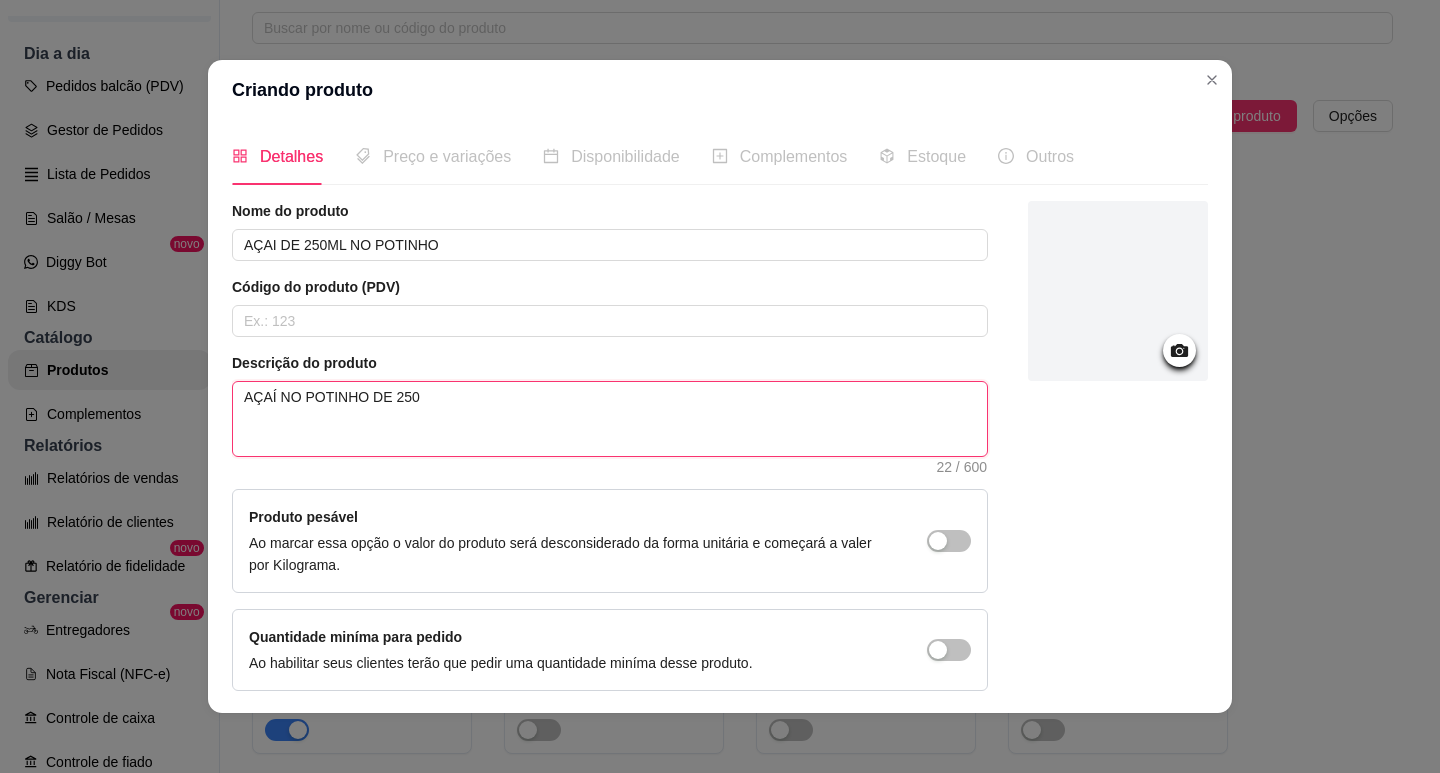 type 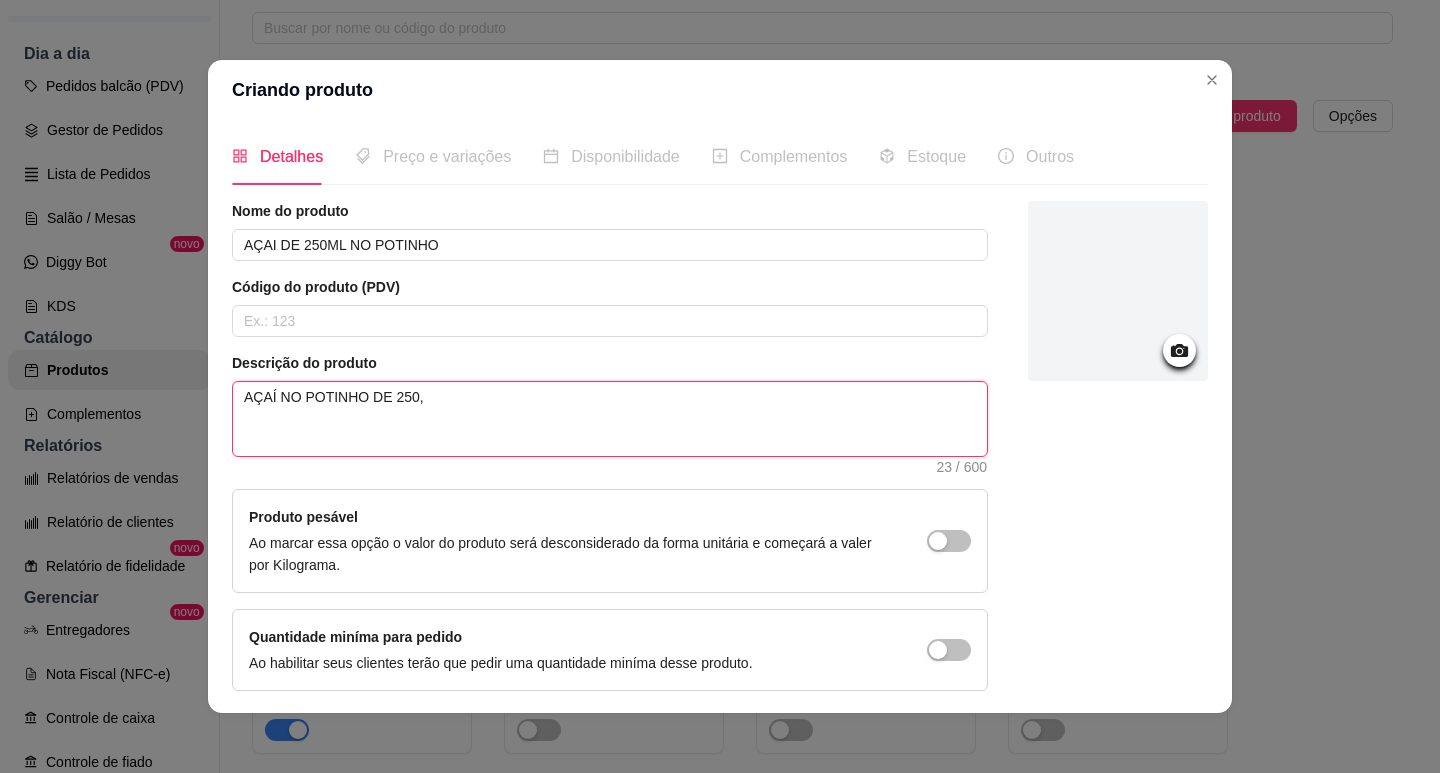 type 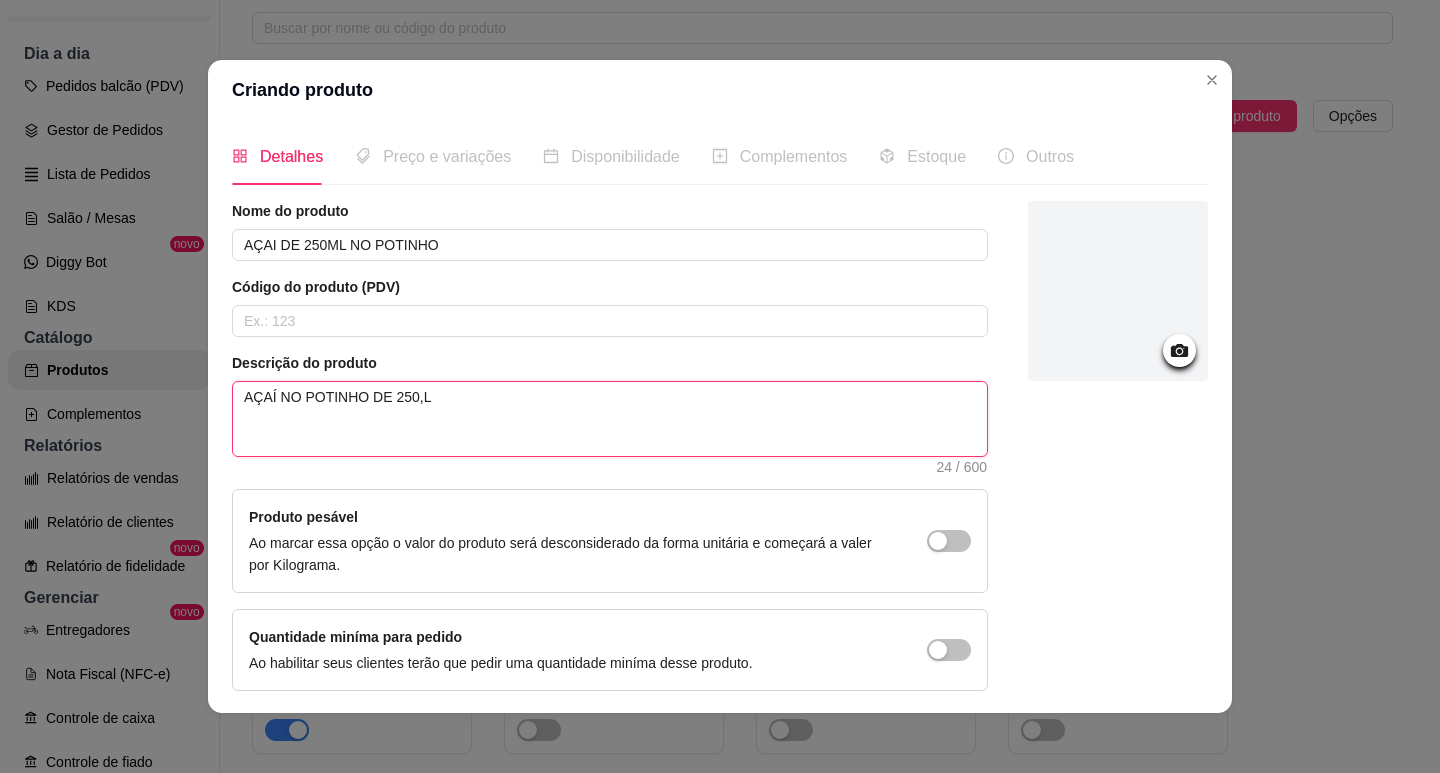 type 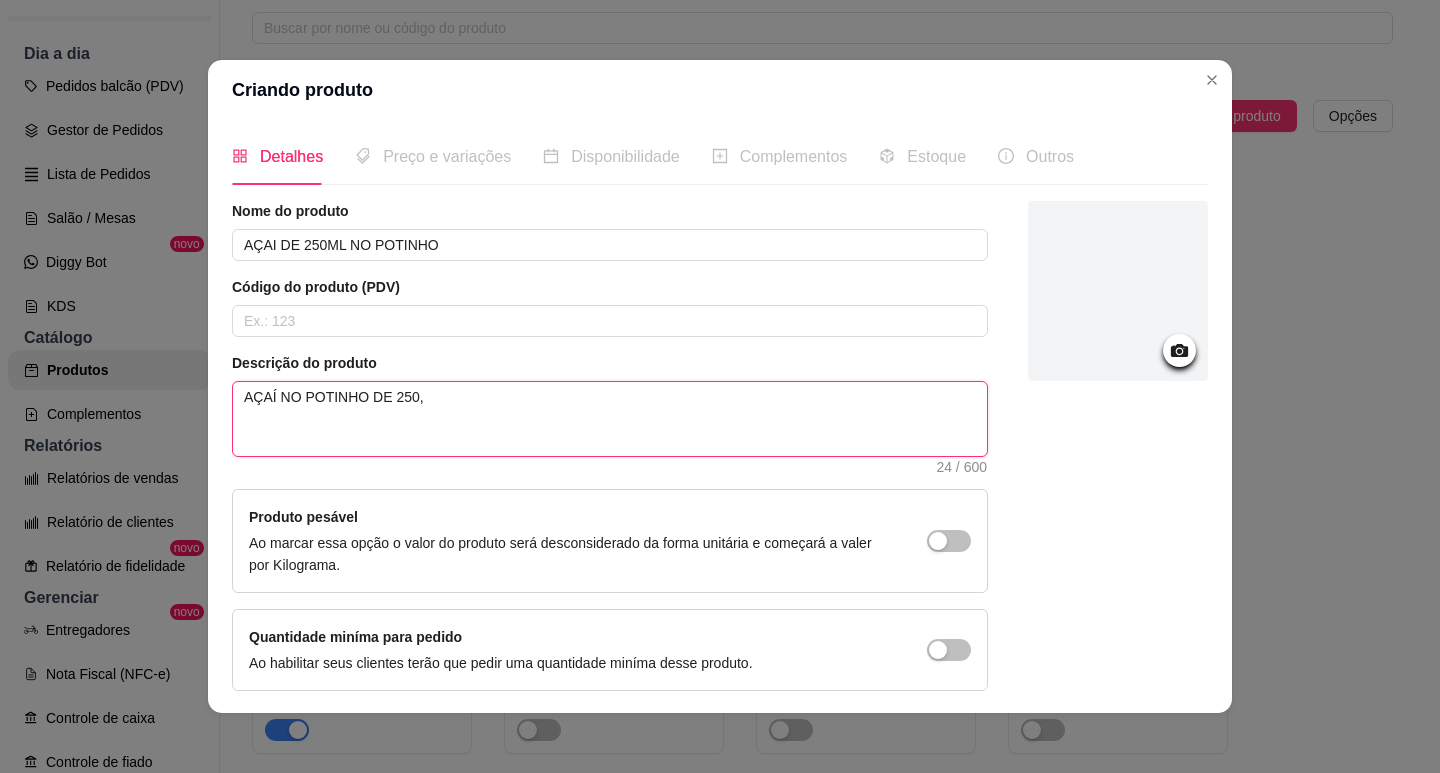 type 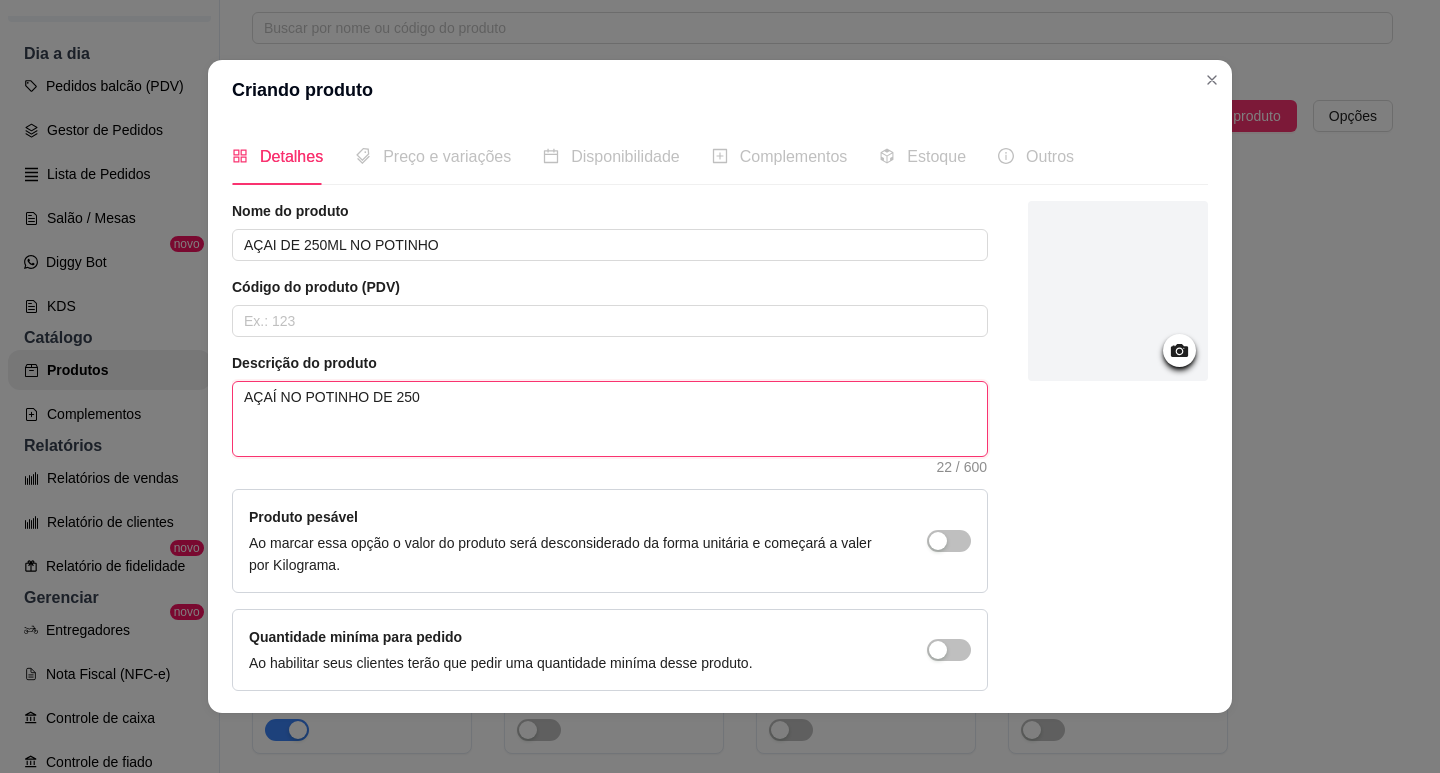 type 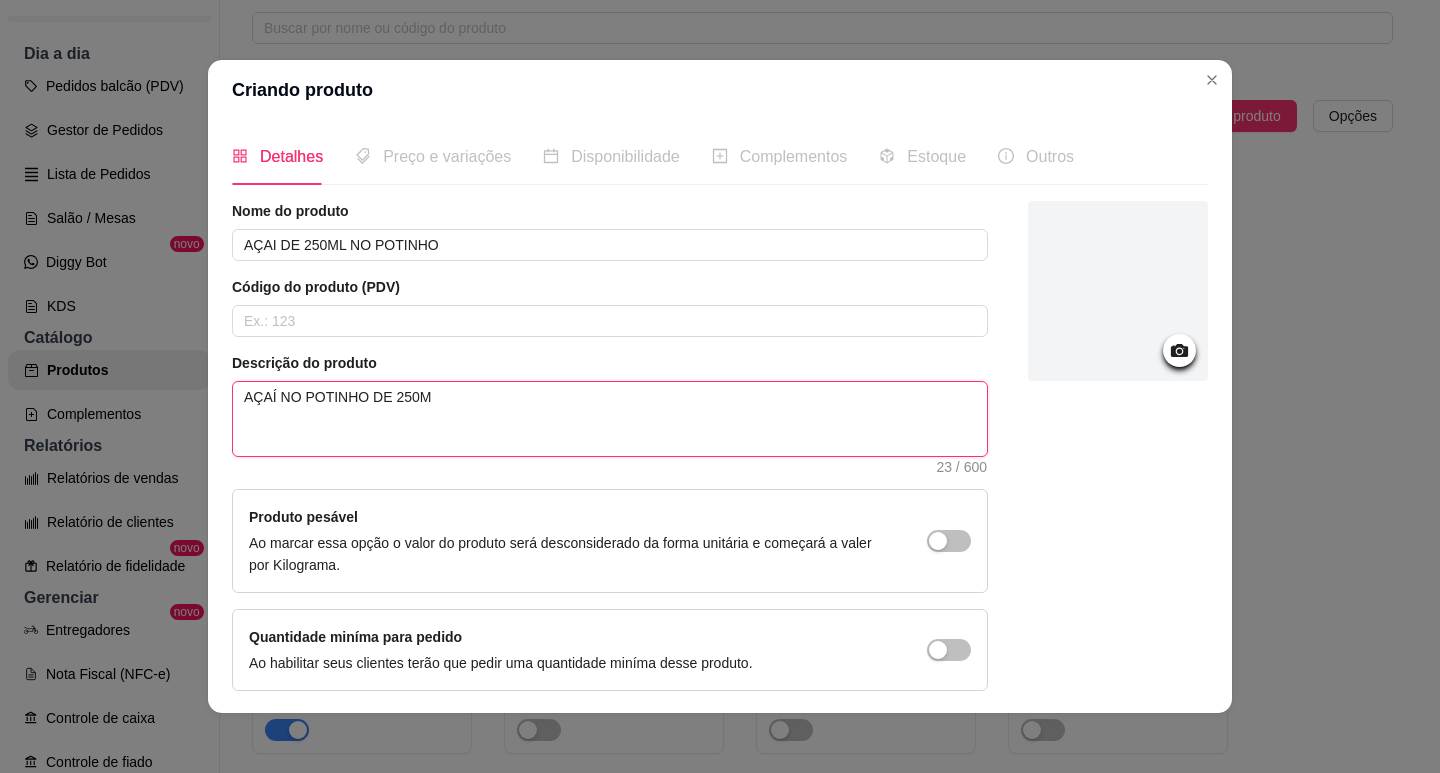 type 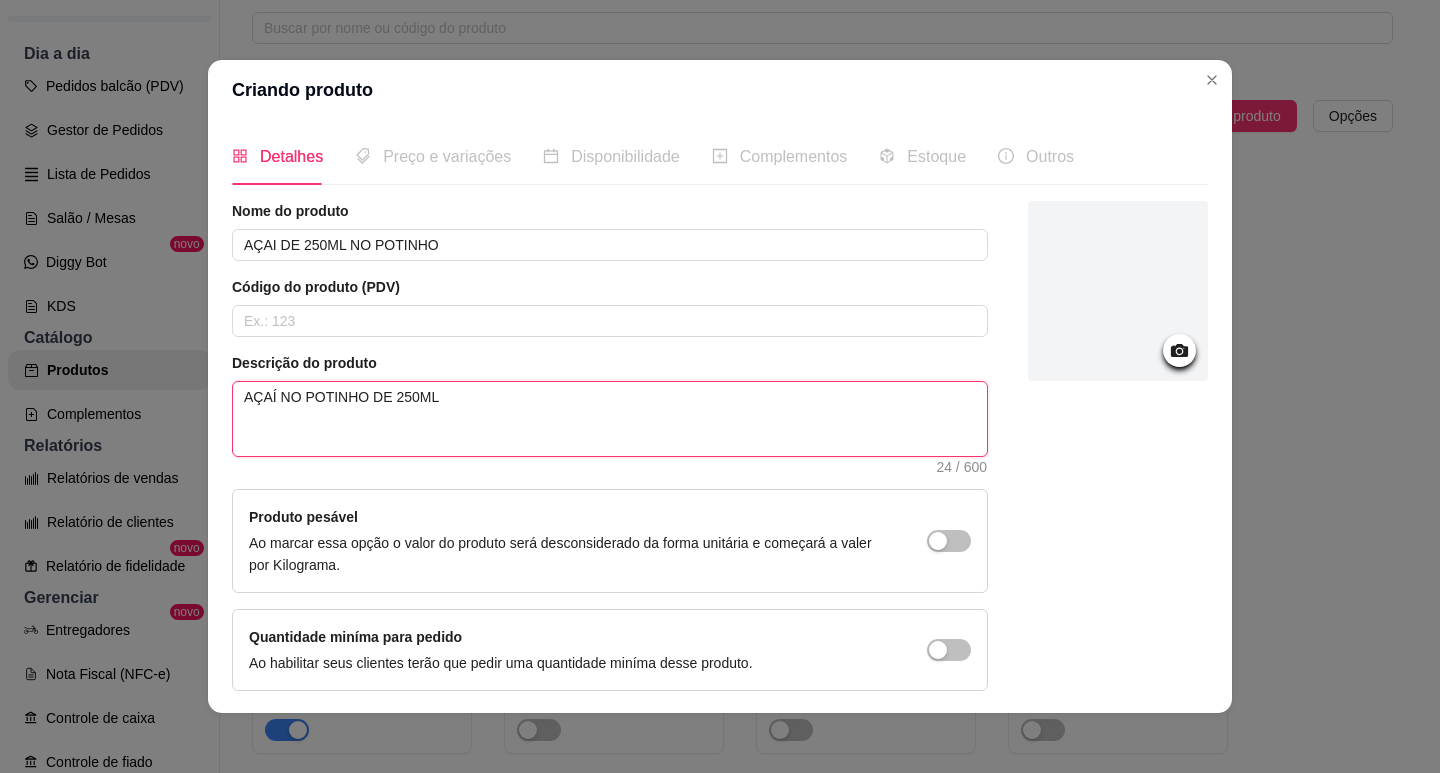type 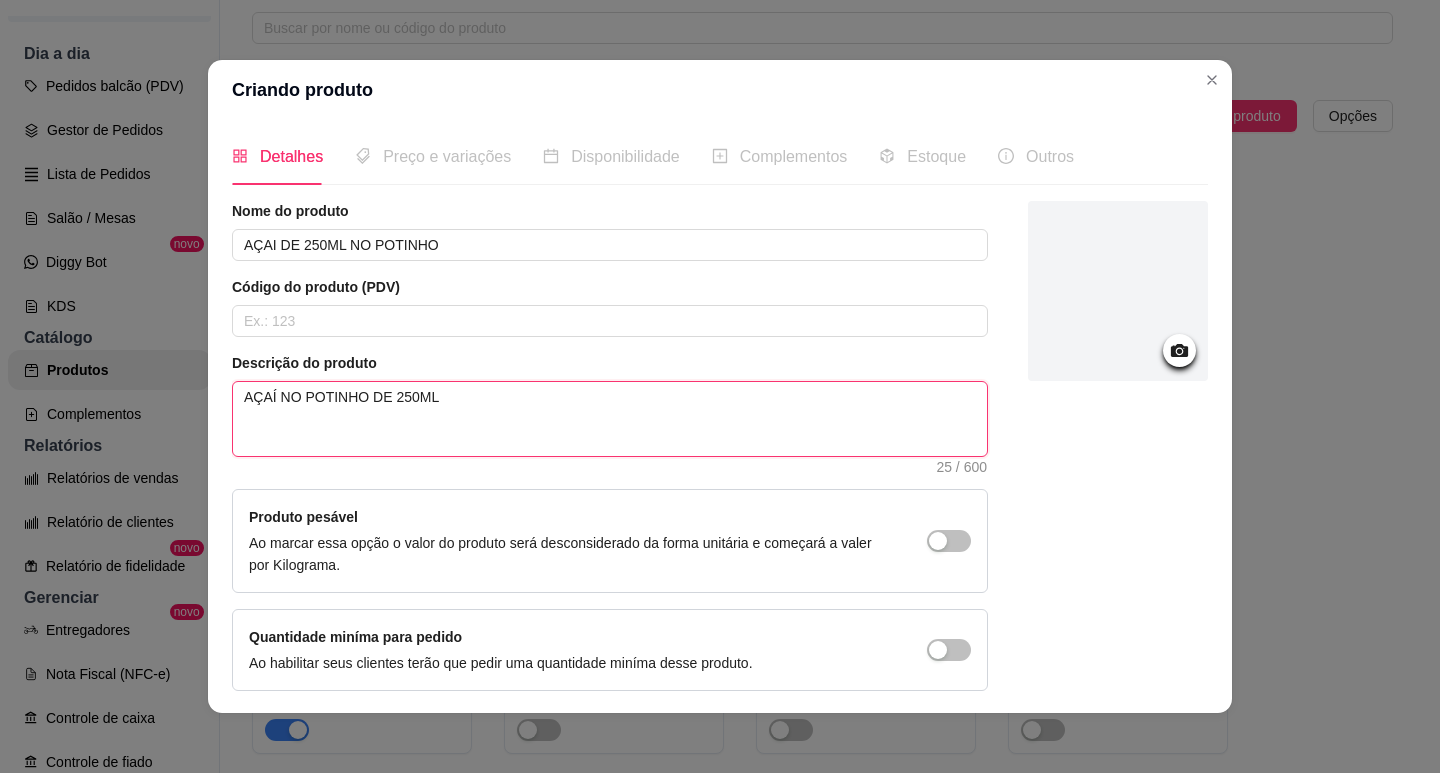 type 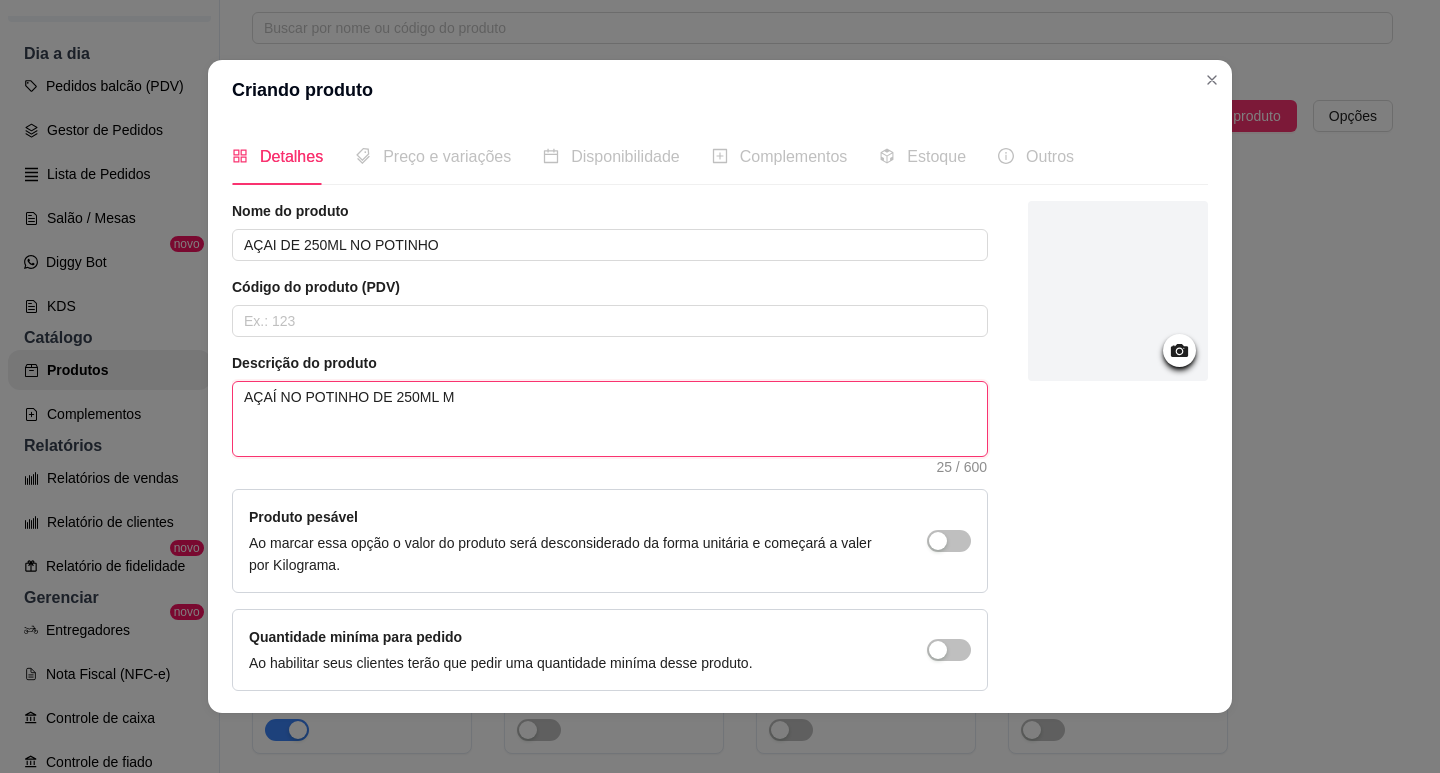type 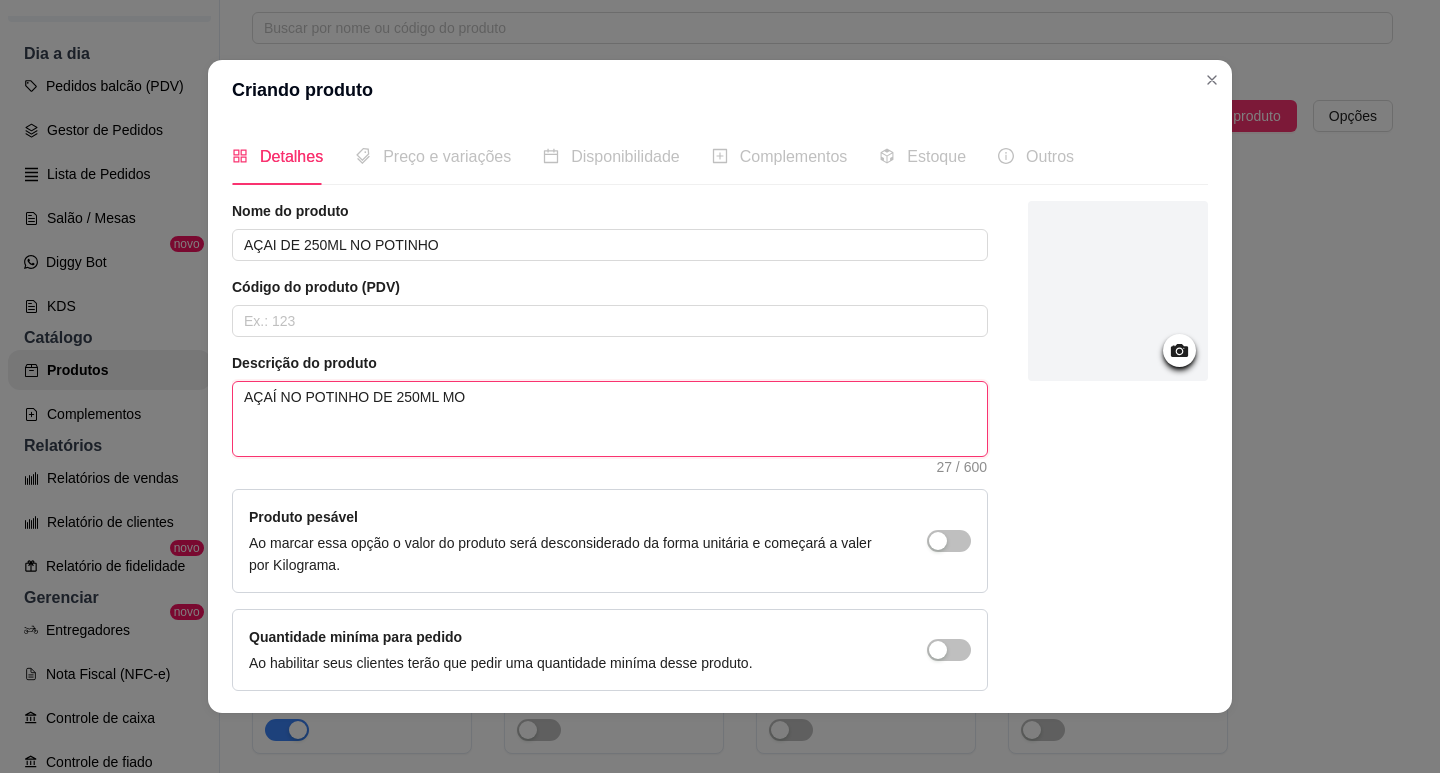type 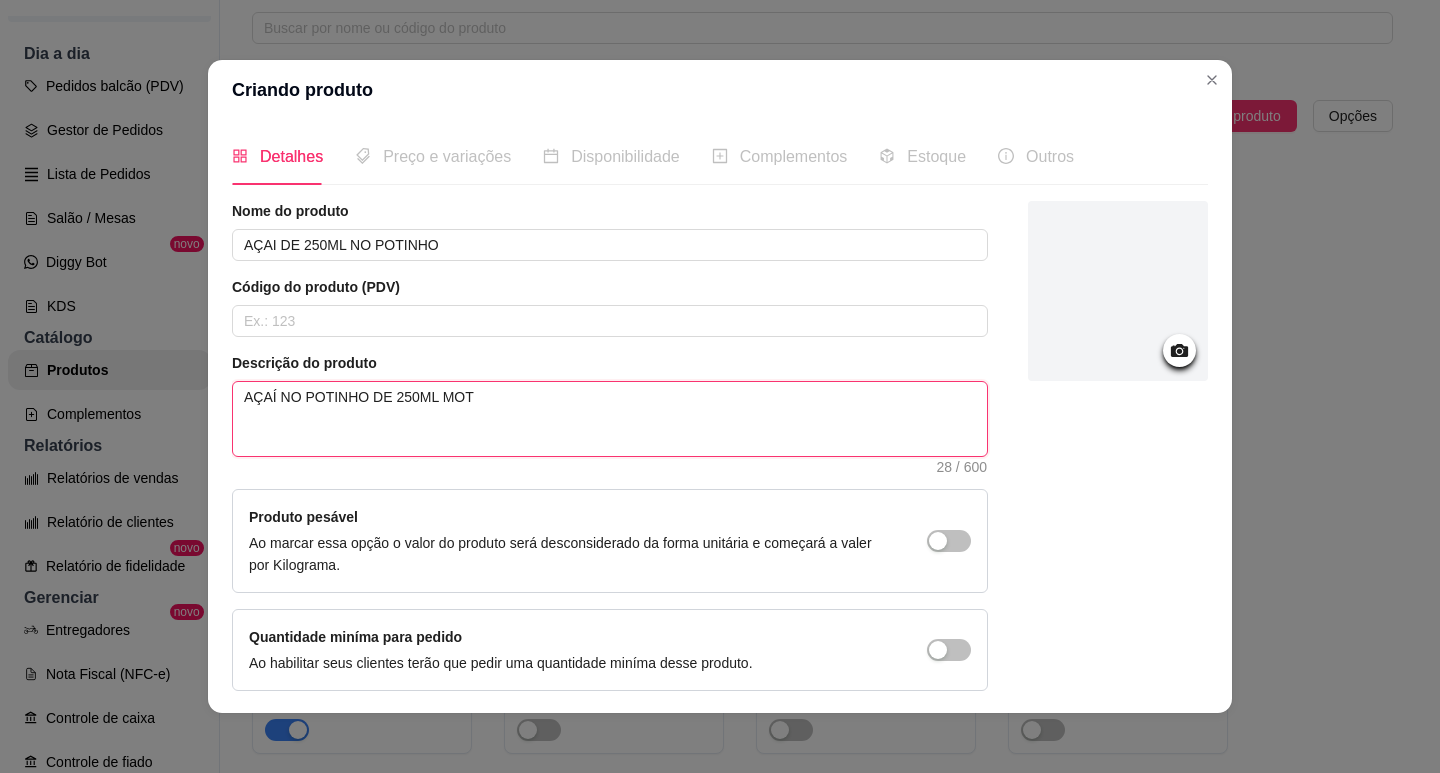 type 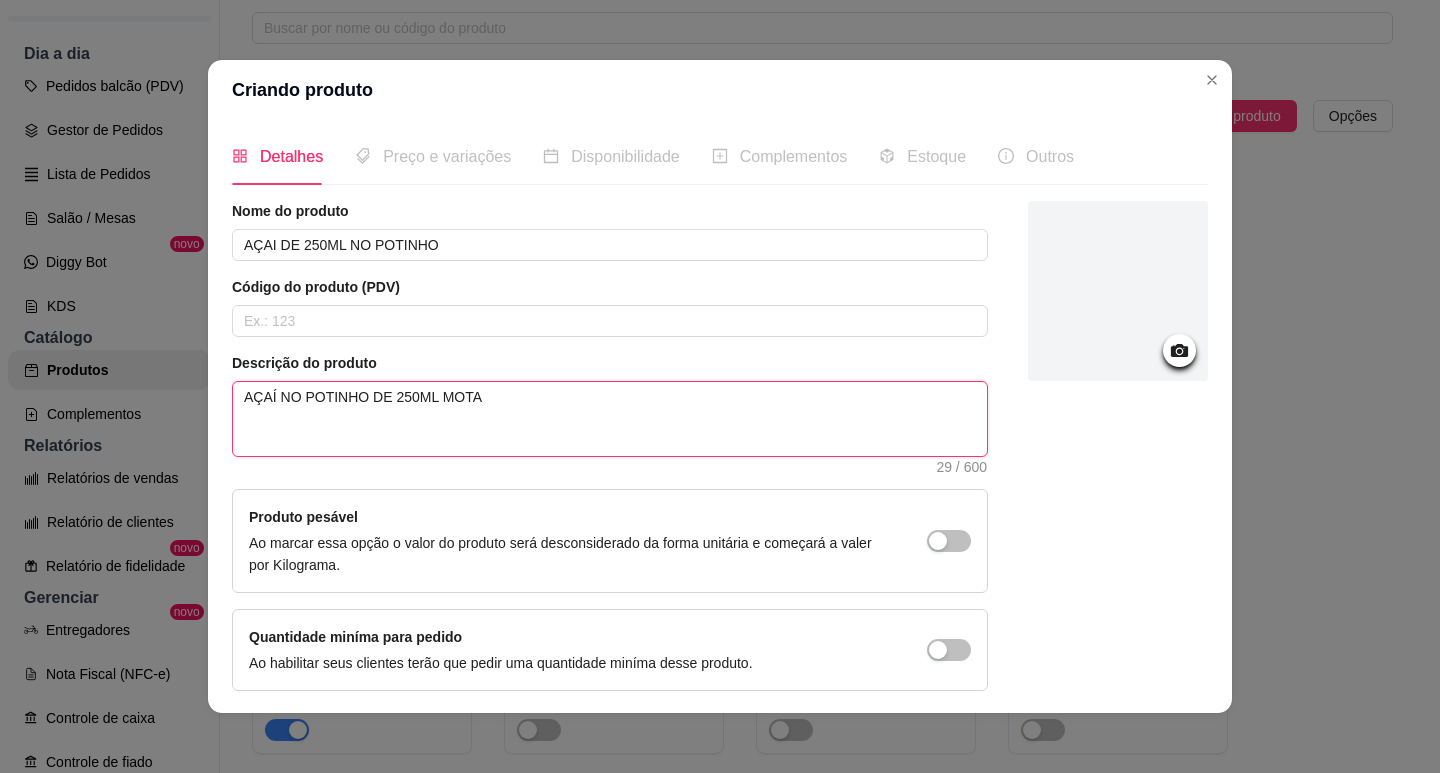 type 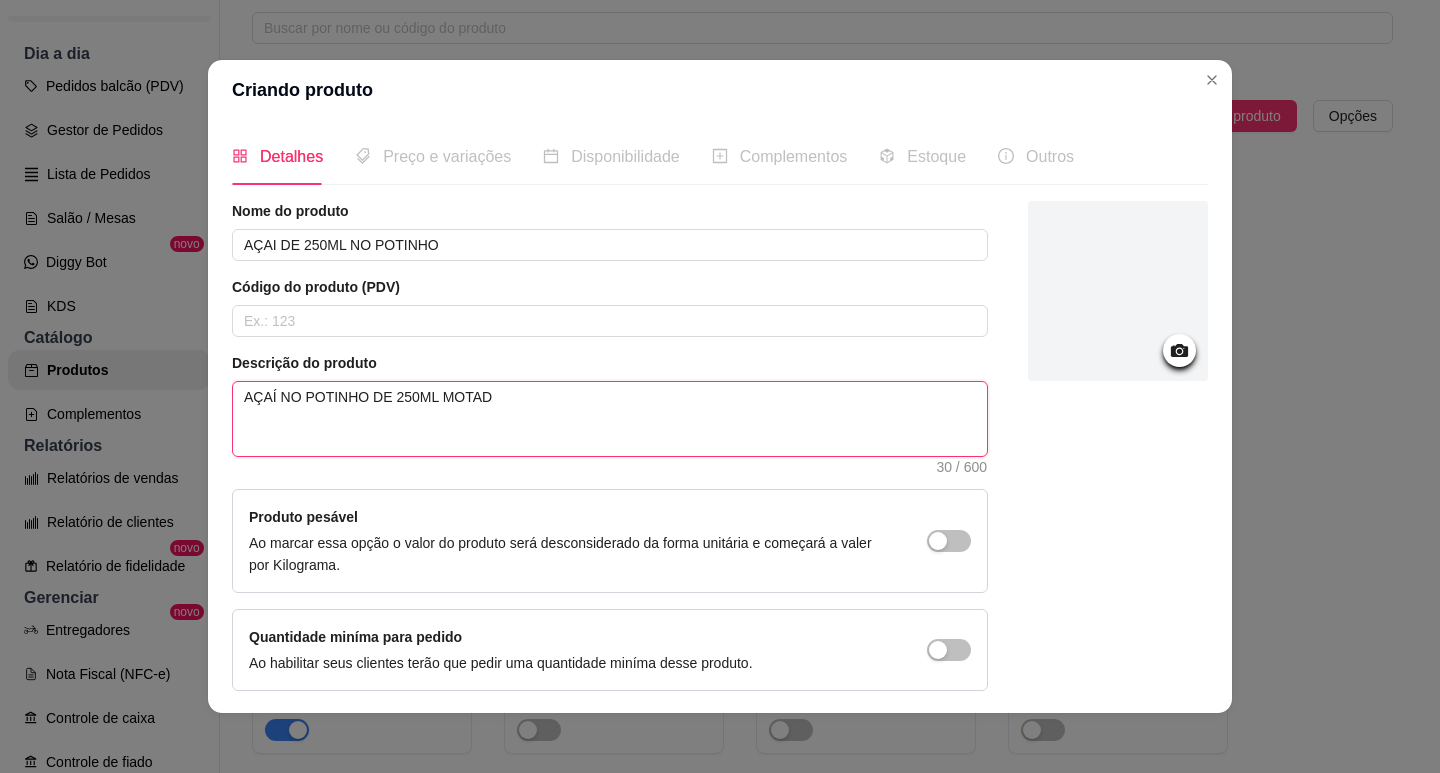 type 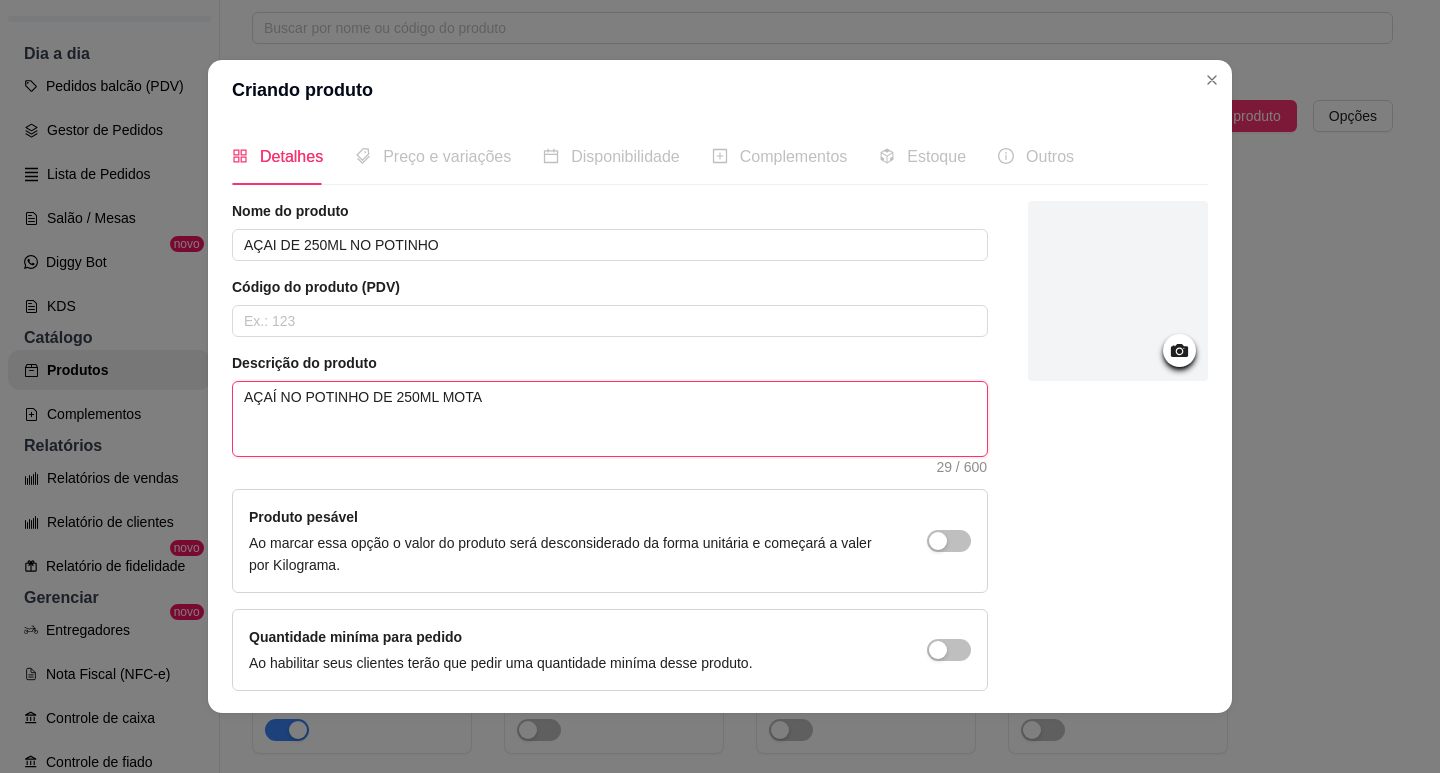 type 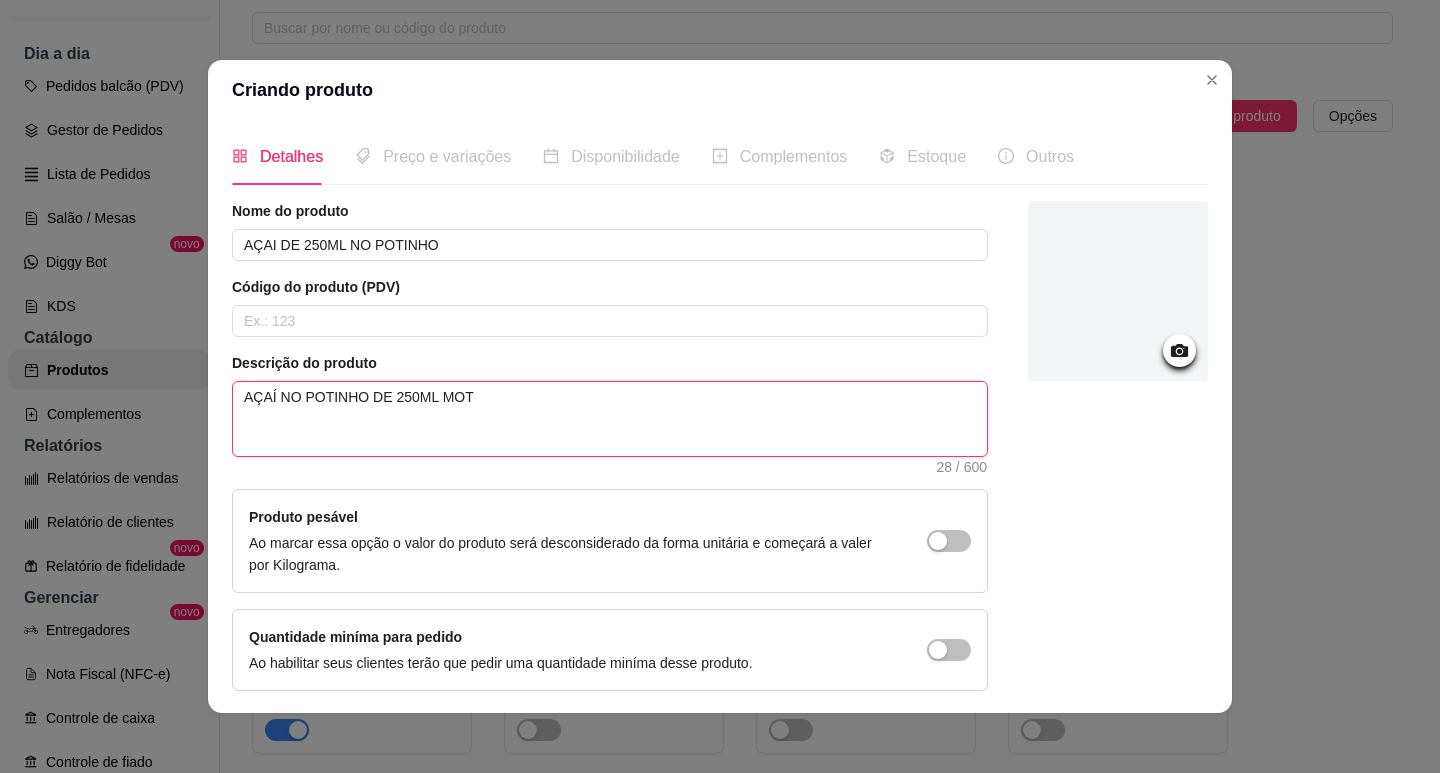 type 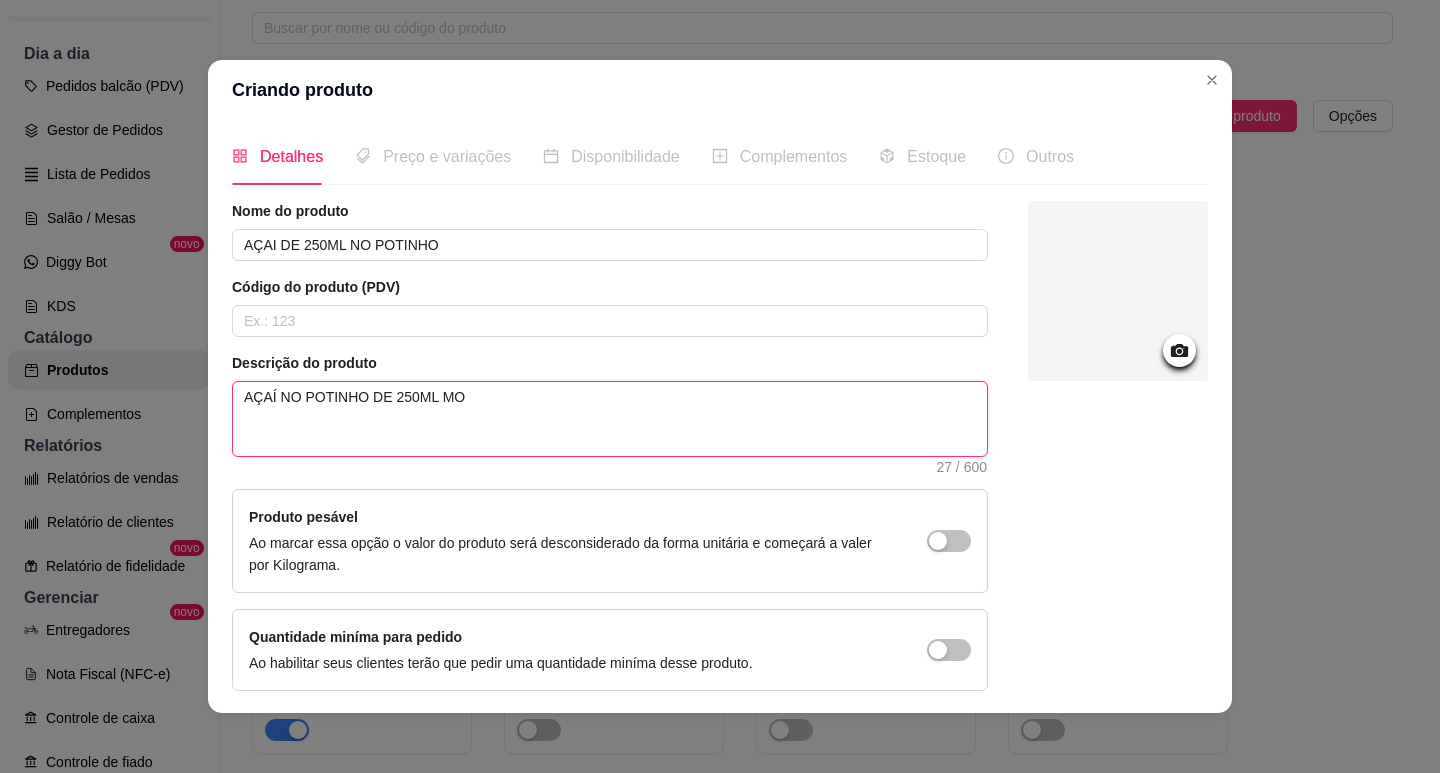 type 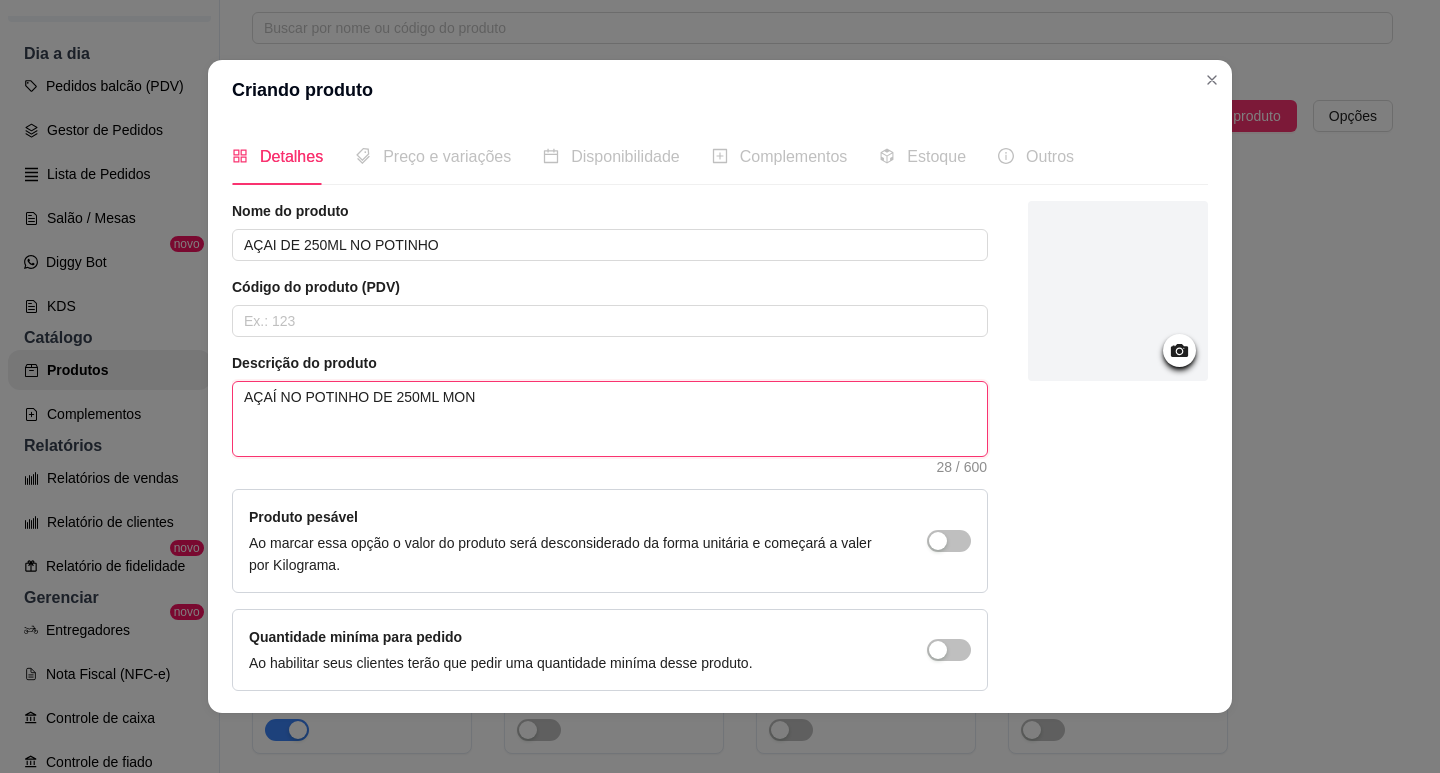 type 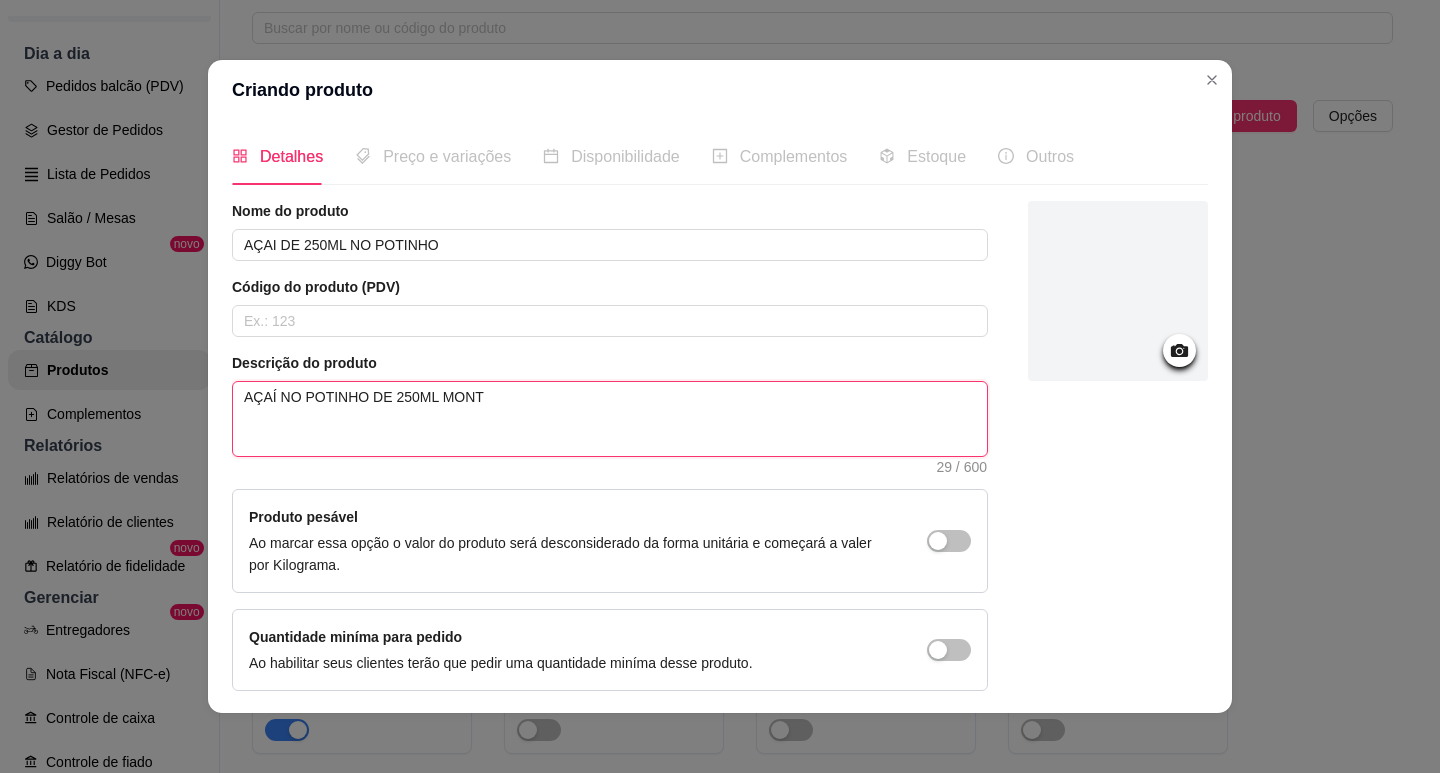 type 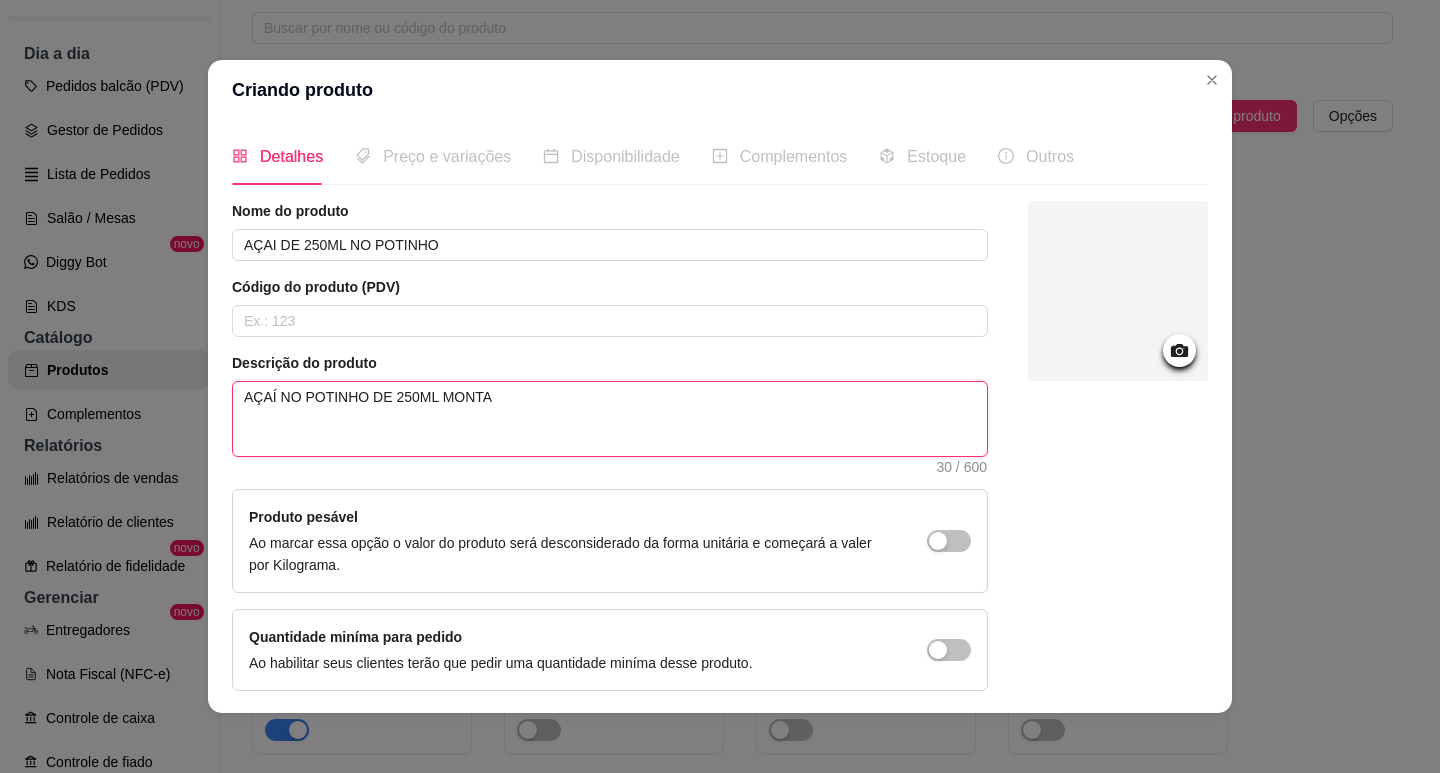 type 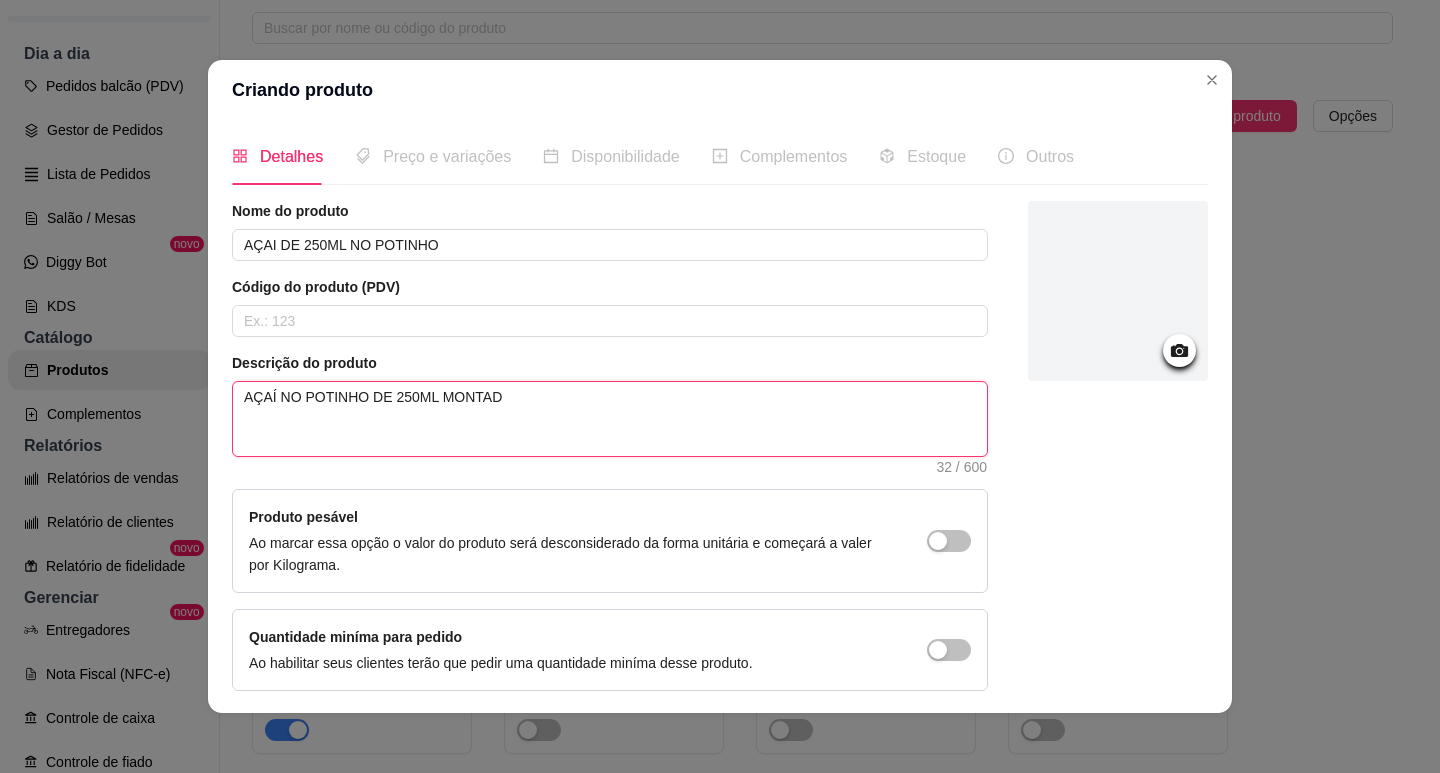 type 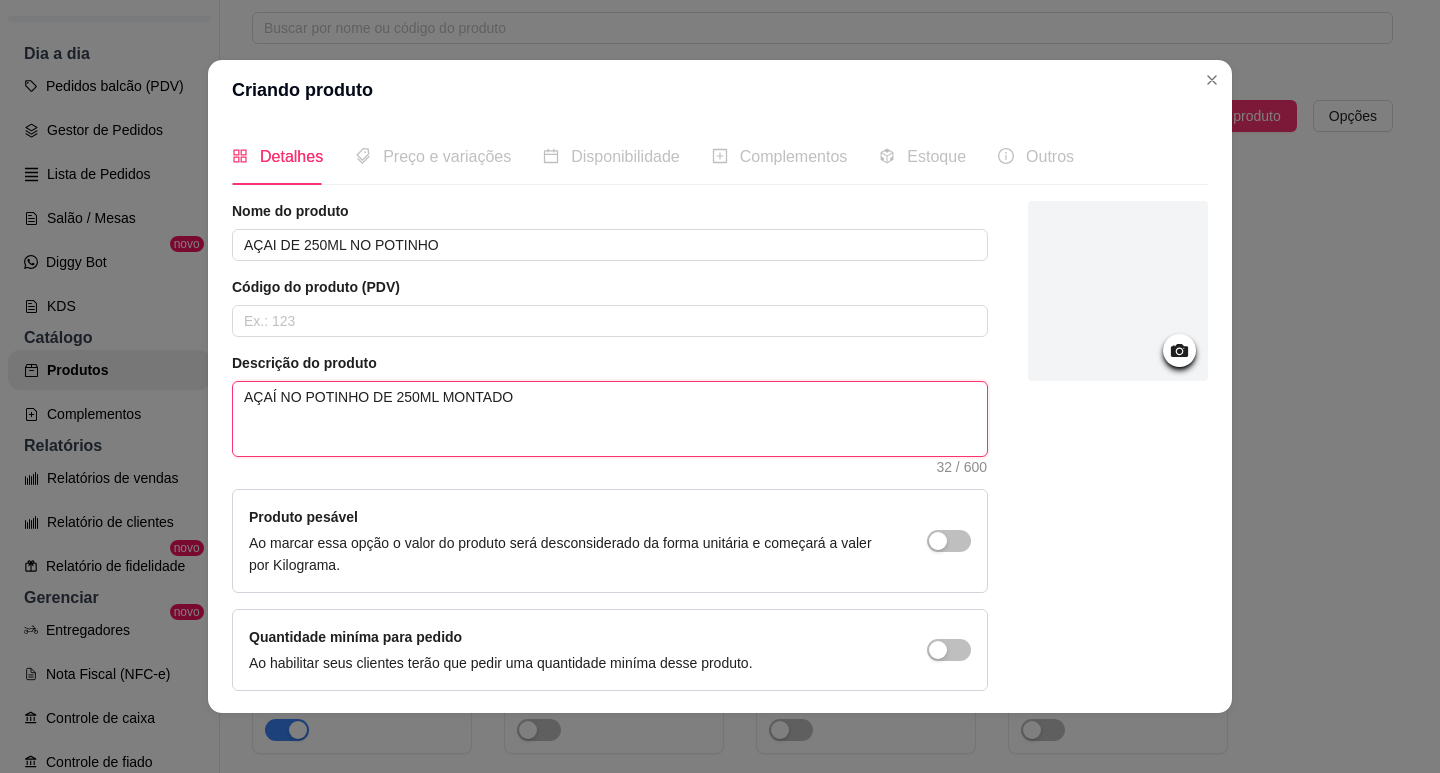 type 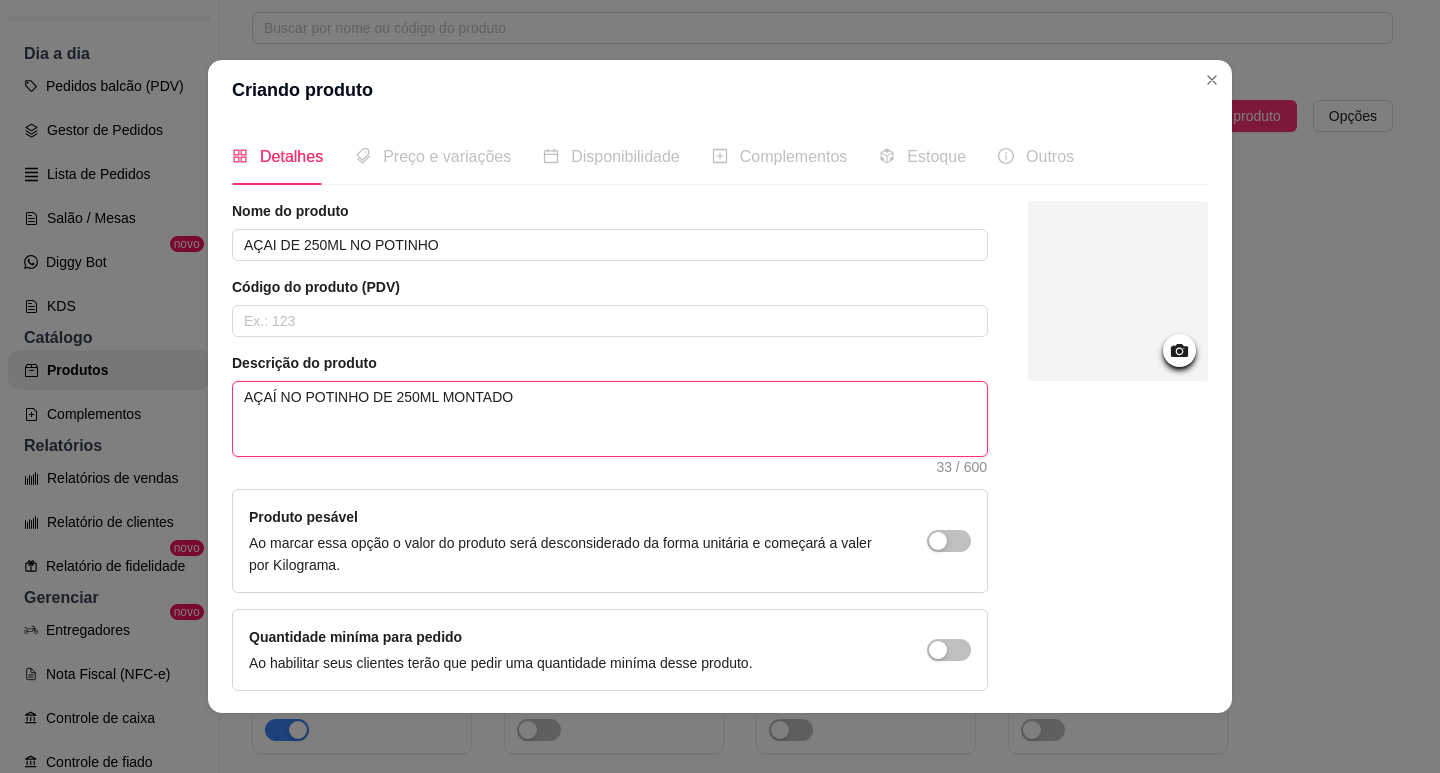 type 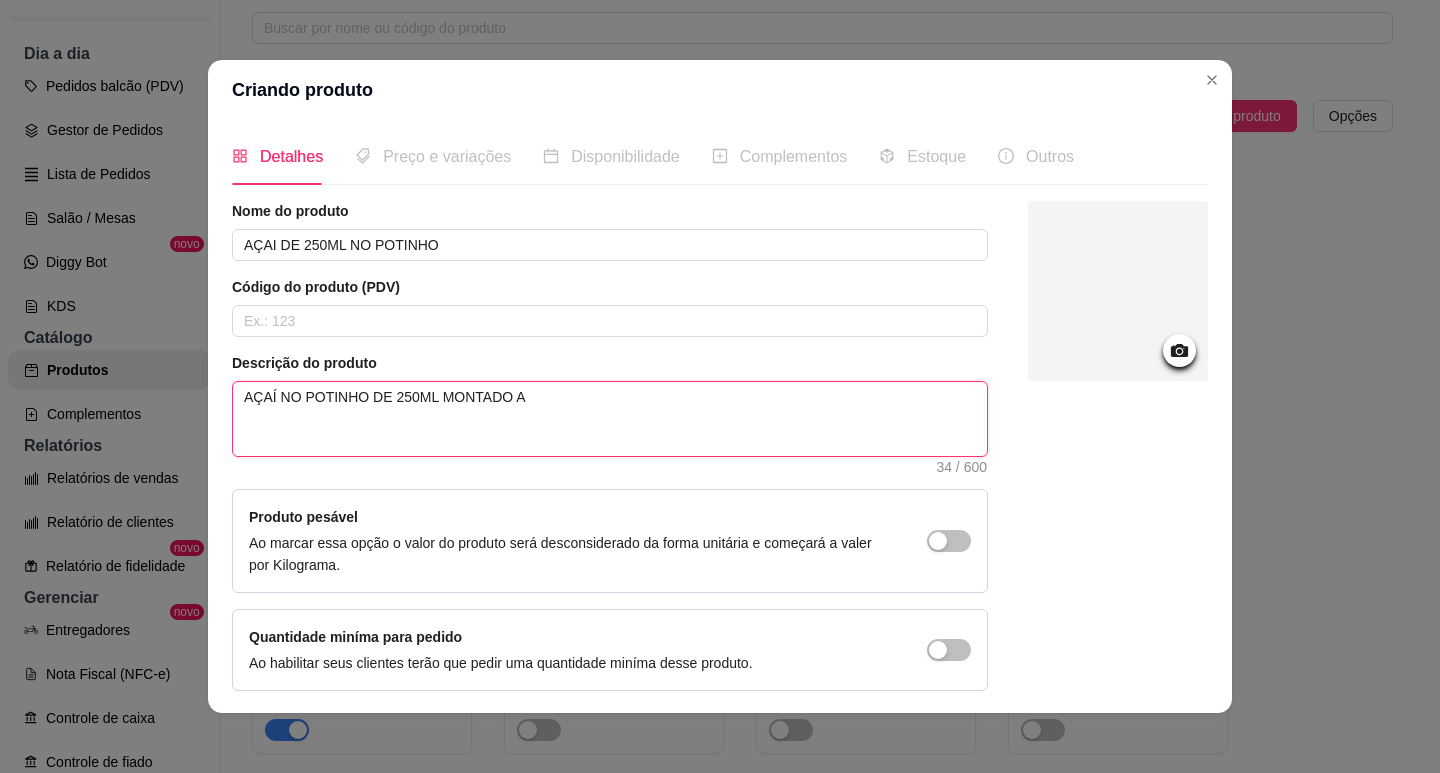type 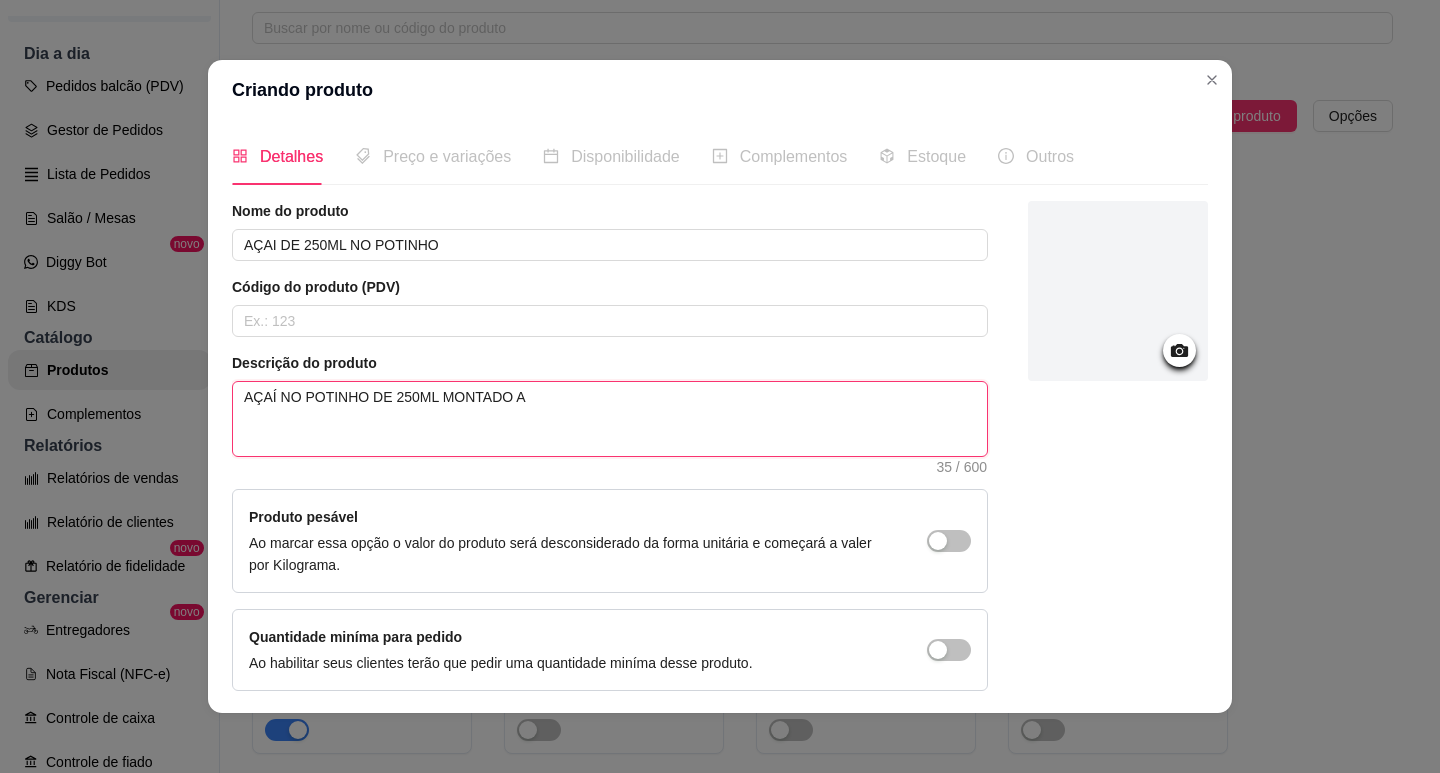 type 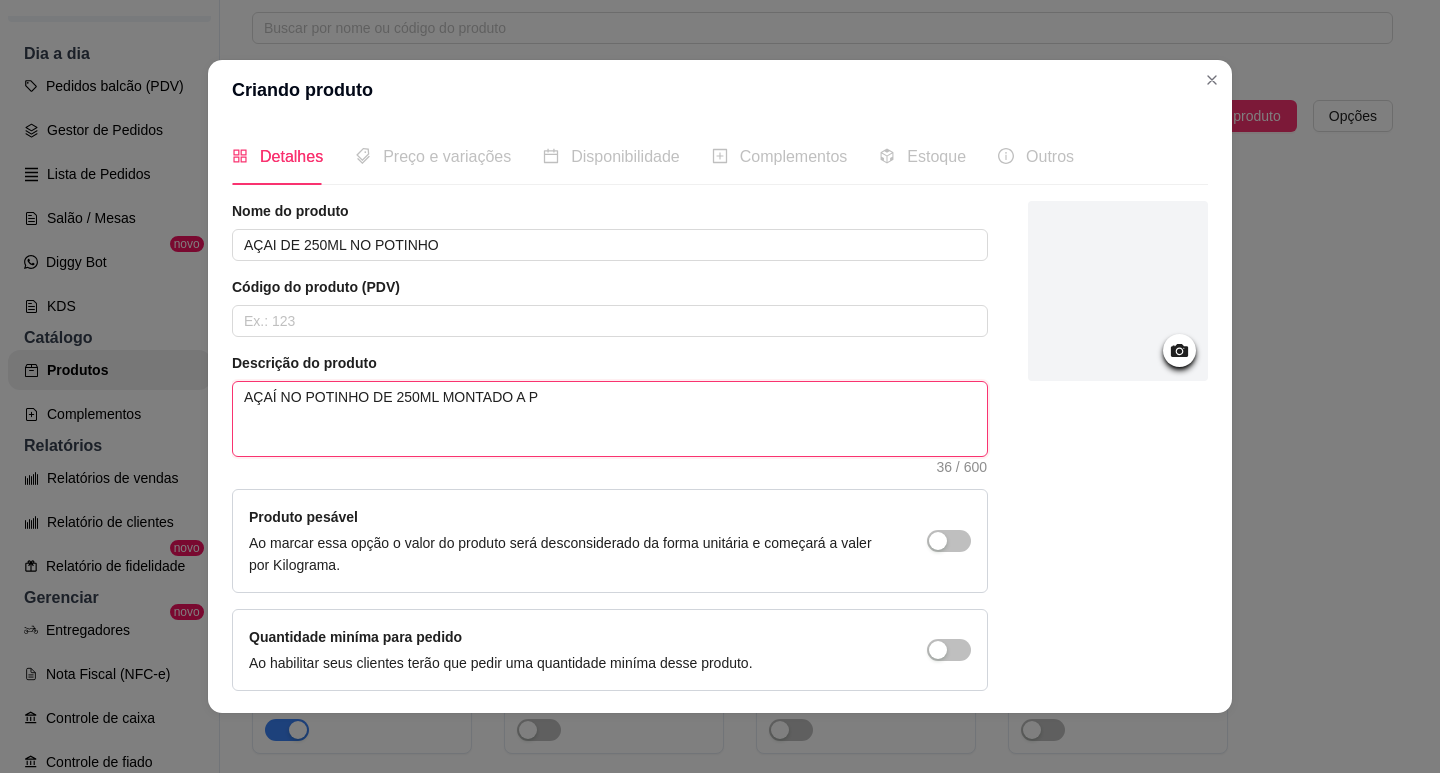 type 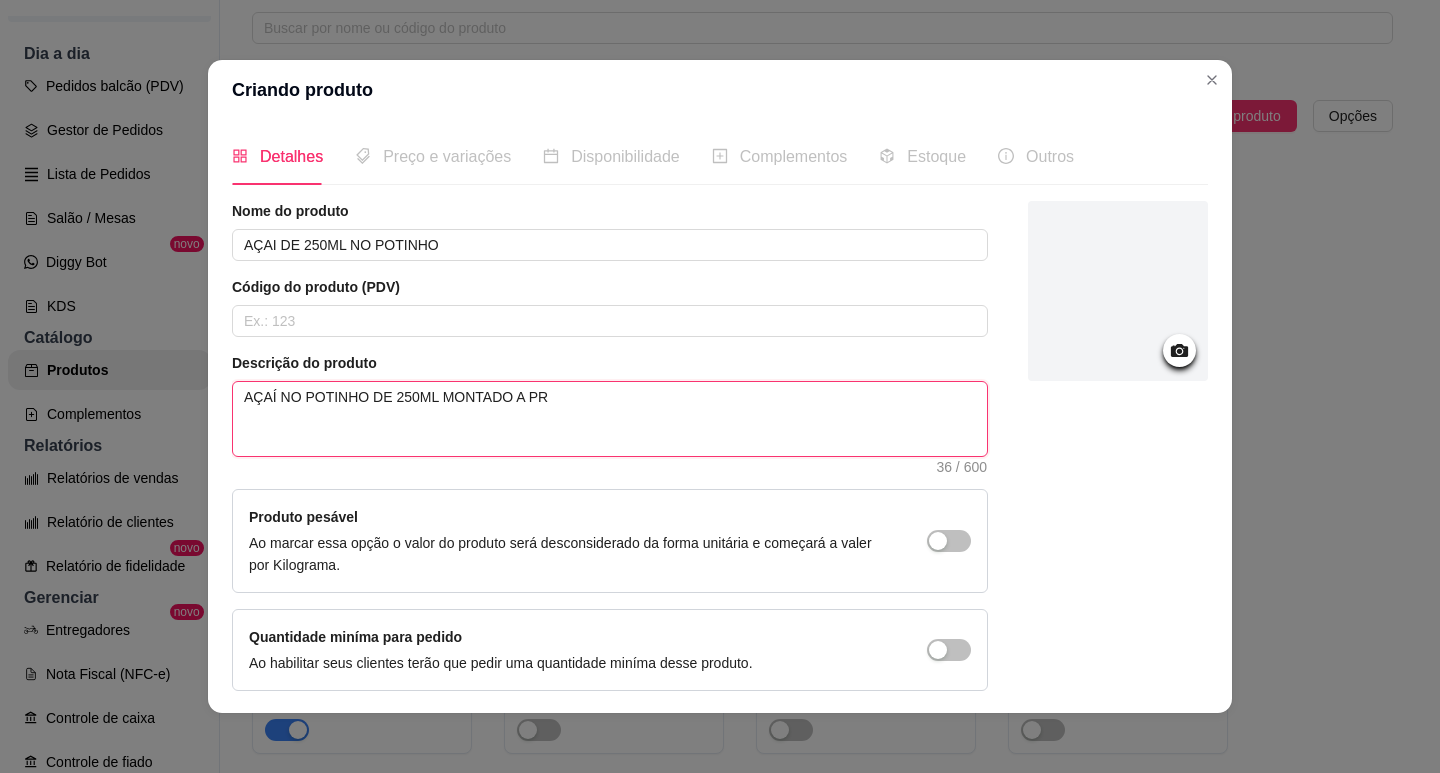 type 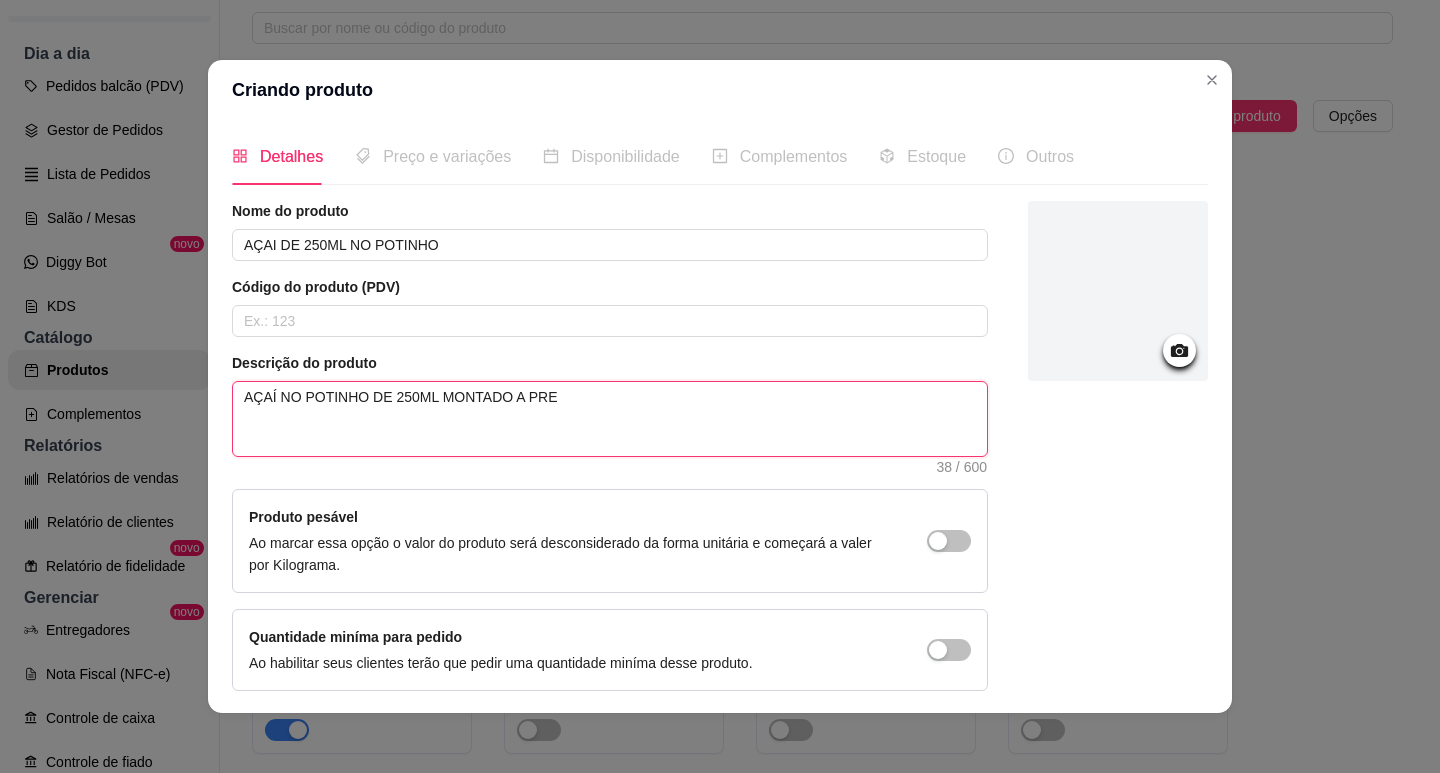 type 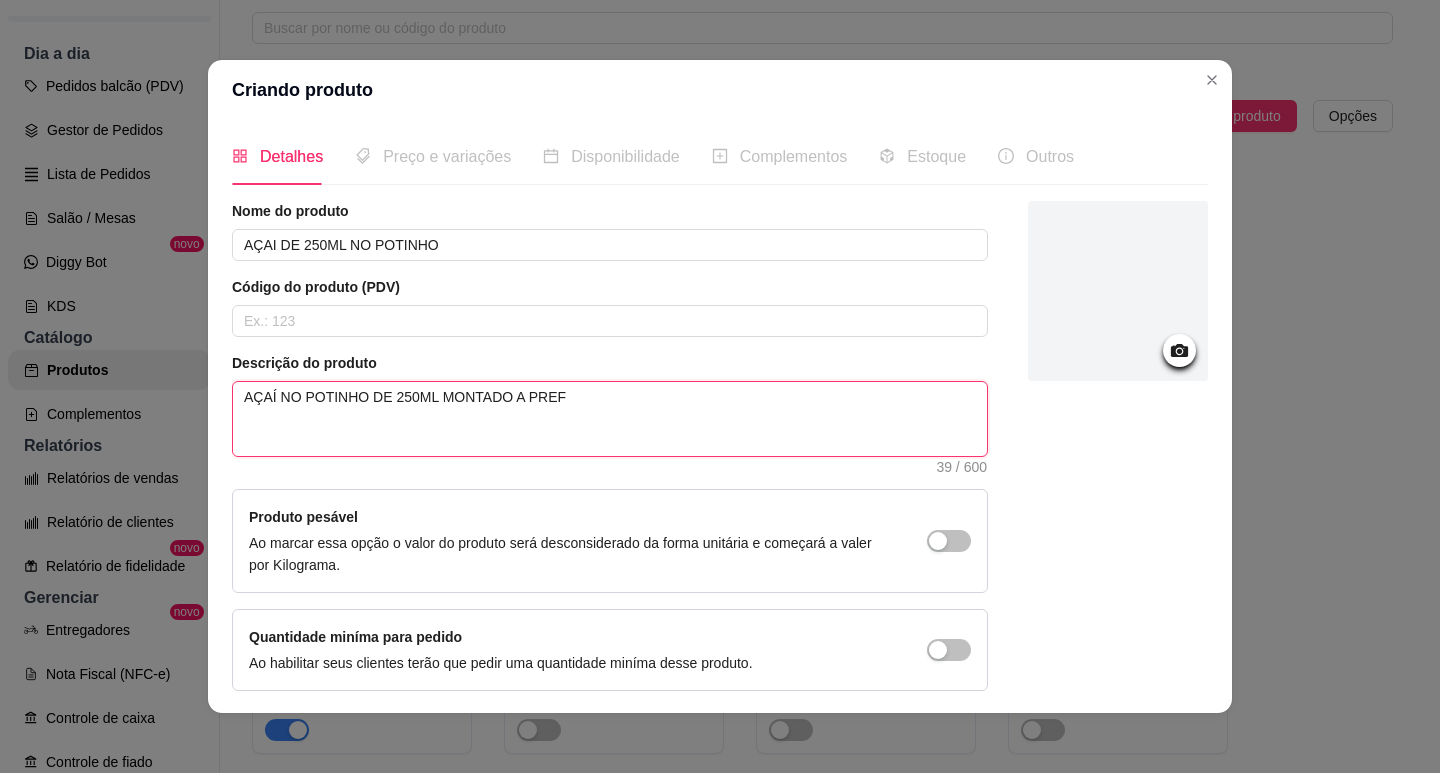 type 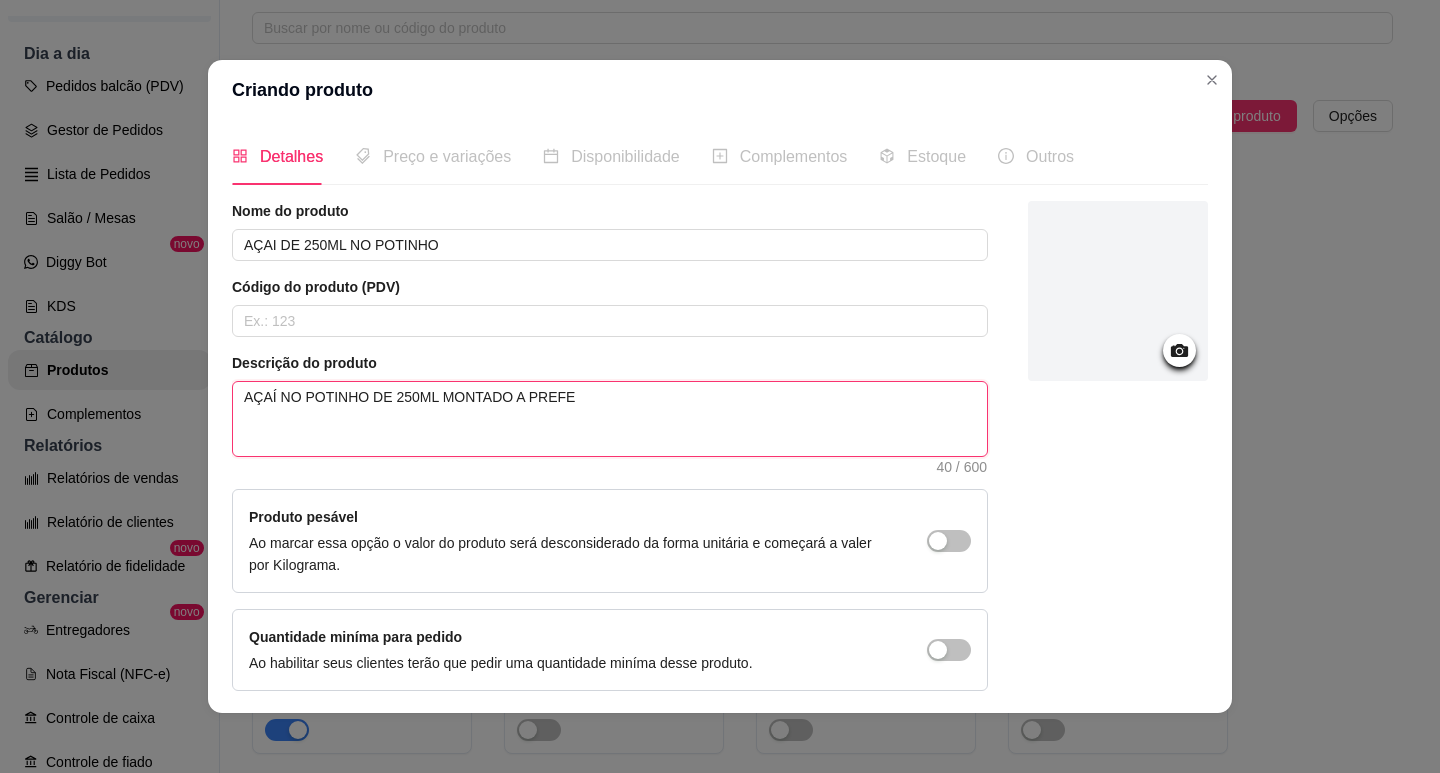 type 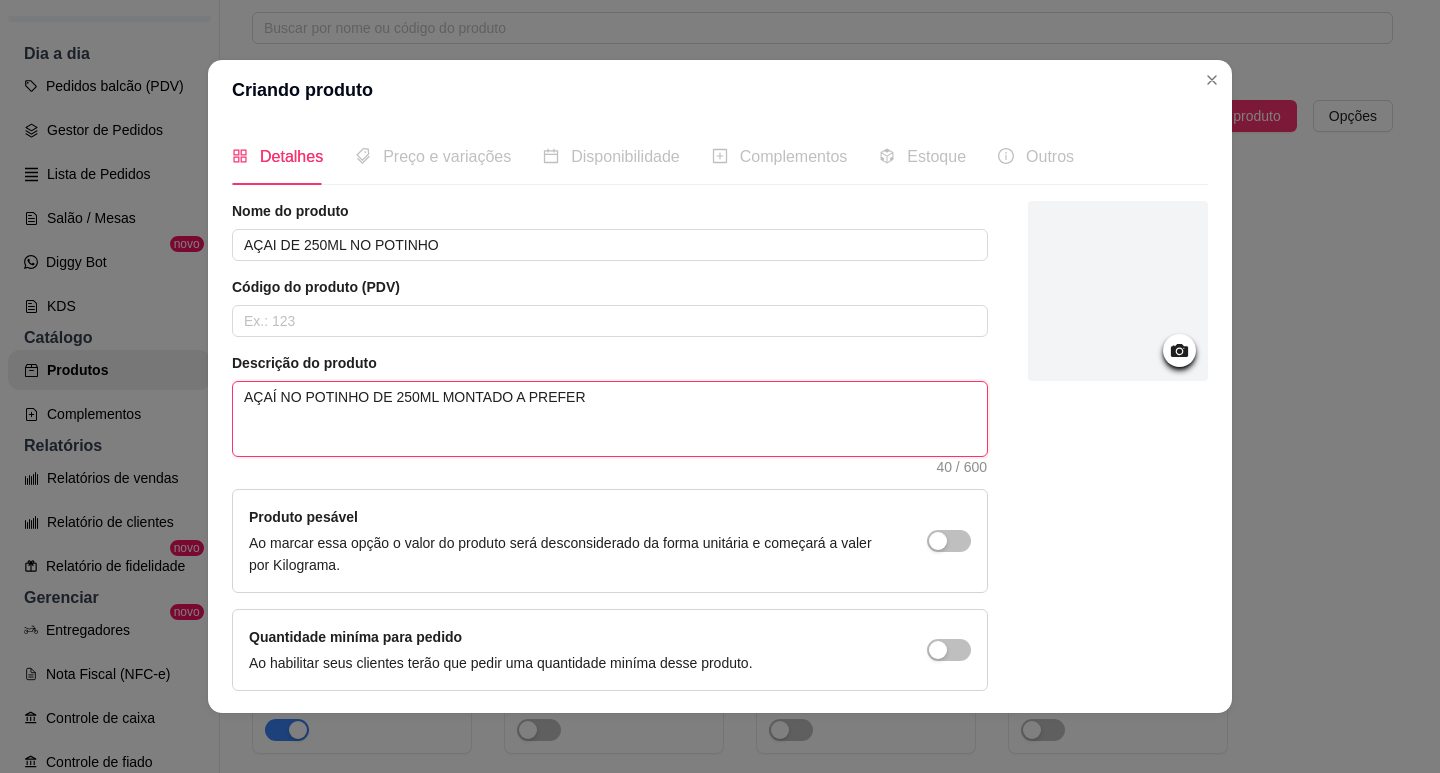 type 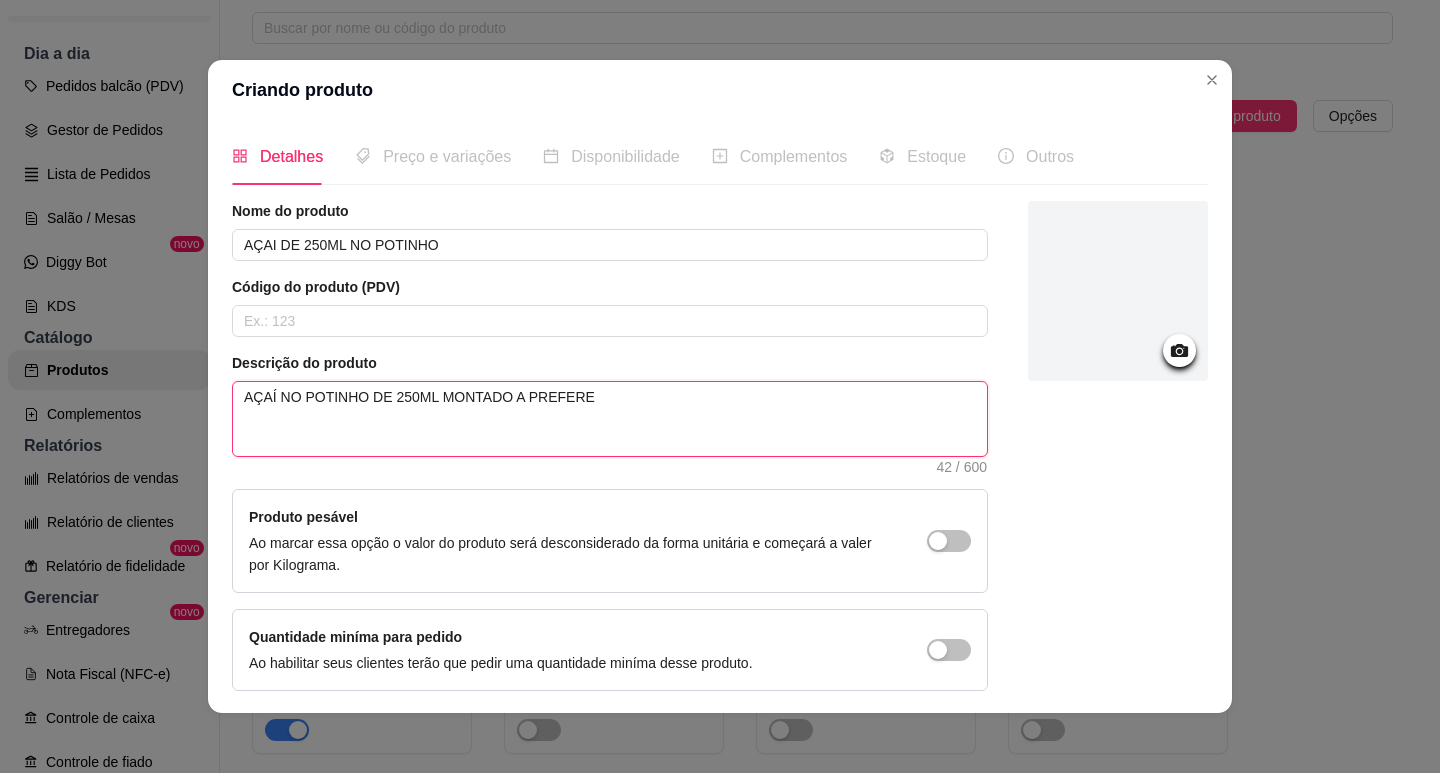 type 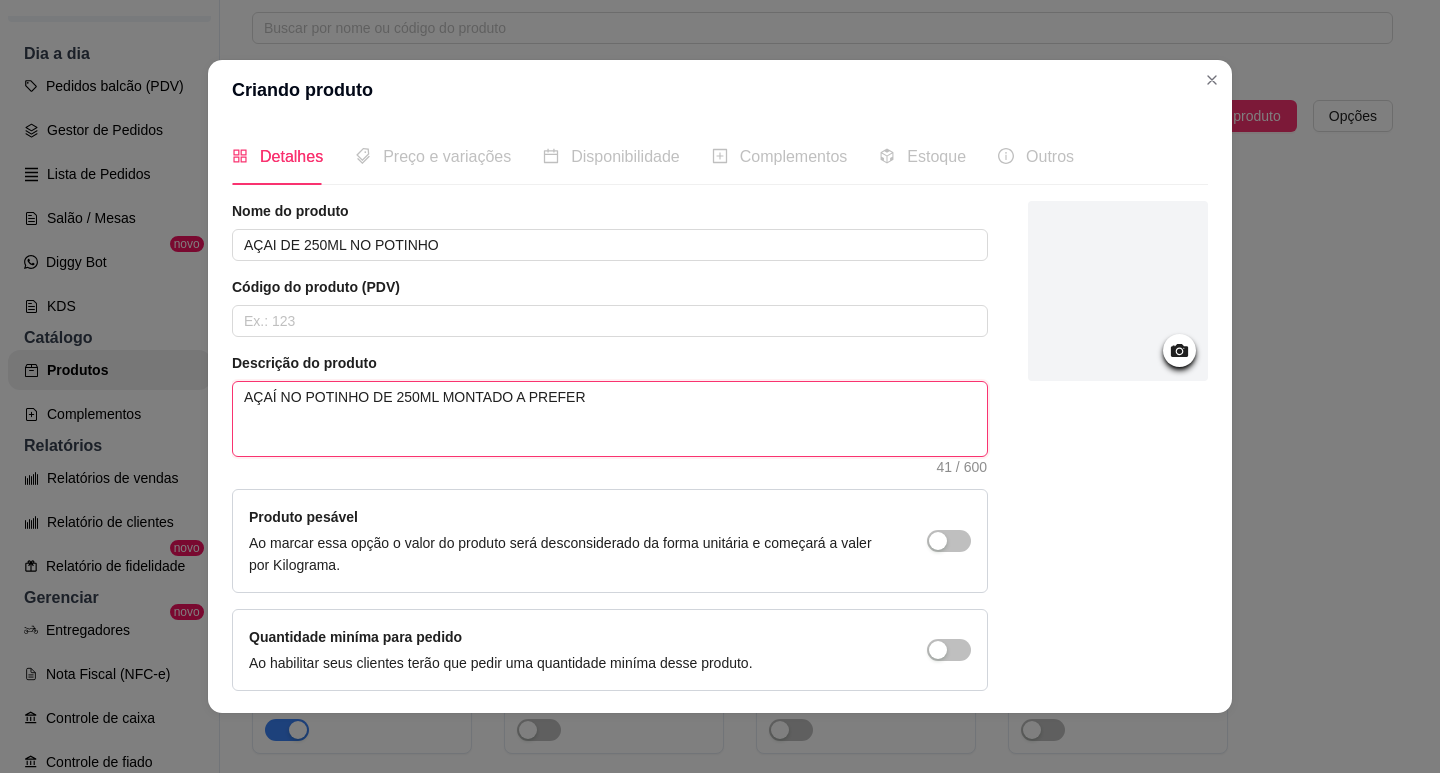 type 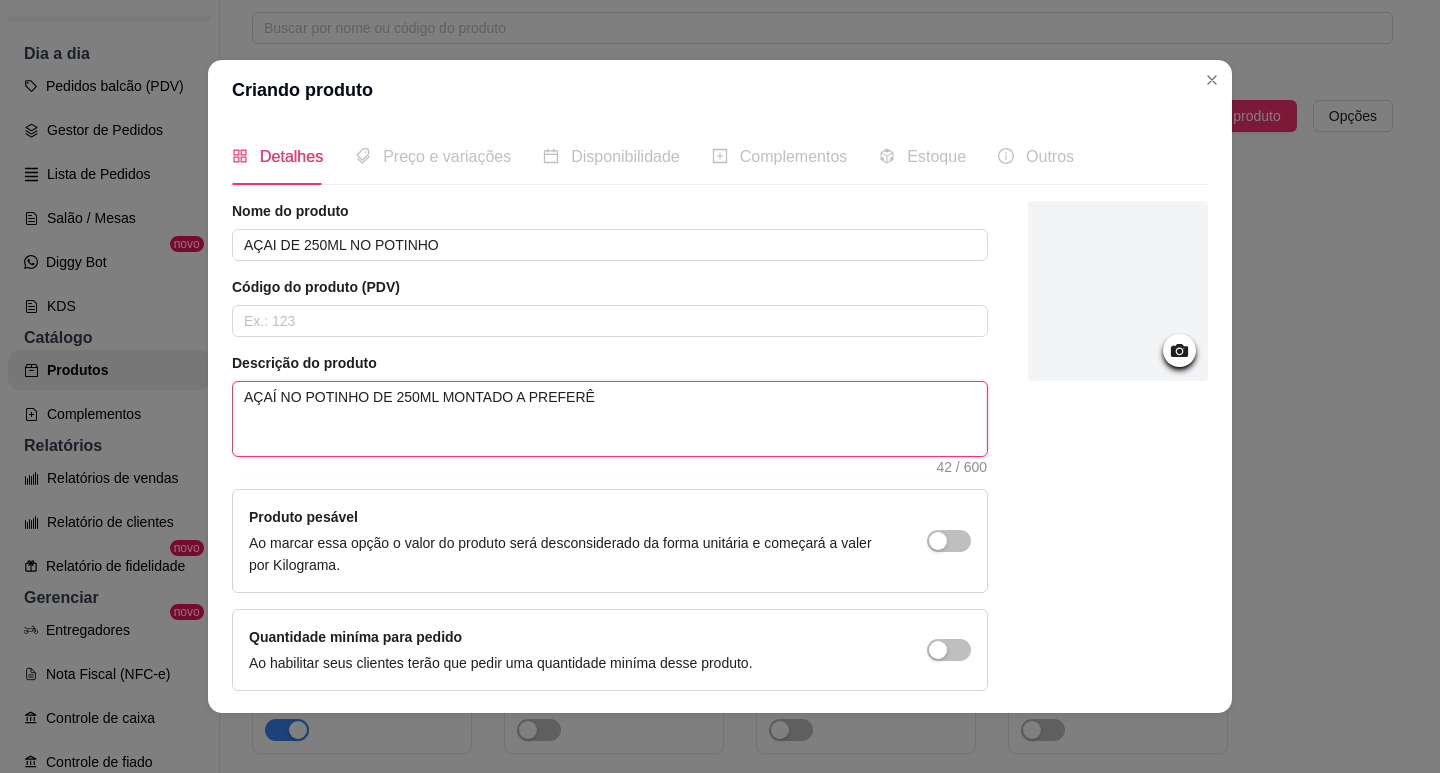 type 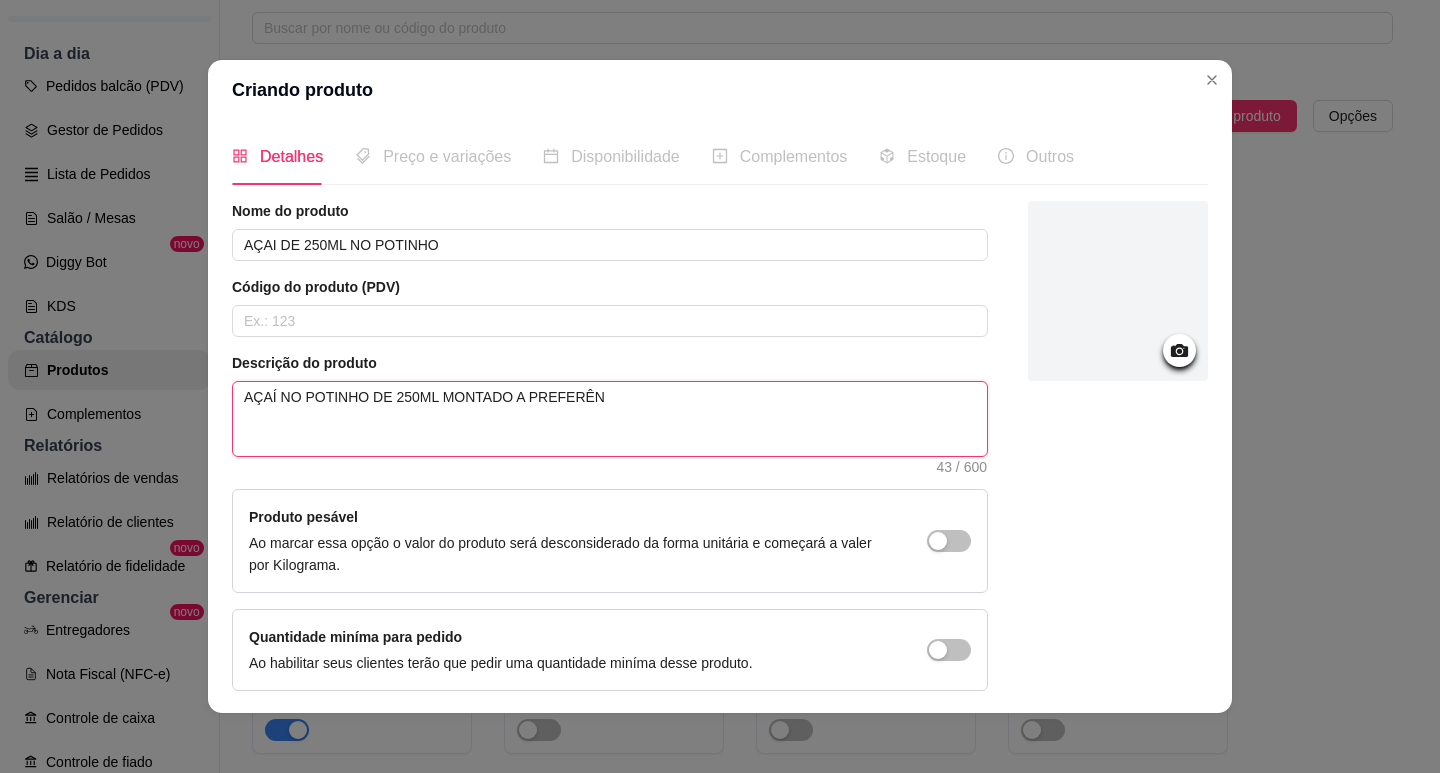 type 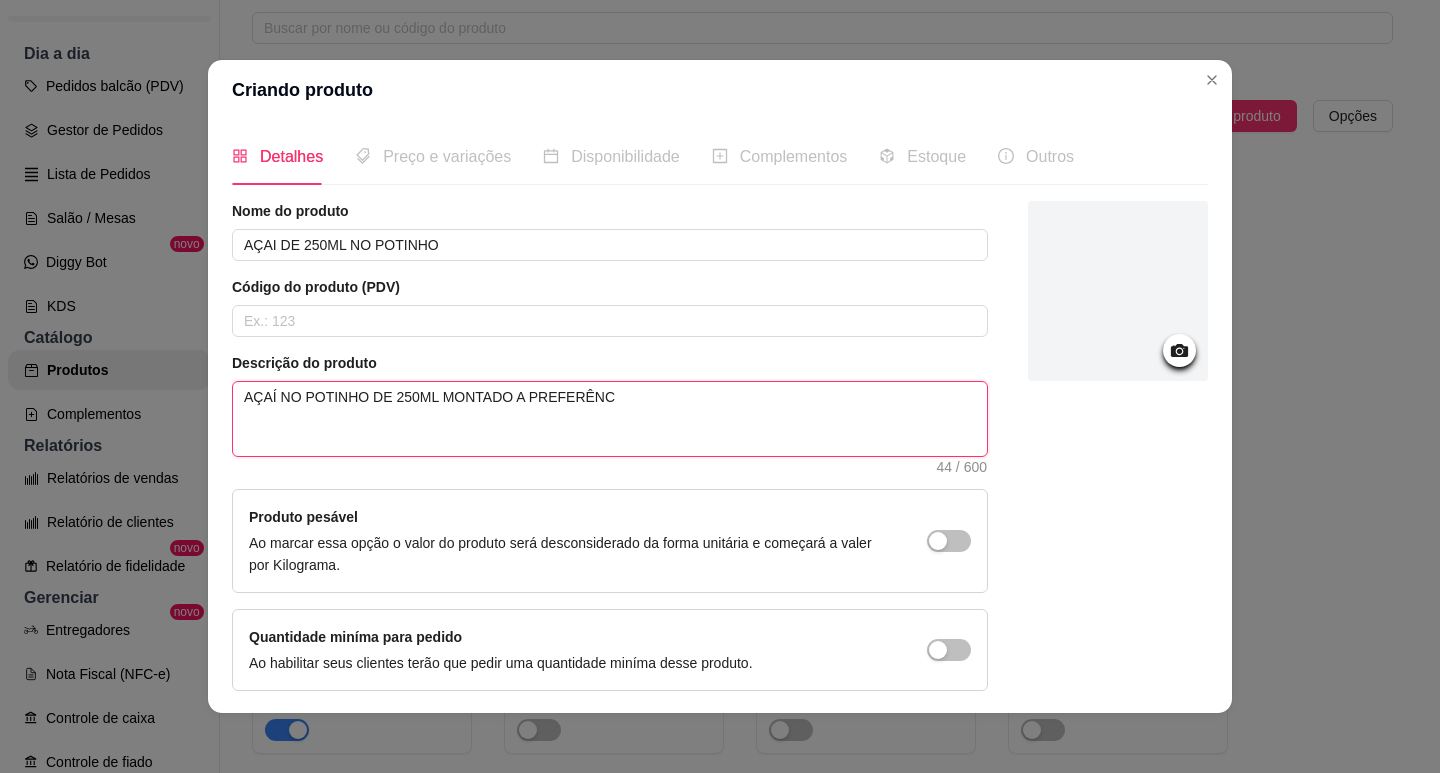 type 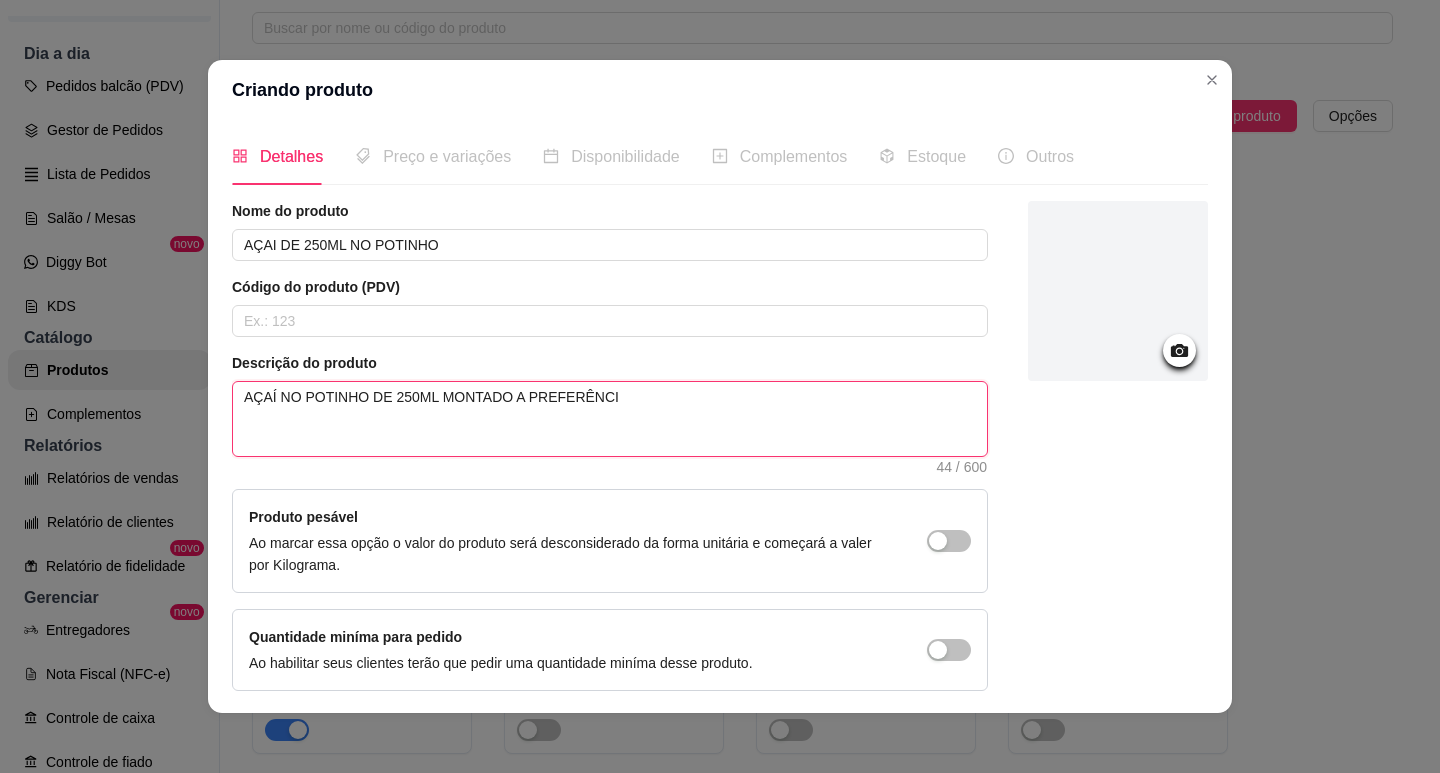 type 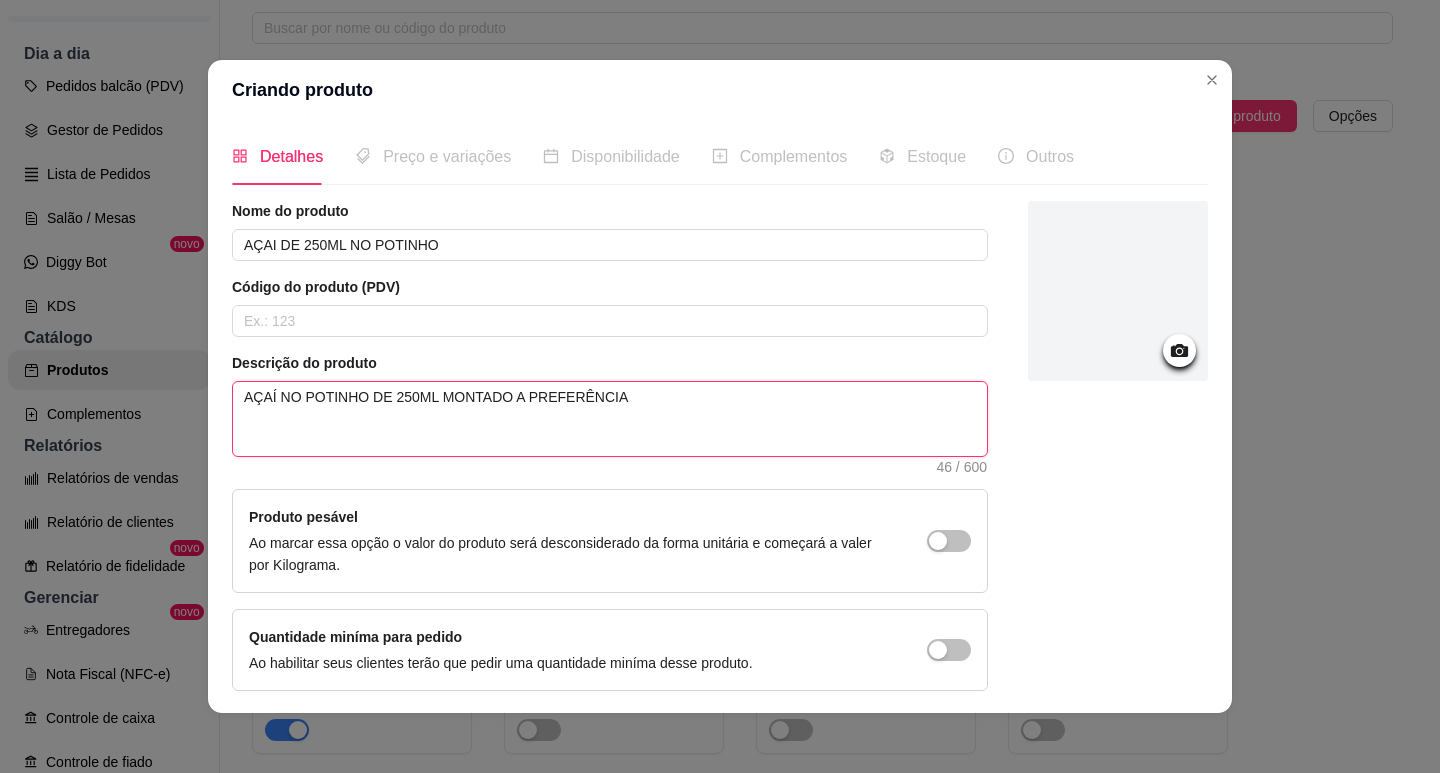 type 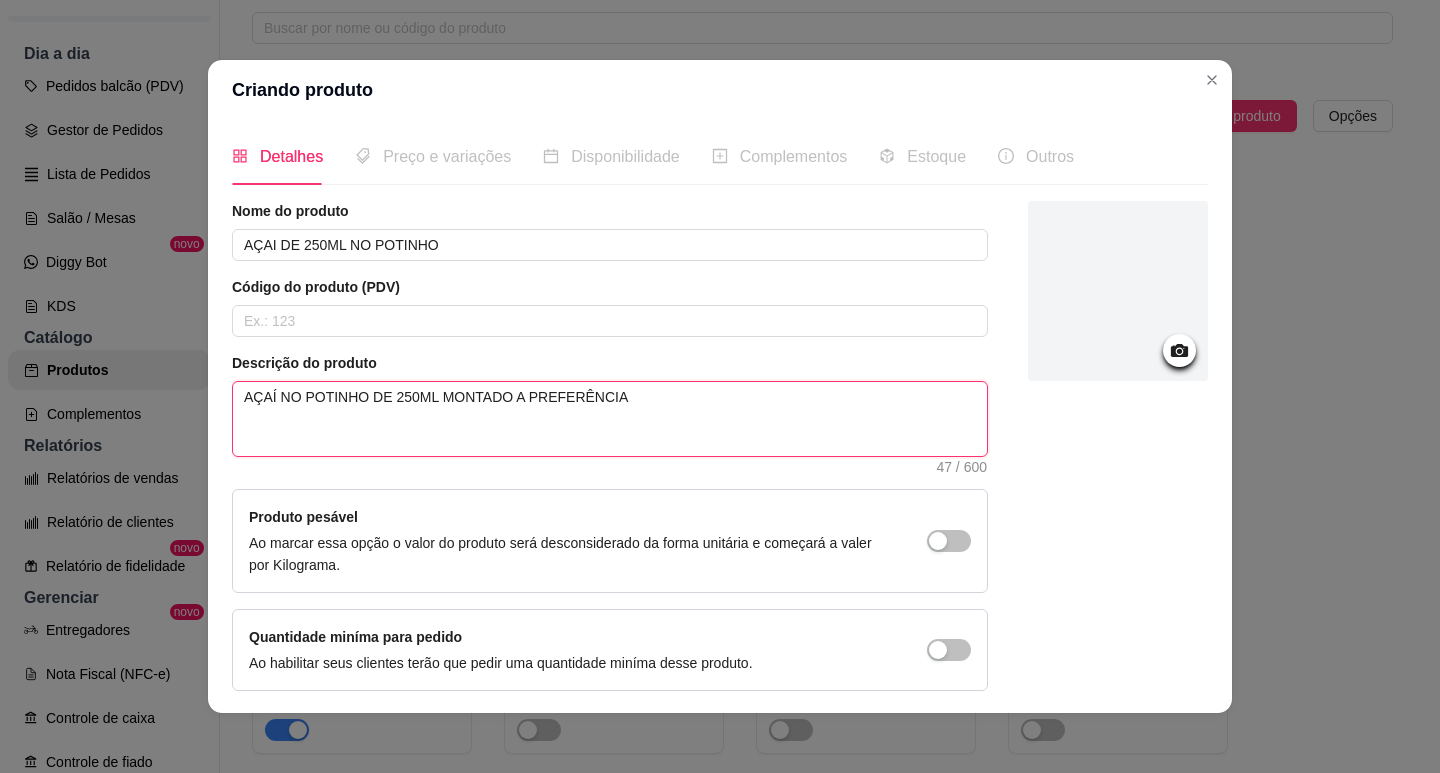type 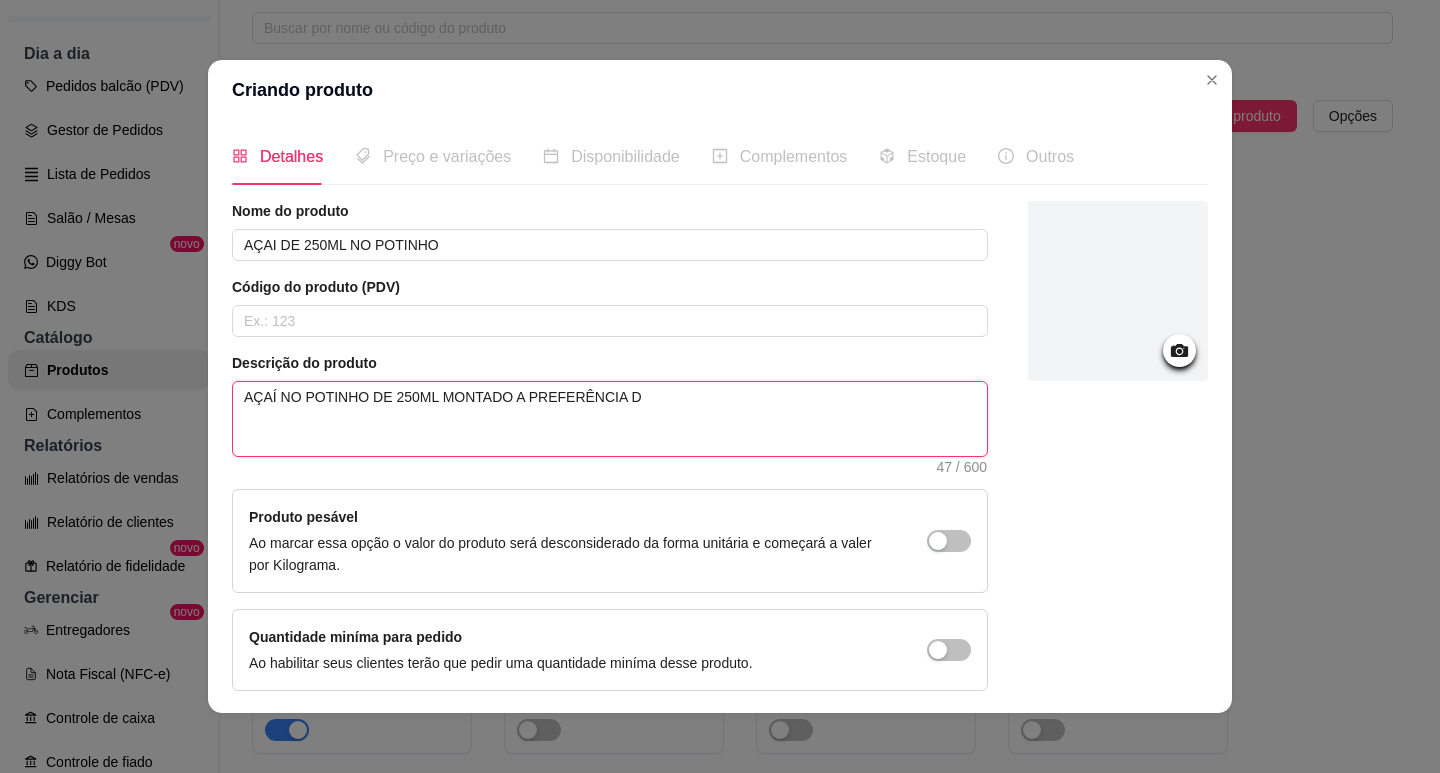 type 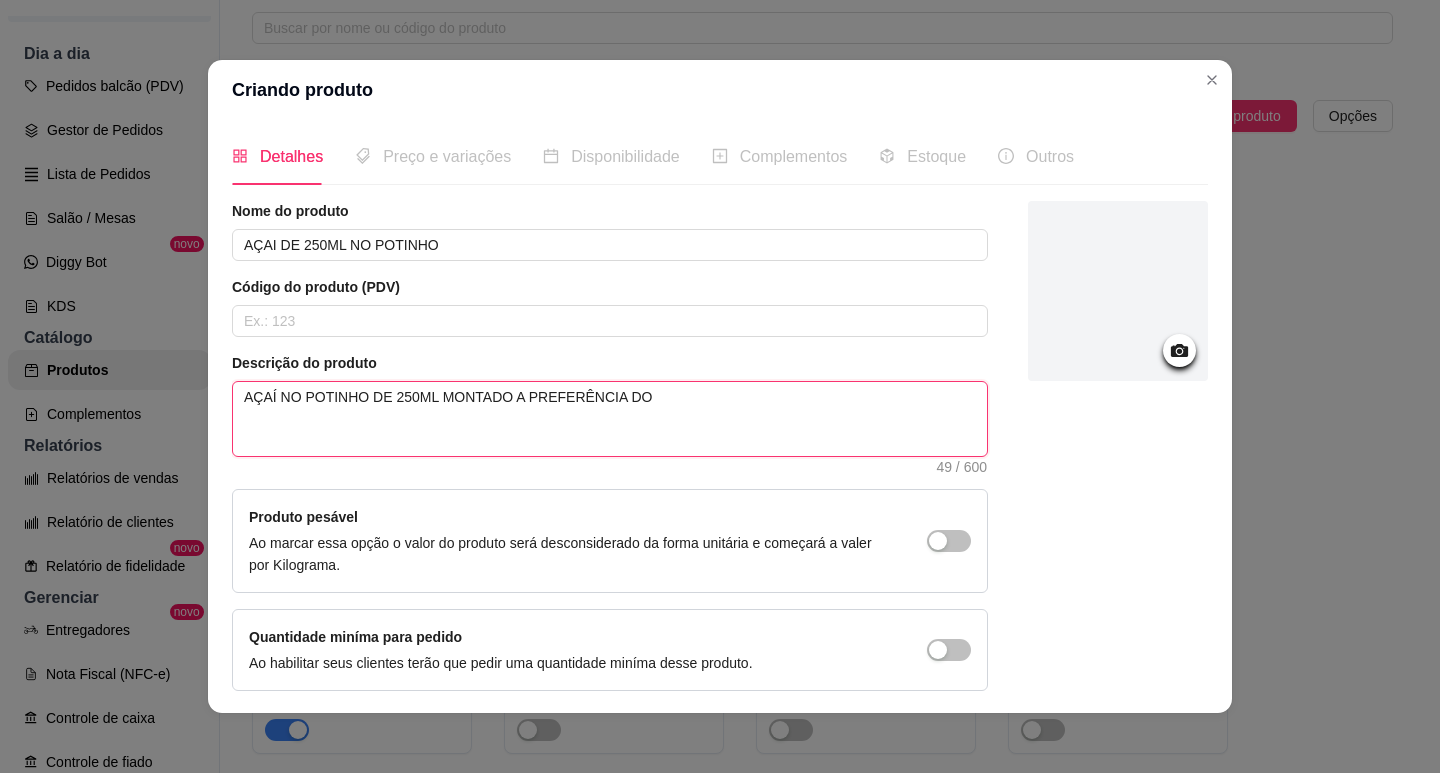 type 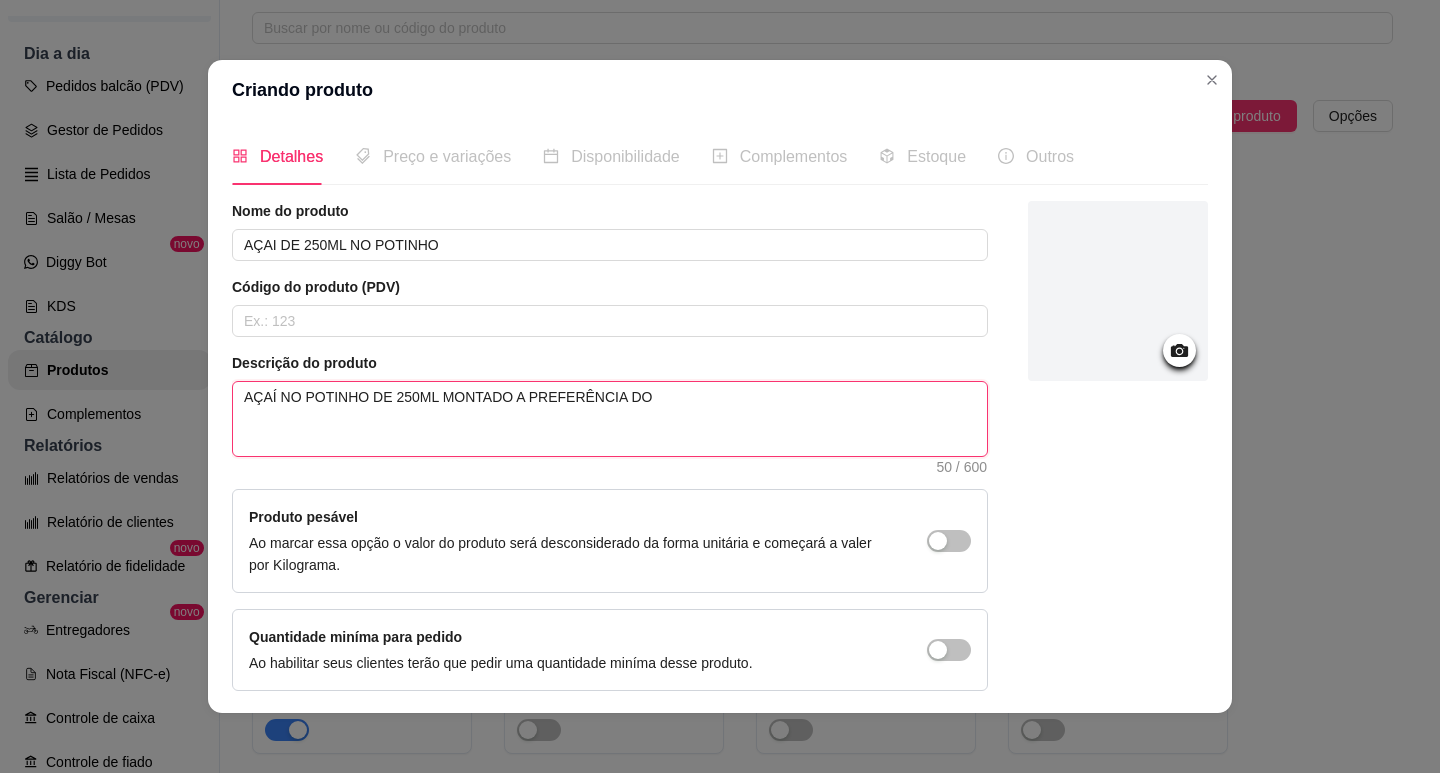 type 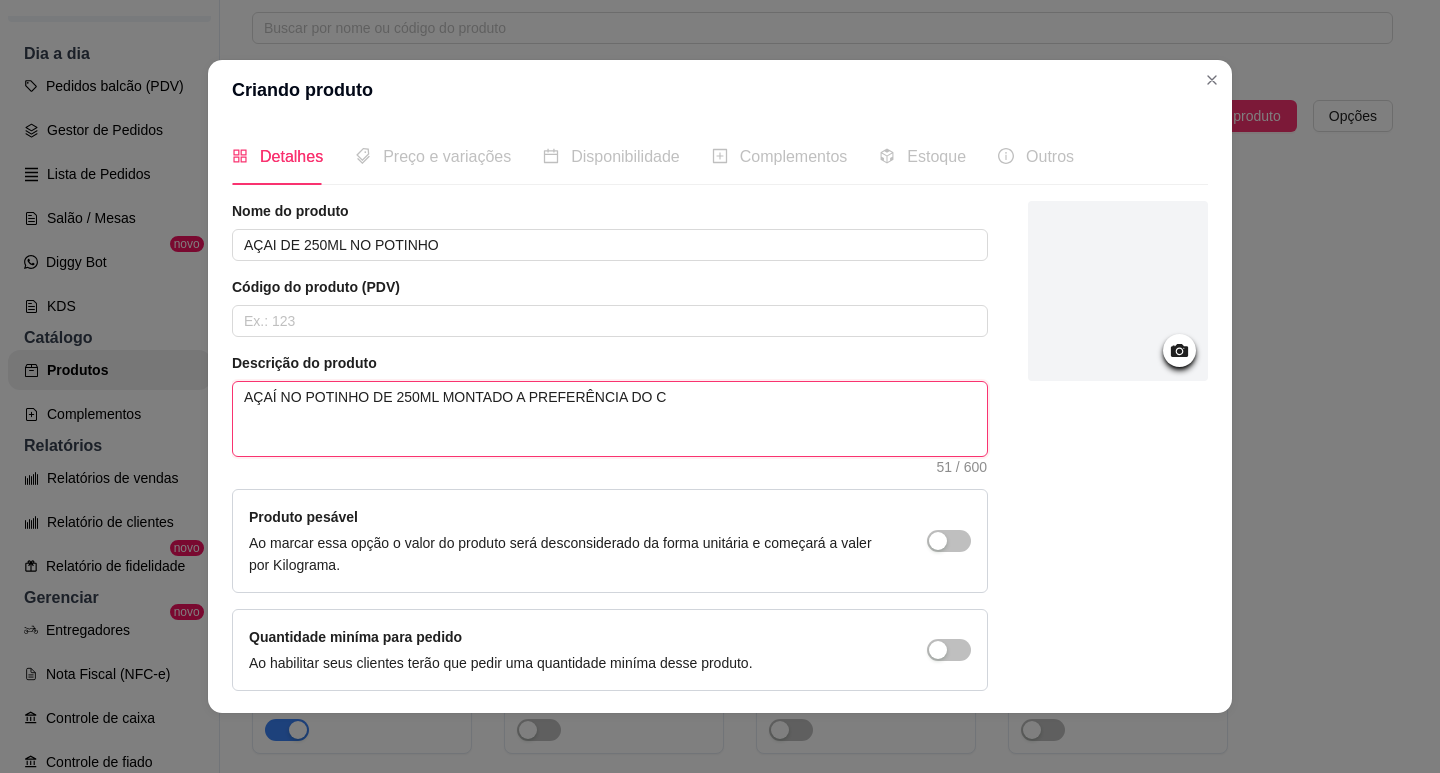 type 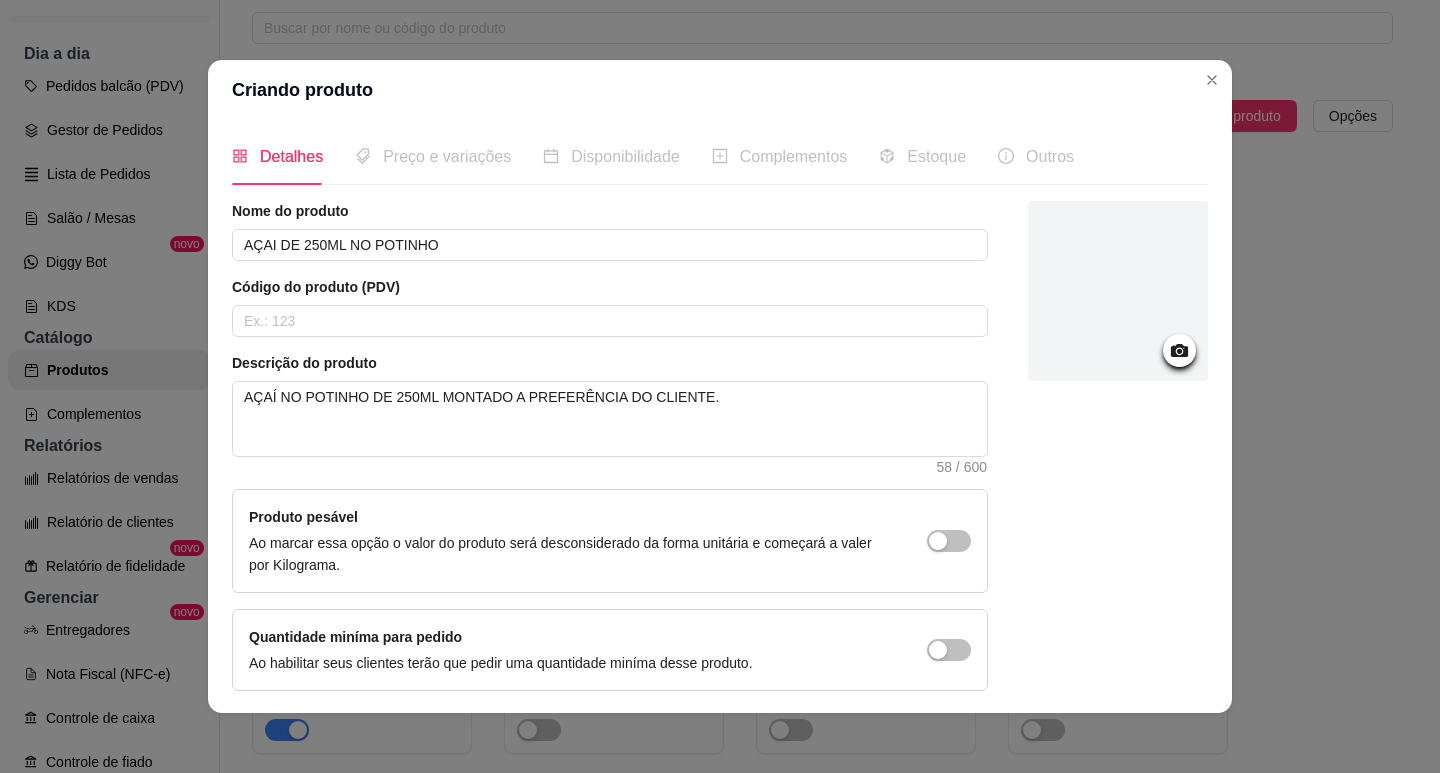 click 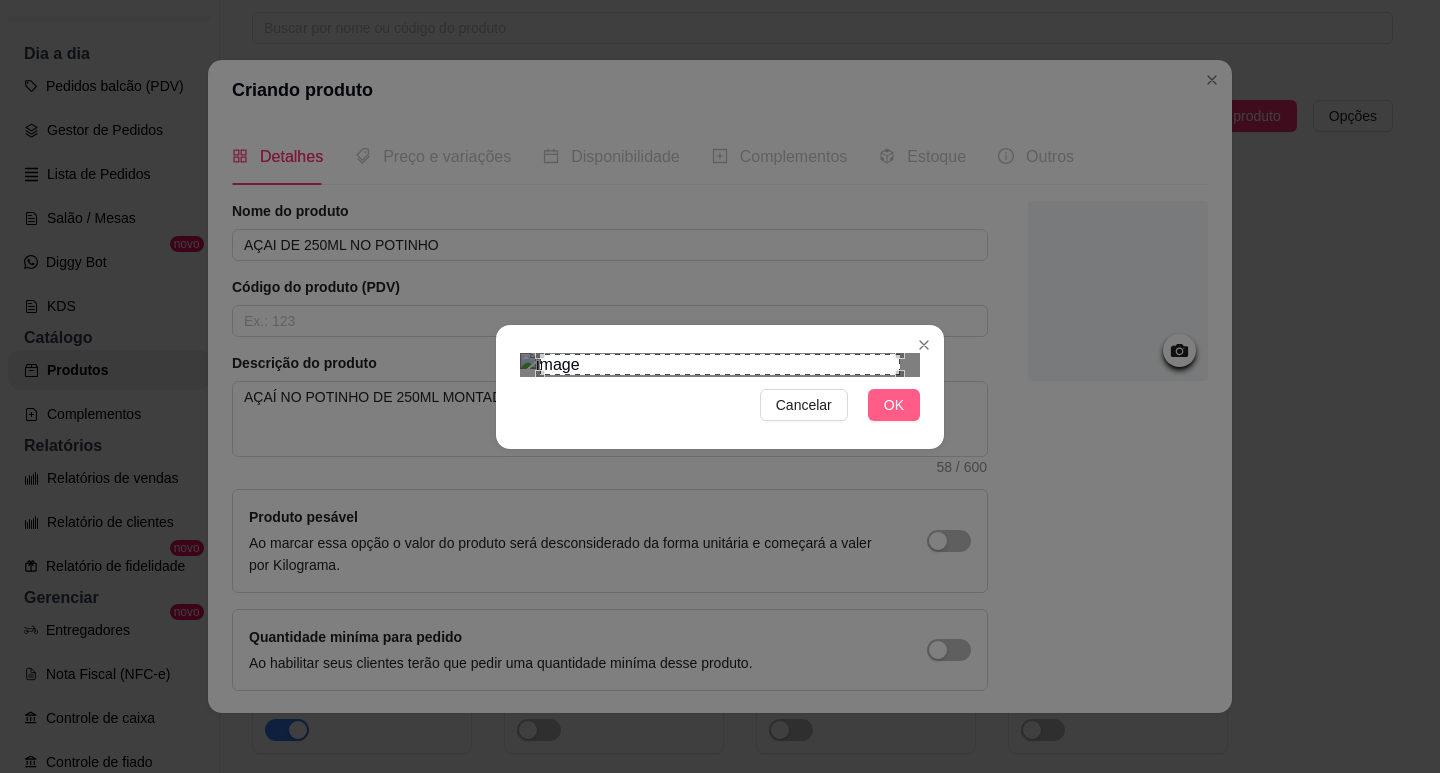 click on "OK" at bounding box center (894, 405) 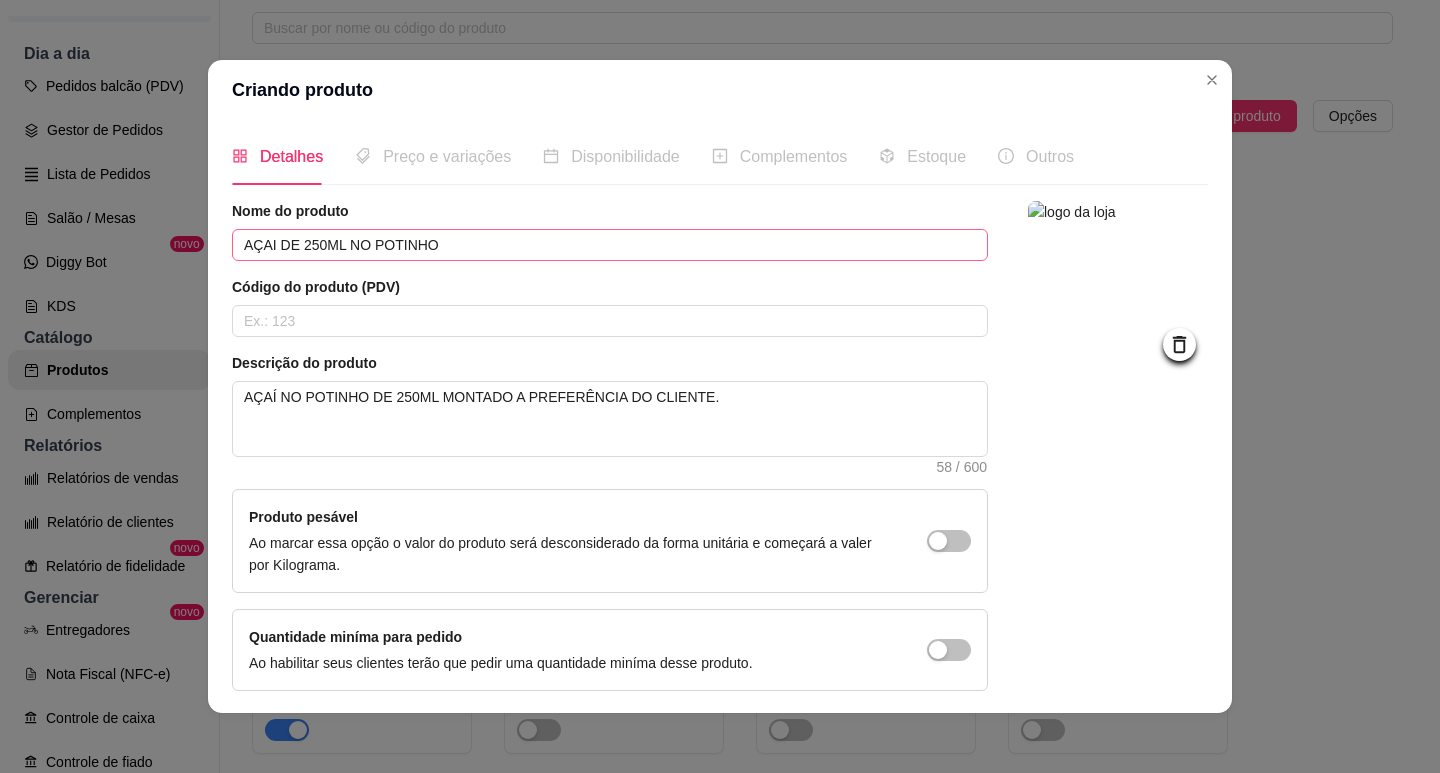 scroll, scrollTop: 75, scrollLeft: 0, axis: vertical 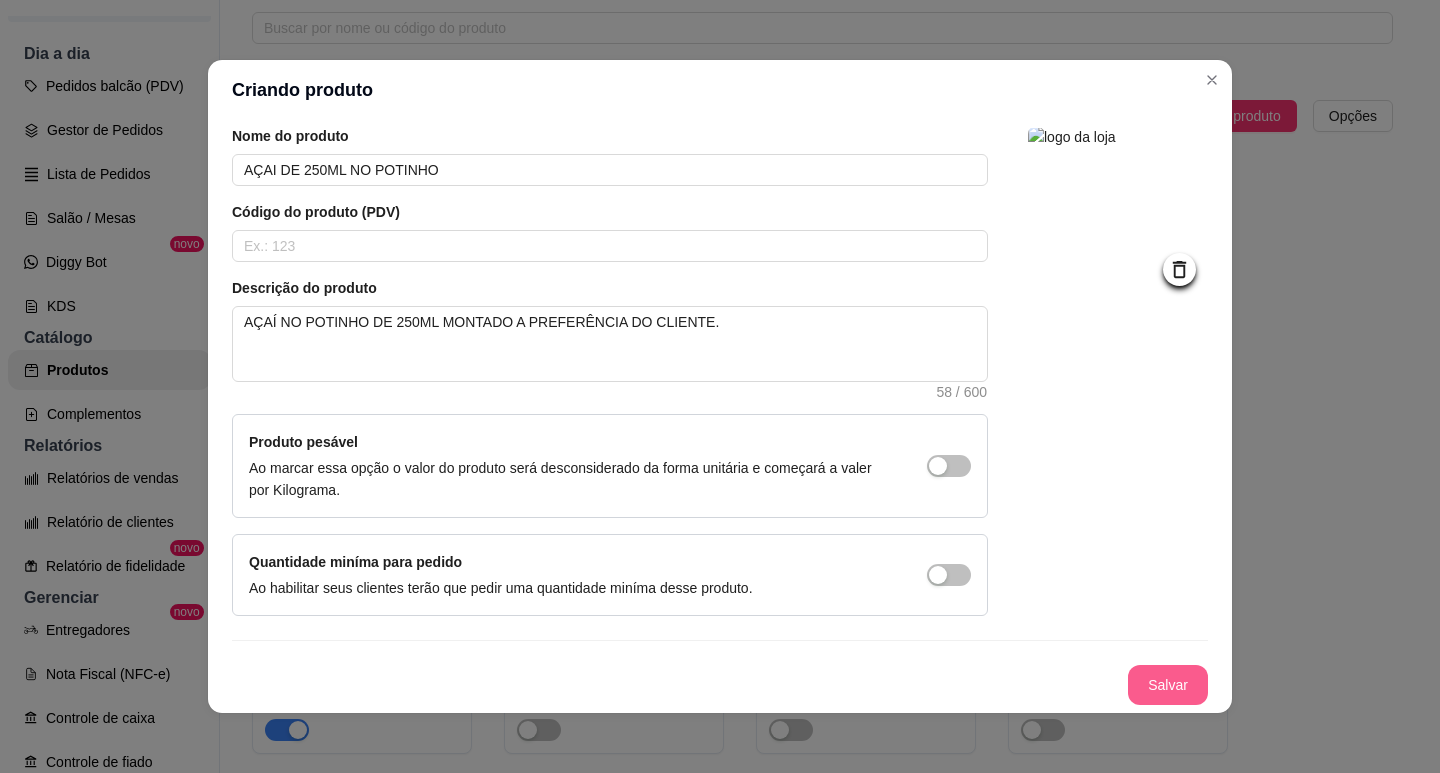 click on "Salvar" at bounding box center (1168, 685) 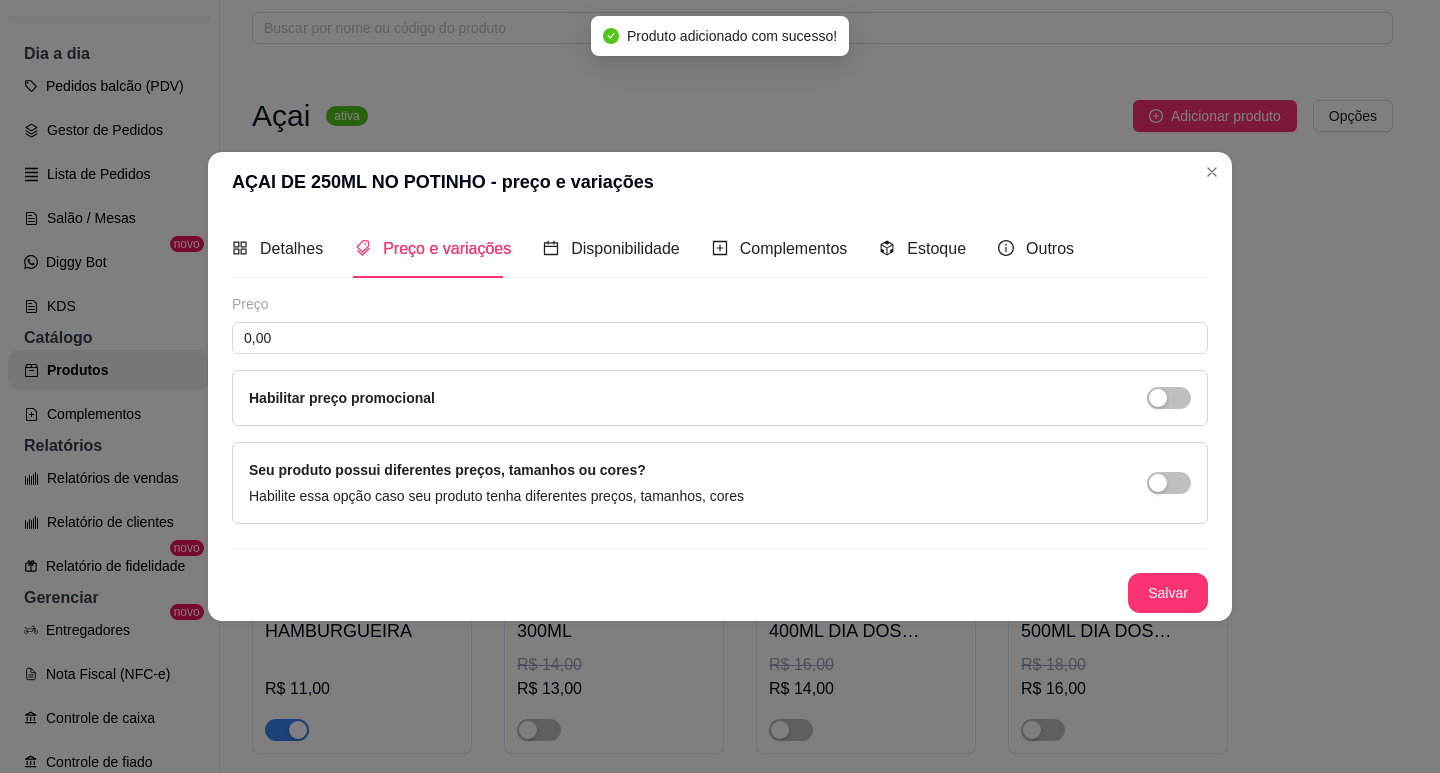 scroll, scrollTop: 0, scrollLeft: 0, axis: both 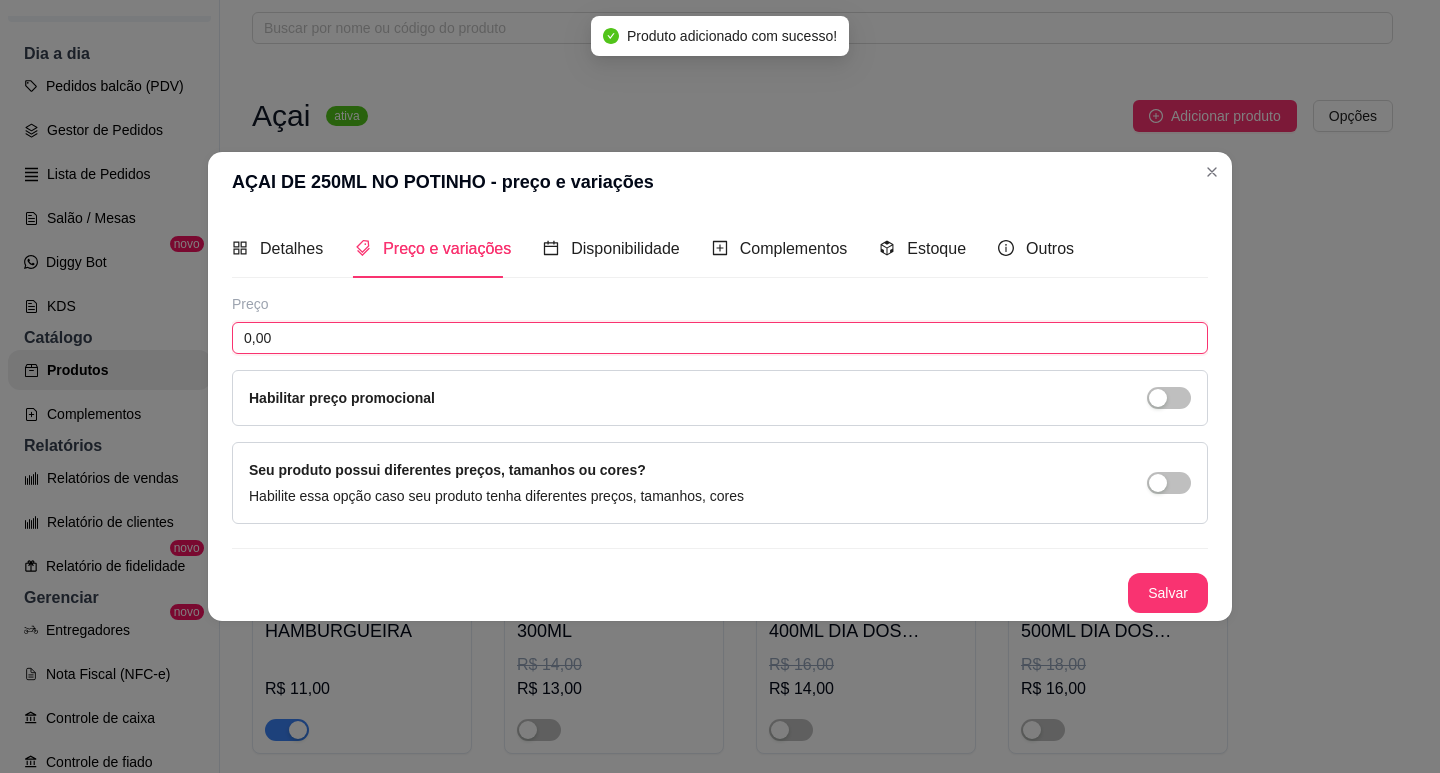 drag, startPoint x: 273, startPoint y: 332, endPoint x: 242, endPoint y: 335, distance: 31.144823 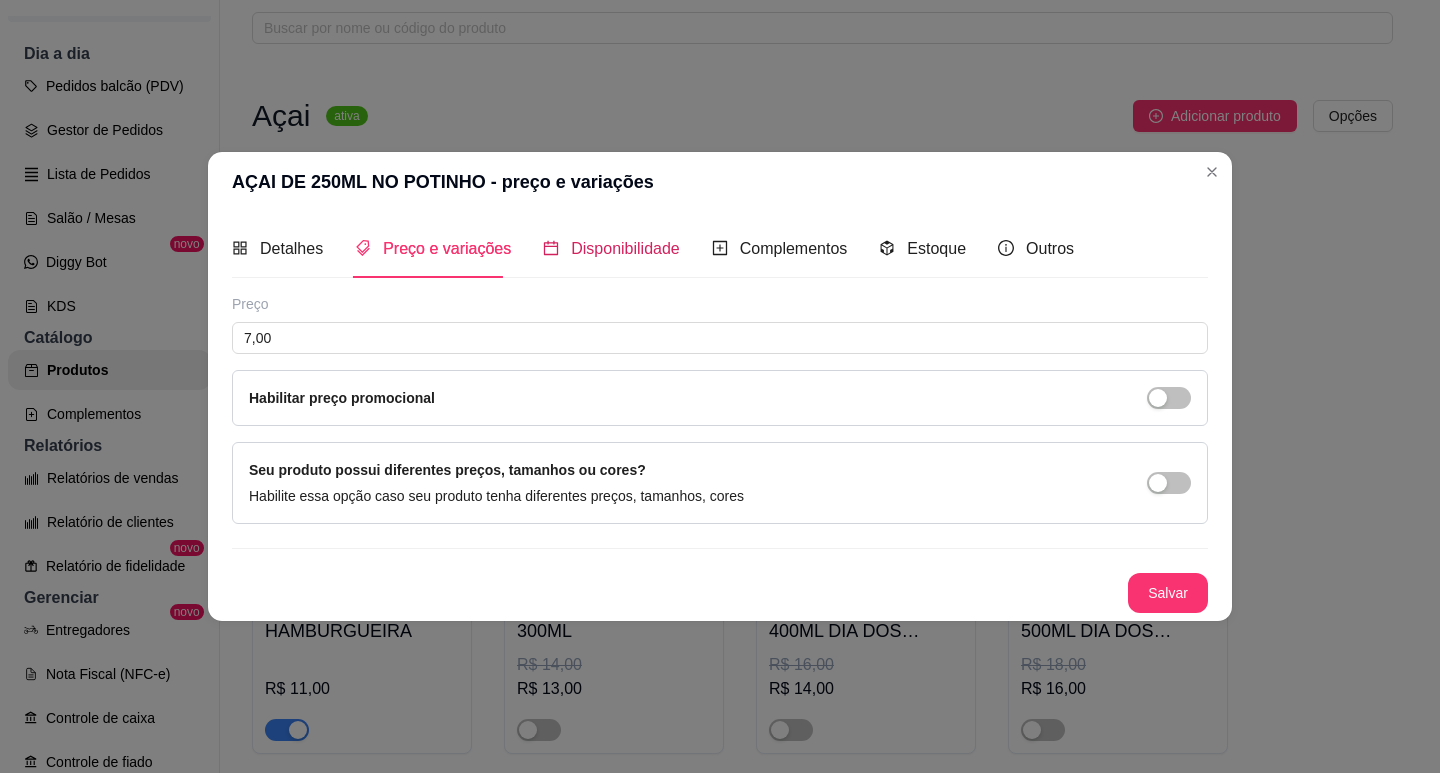 click on "Disponibilidade" at bounding box center (625, 248) 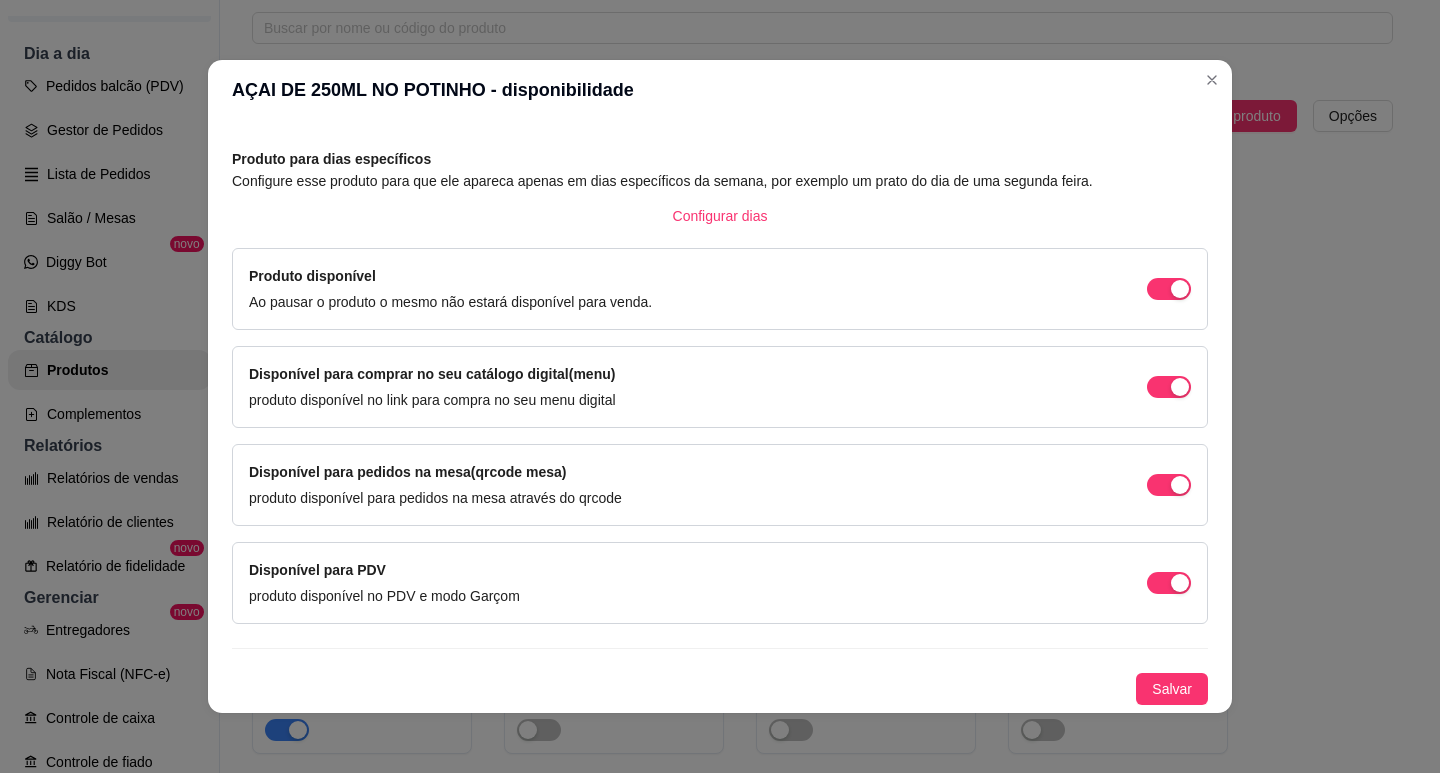 scroll, scrollTop: 0, scrollLeft: 0, axis: both 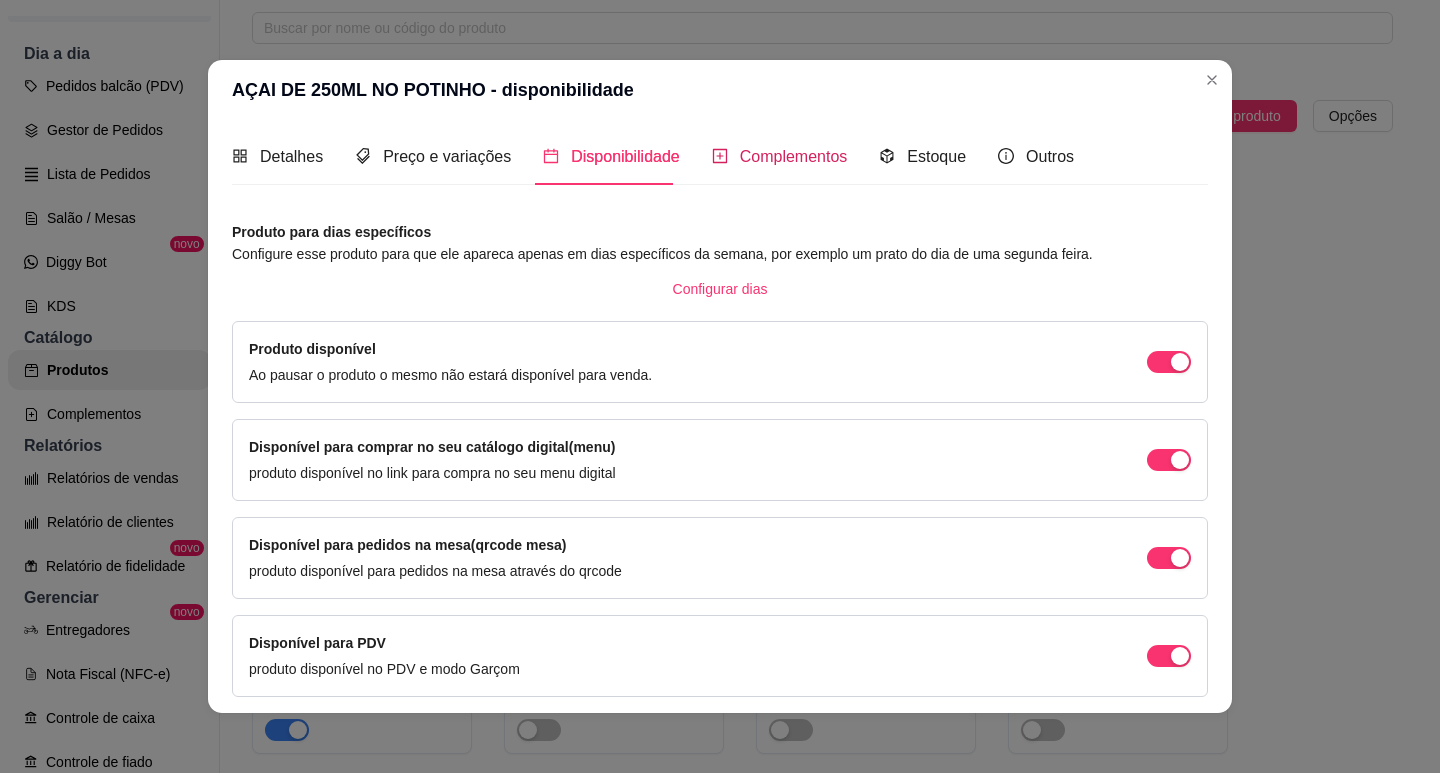click on "Complementos" at bounding box center (794, 156) 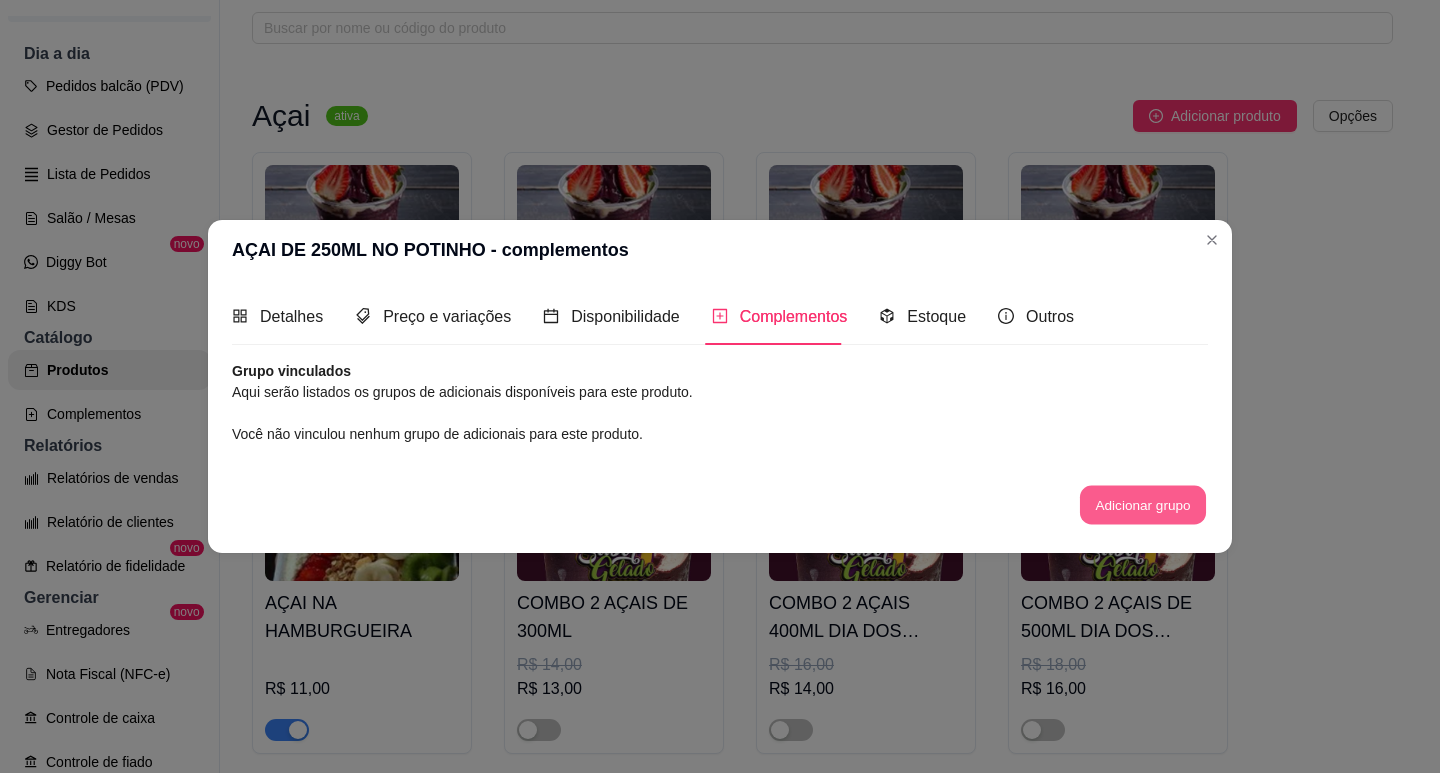 click on "Adicionar grupo" at bounding box center [1143, 505] 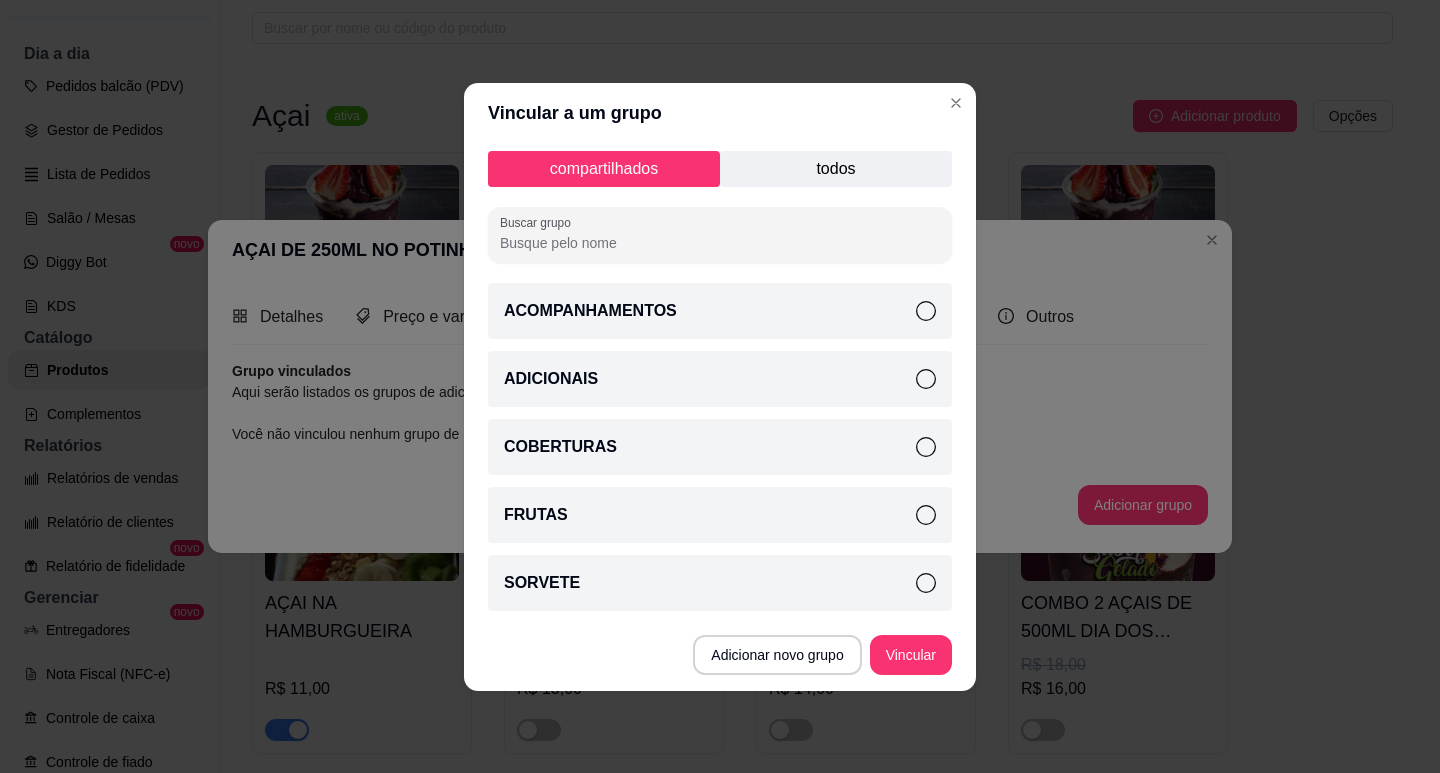click 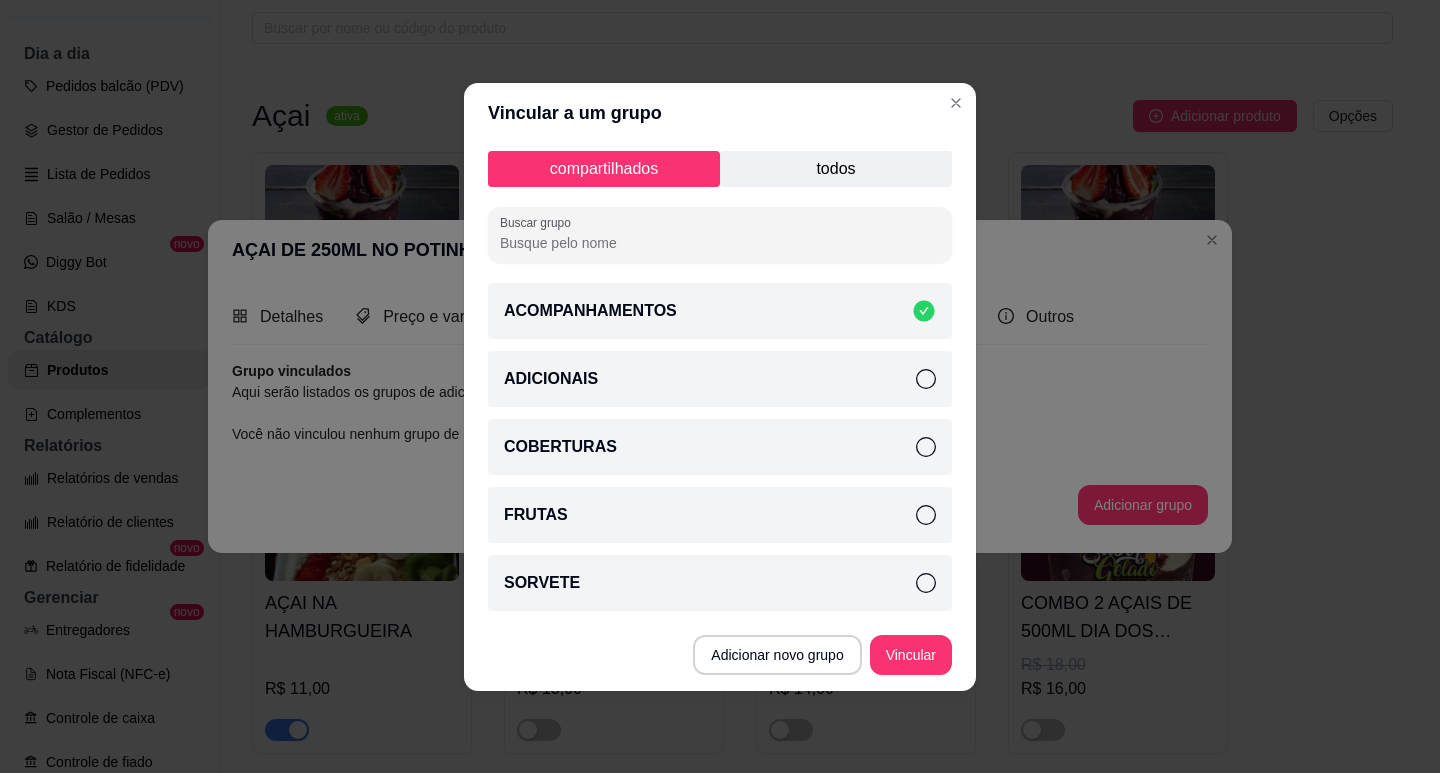 click 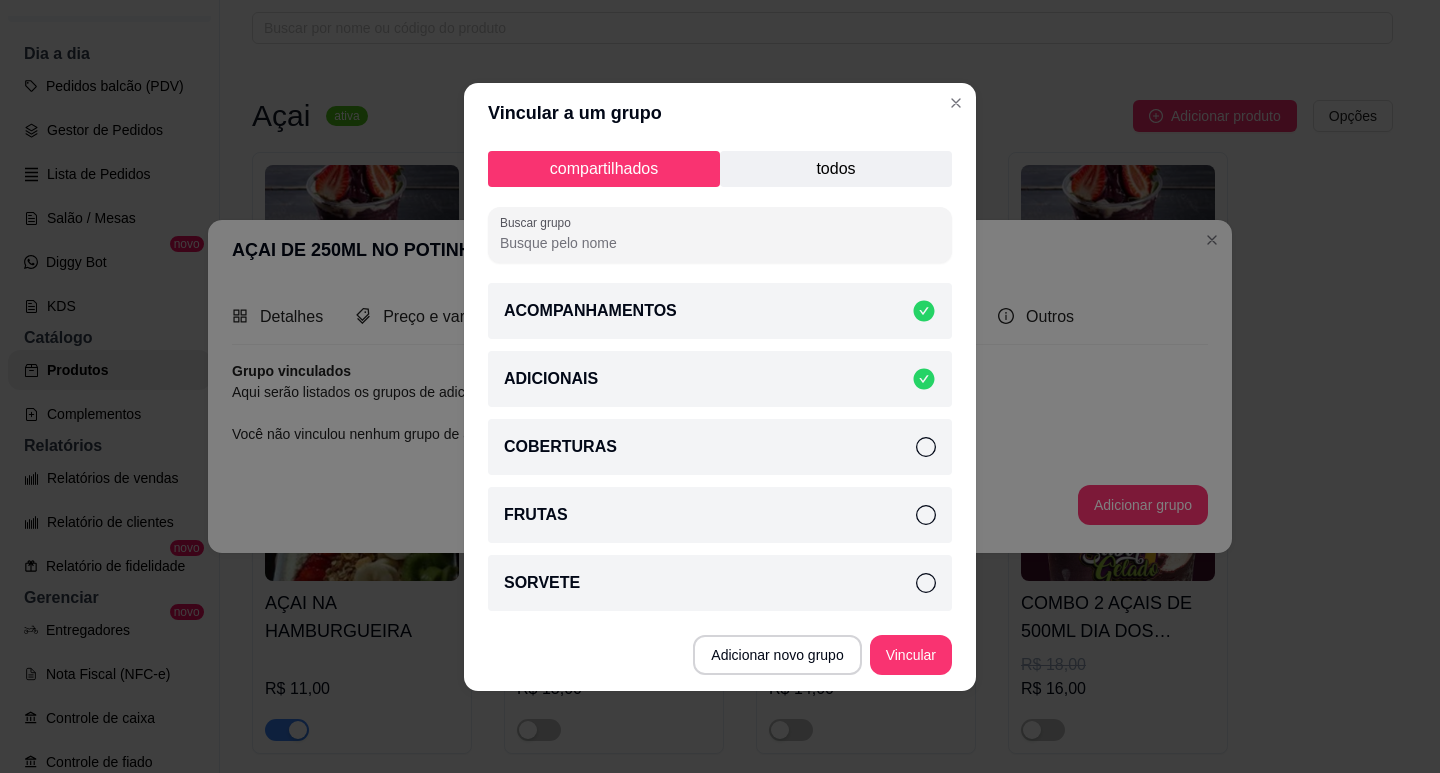 click 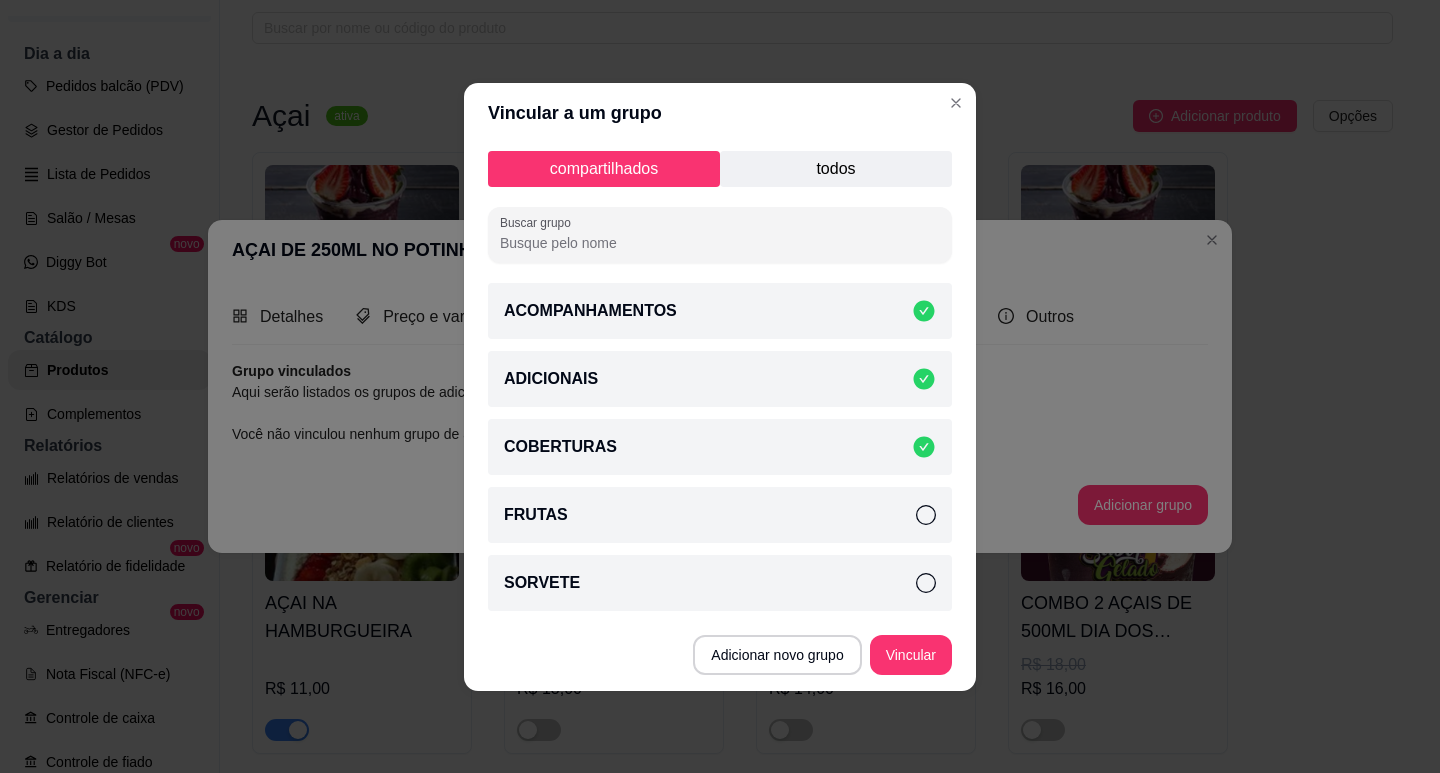 click 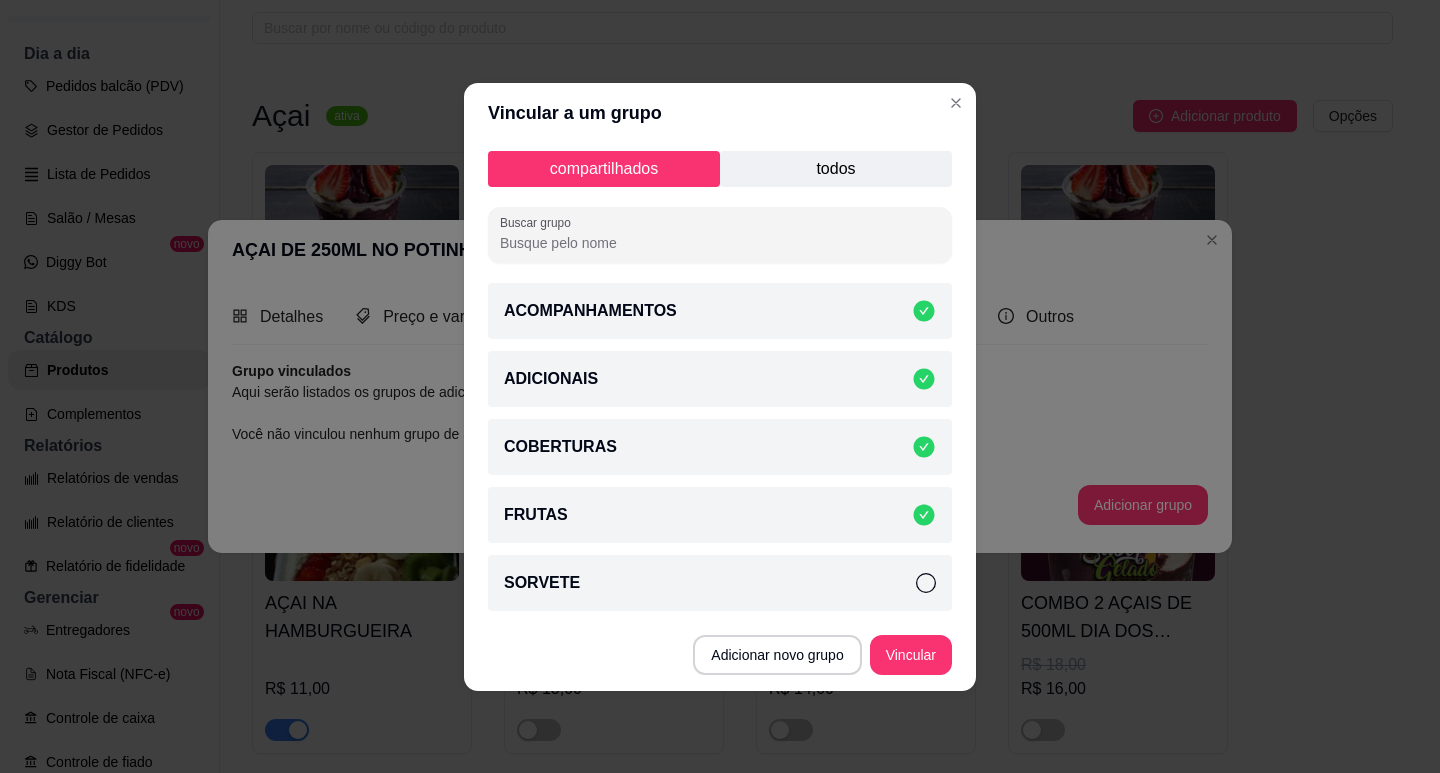 click 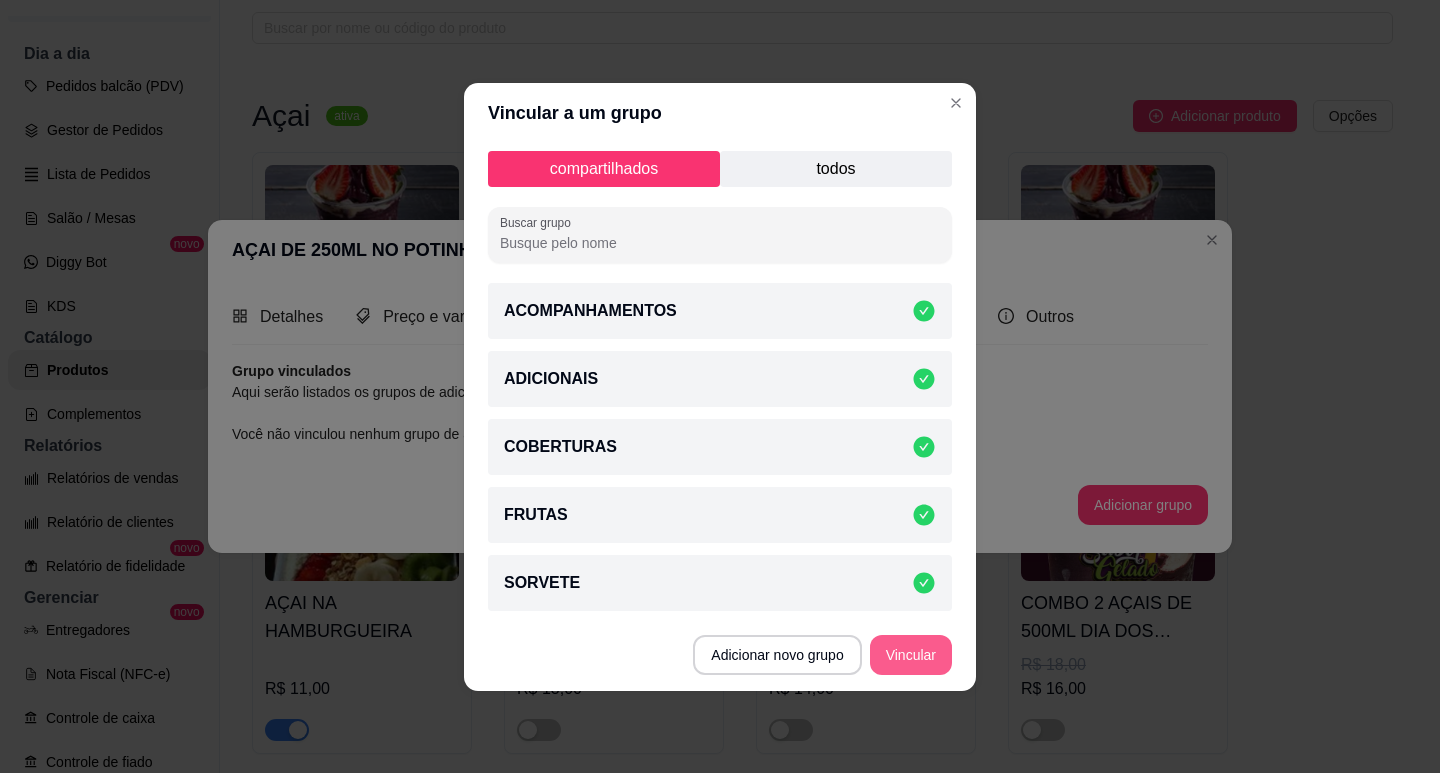 click on "Vincular" at bounding box center (911, 655) 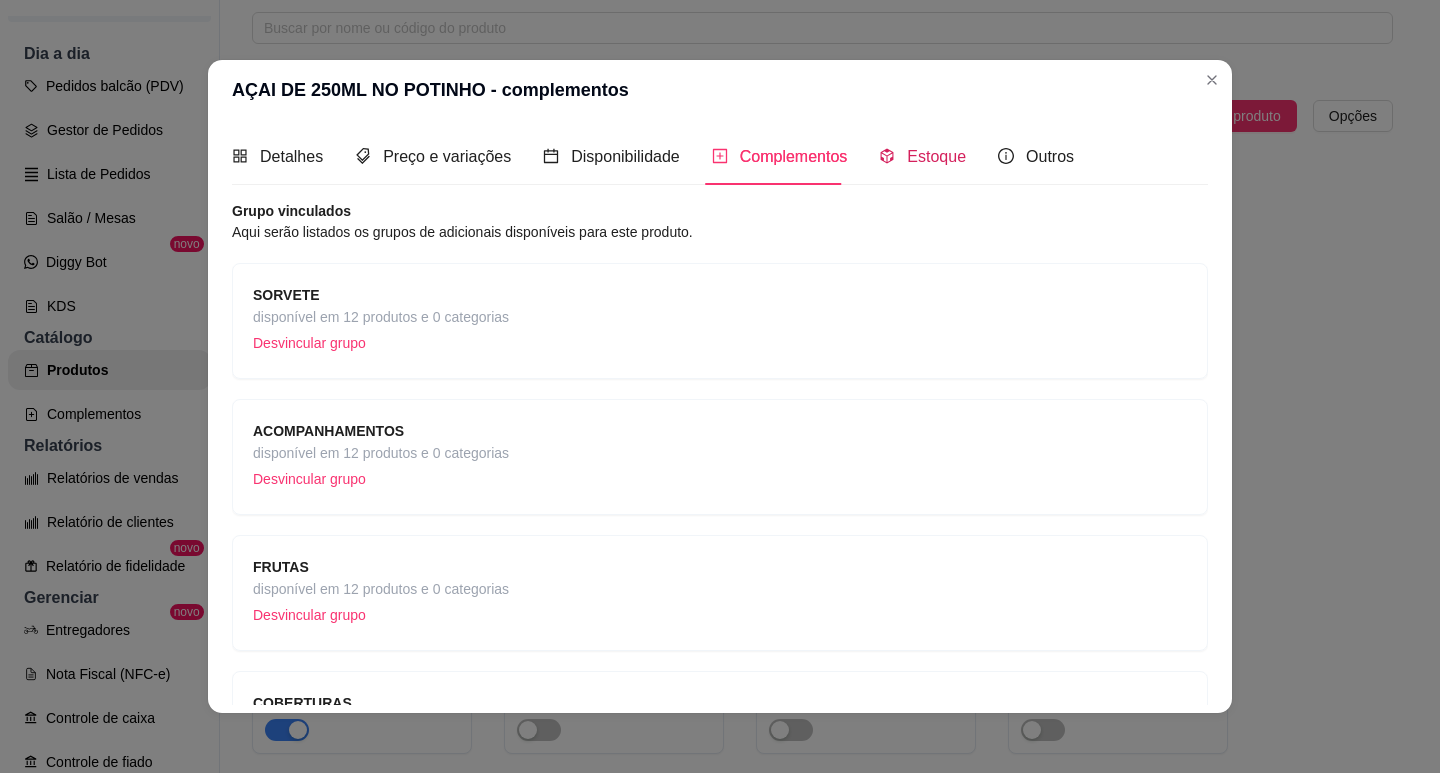 click on "Estoque" at bounding box center (936, 156) 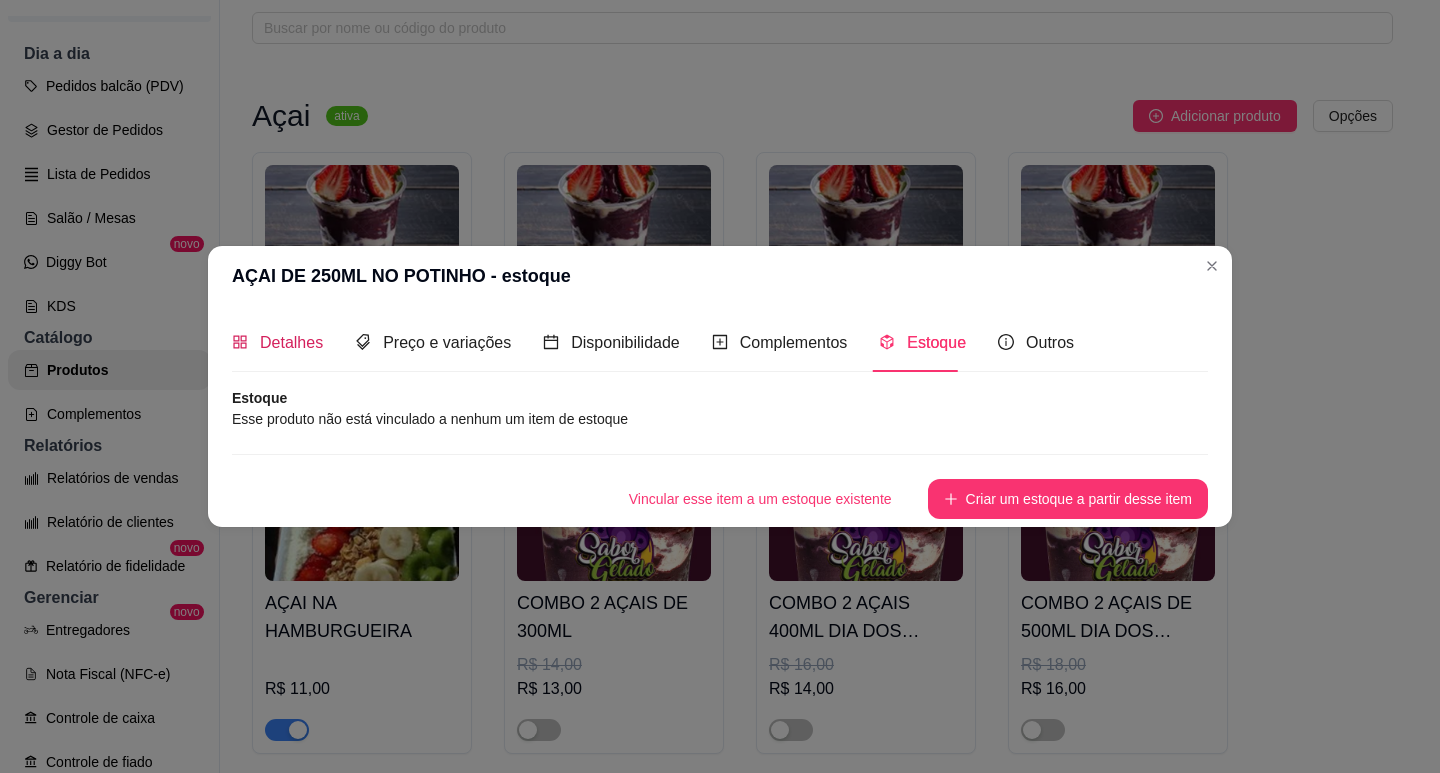 click on "Detalhes" at bounding box center (291, 342) 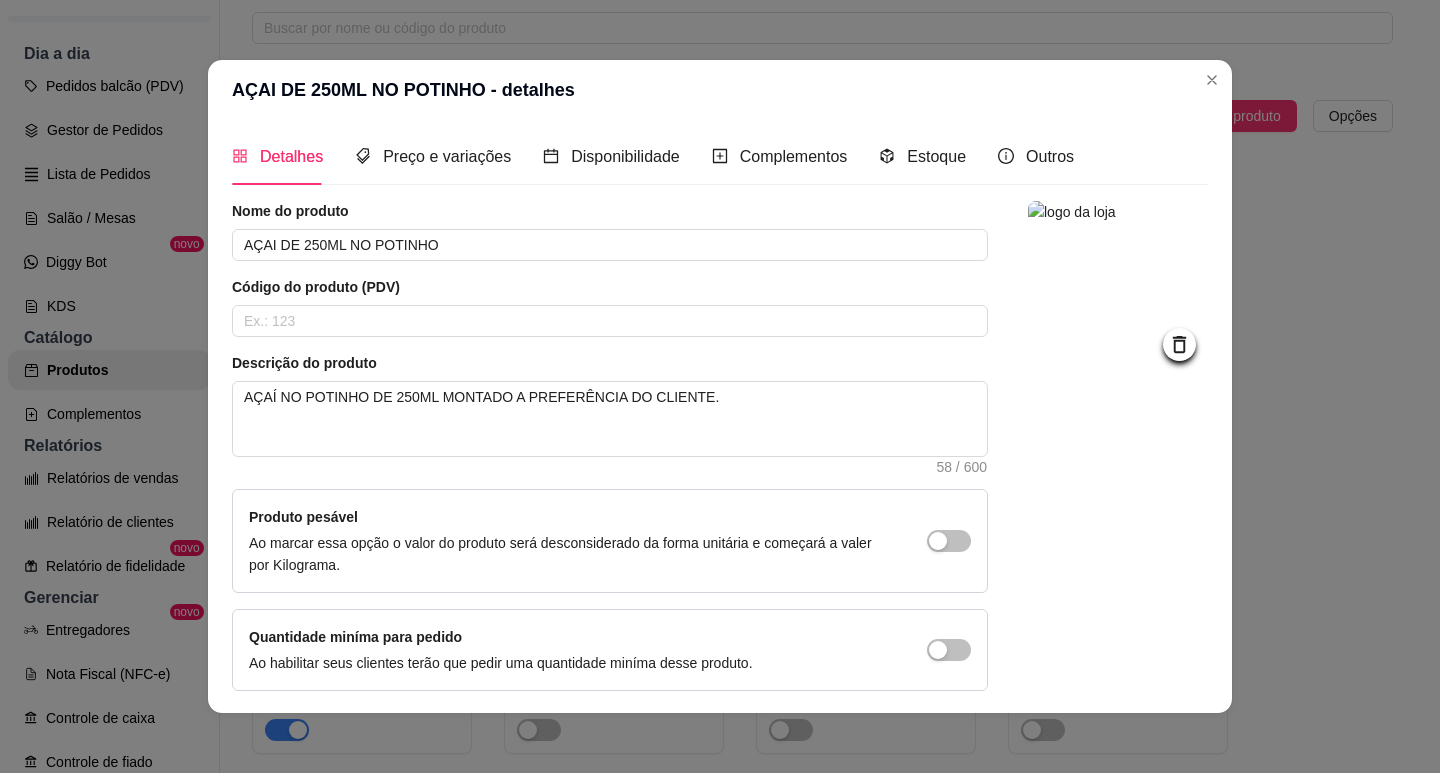 scroll, scrollTop: 75, scrollLeft: 0, axis: vertical 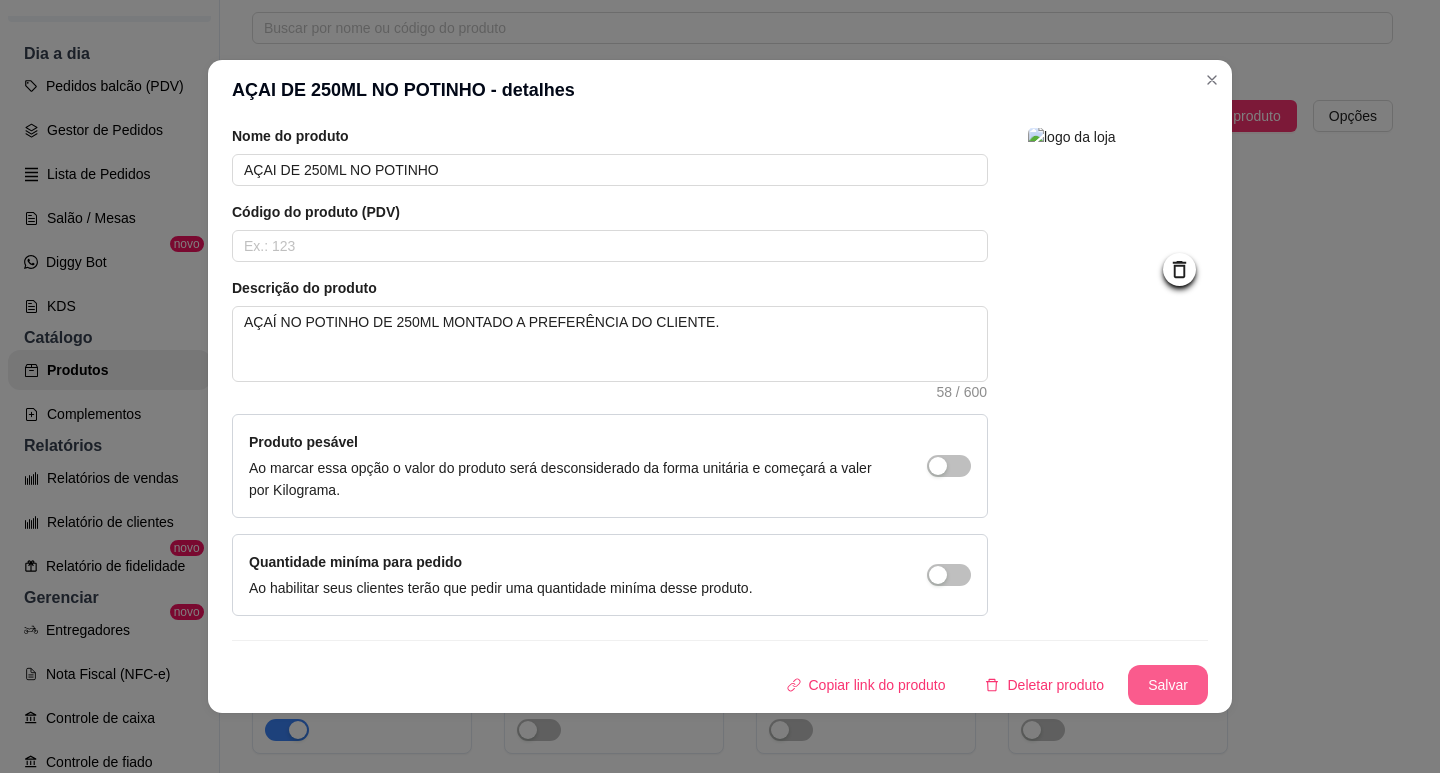 click on "Salvar" at bounding box center (1168, 685) 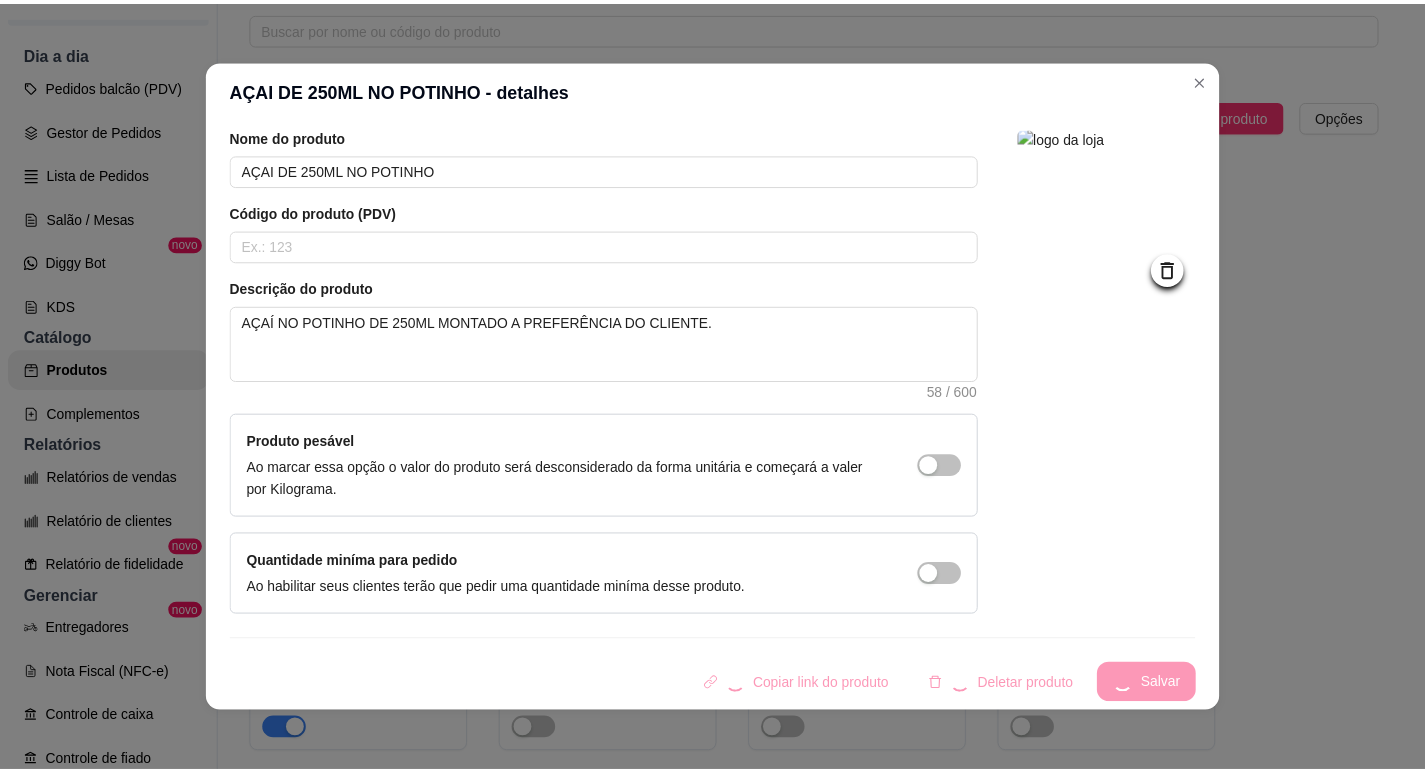 scroll, scrollTop: 0, scrollLeft: 0, axis: both 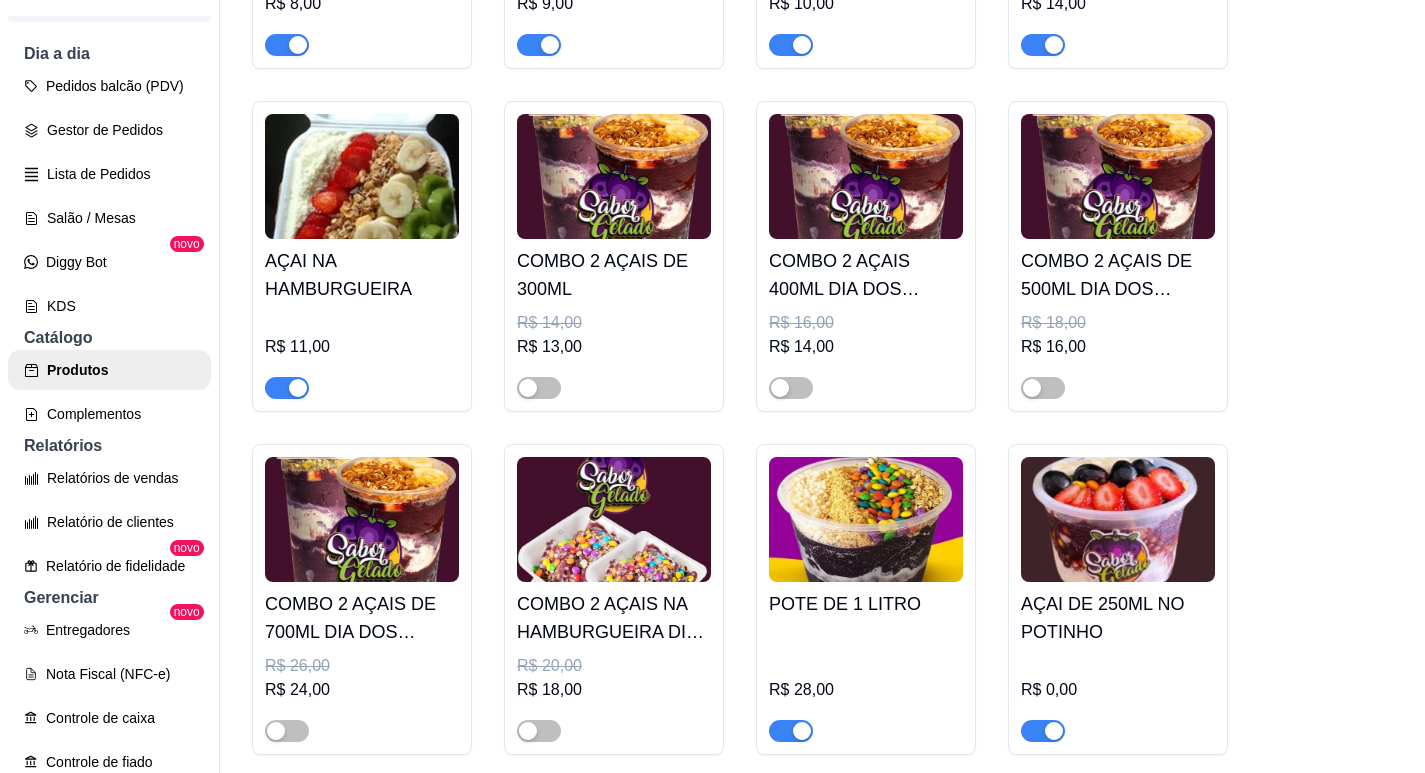 click on "AÇAI DE 250ML NO POTINHO" at bounding box center (1118, 618) 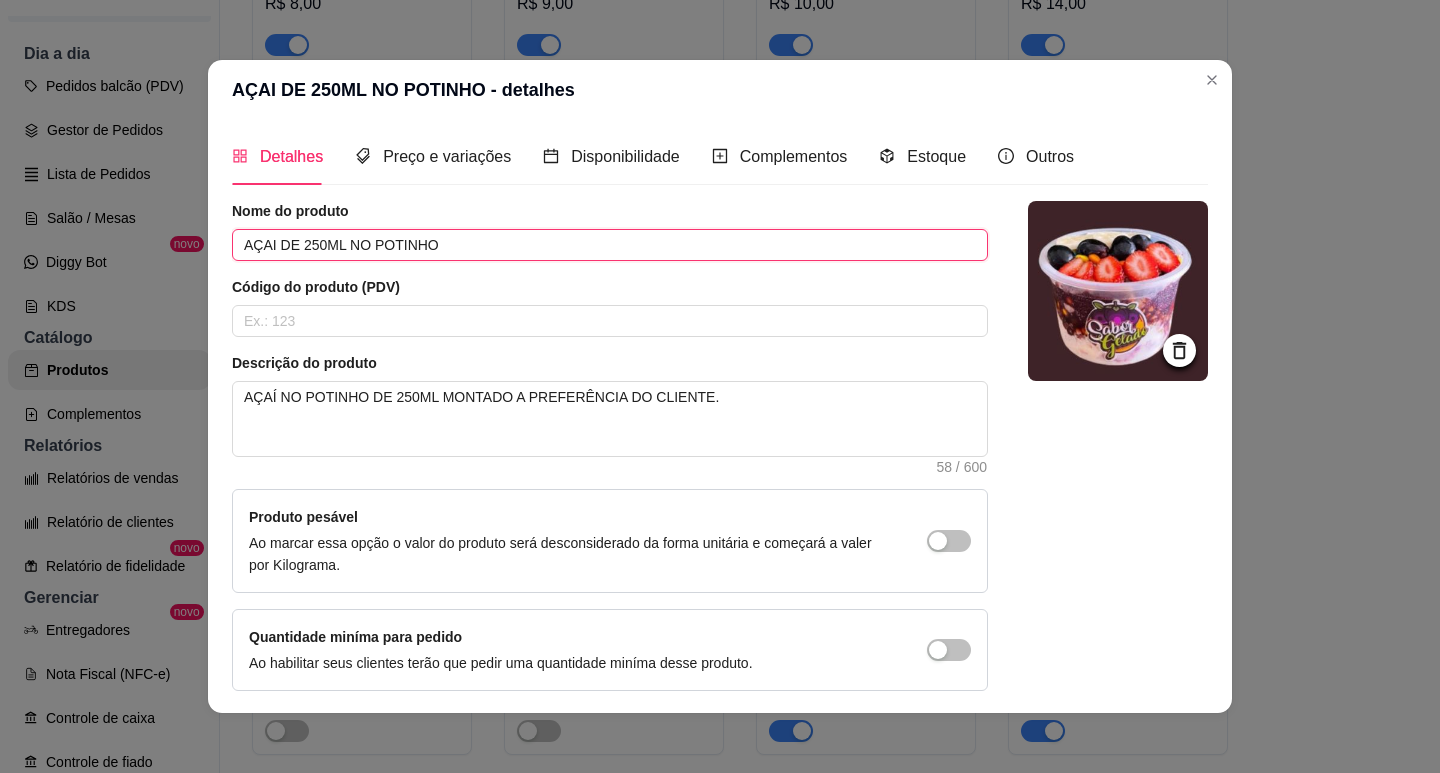 drag, startPoint x: 264, startPoint y: 243, endPoint x: 278, endPoint y: 242, distance: 14.035668 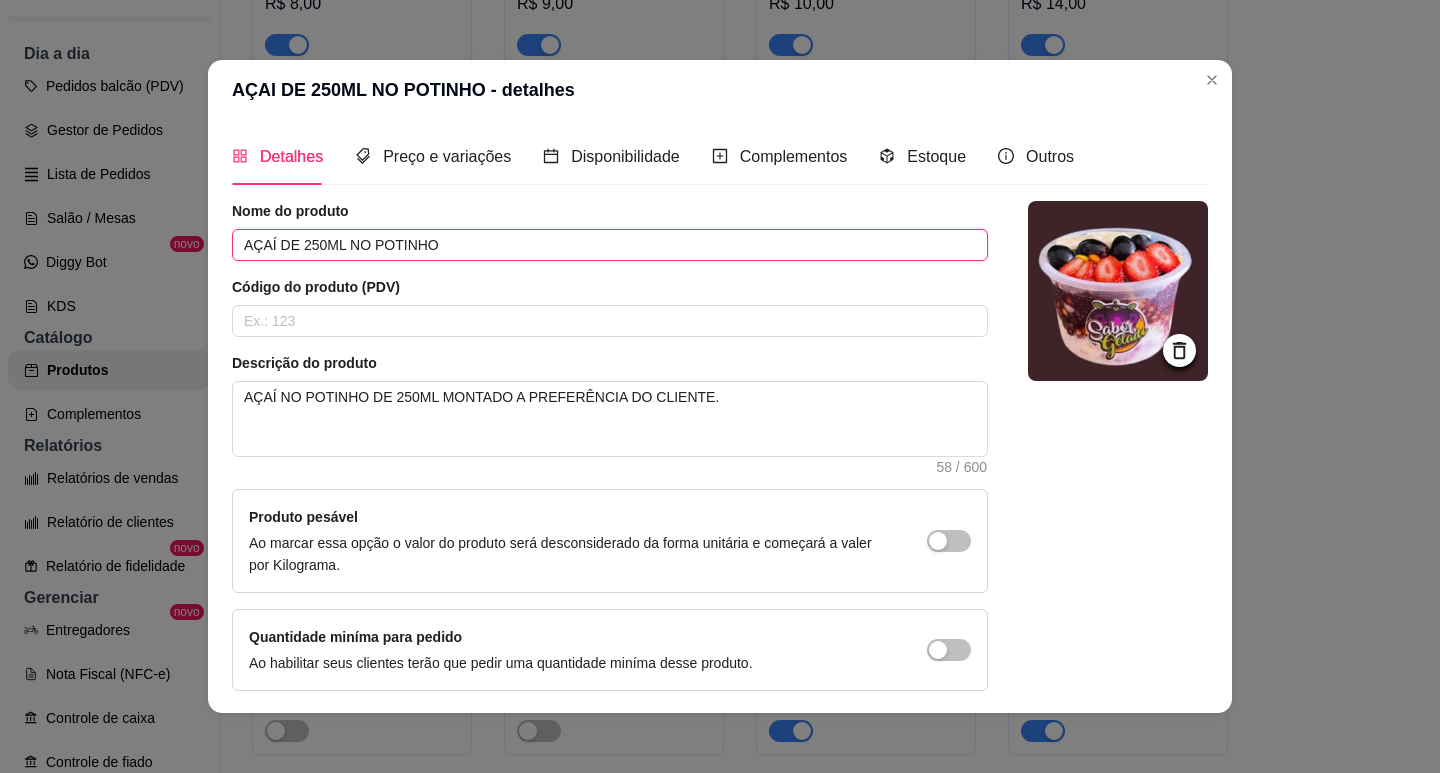 drag, startPoint x: 433, startPoint y: 245, endPoint x: 363, endPoint y: 246, distance: 70.00714 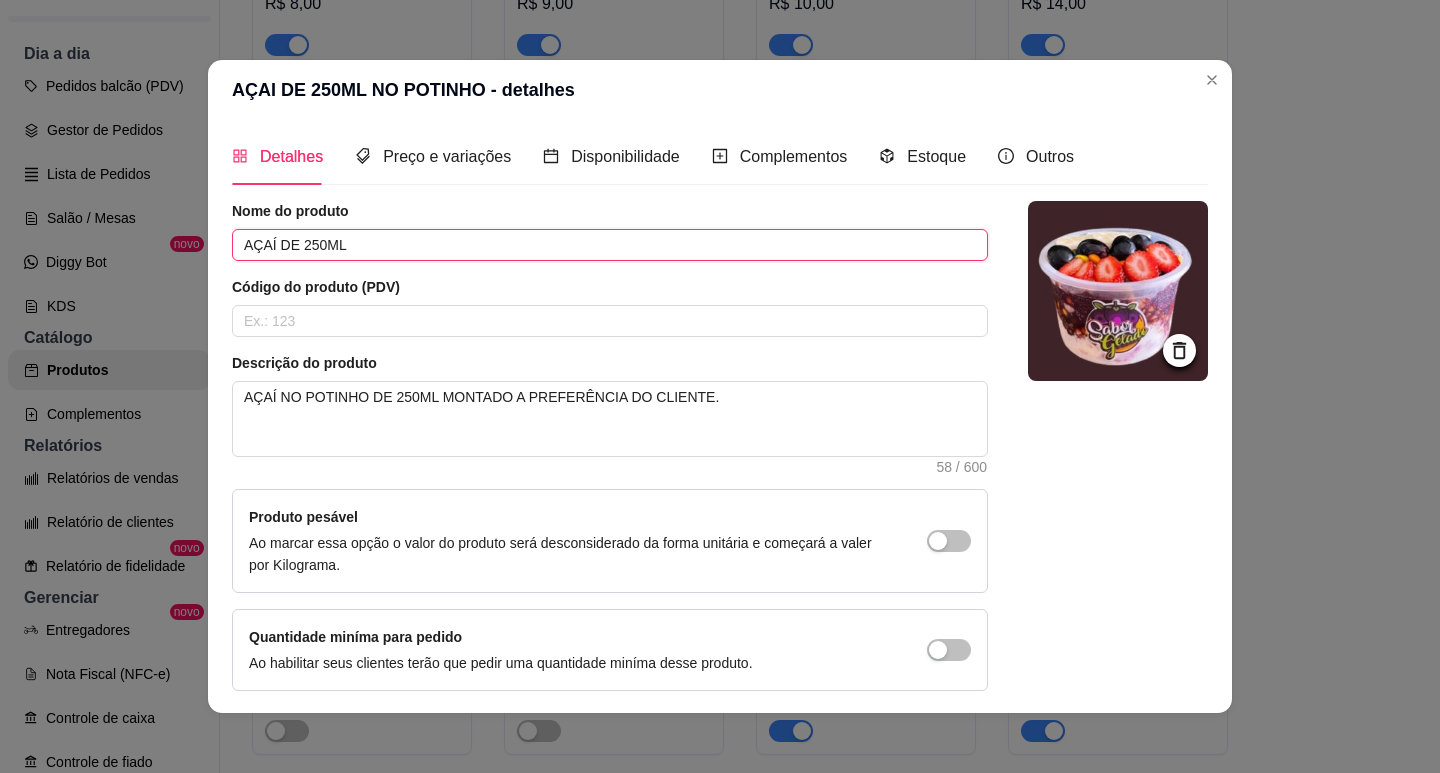 click on "AÇAÍ DE 250ML" at bounding box center (610, 245) 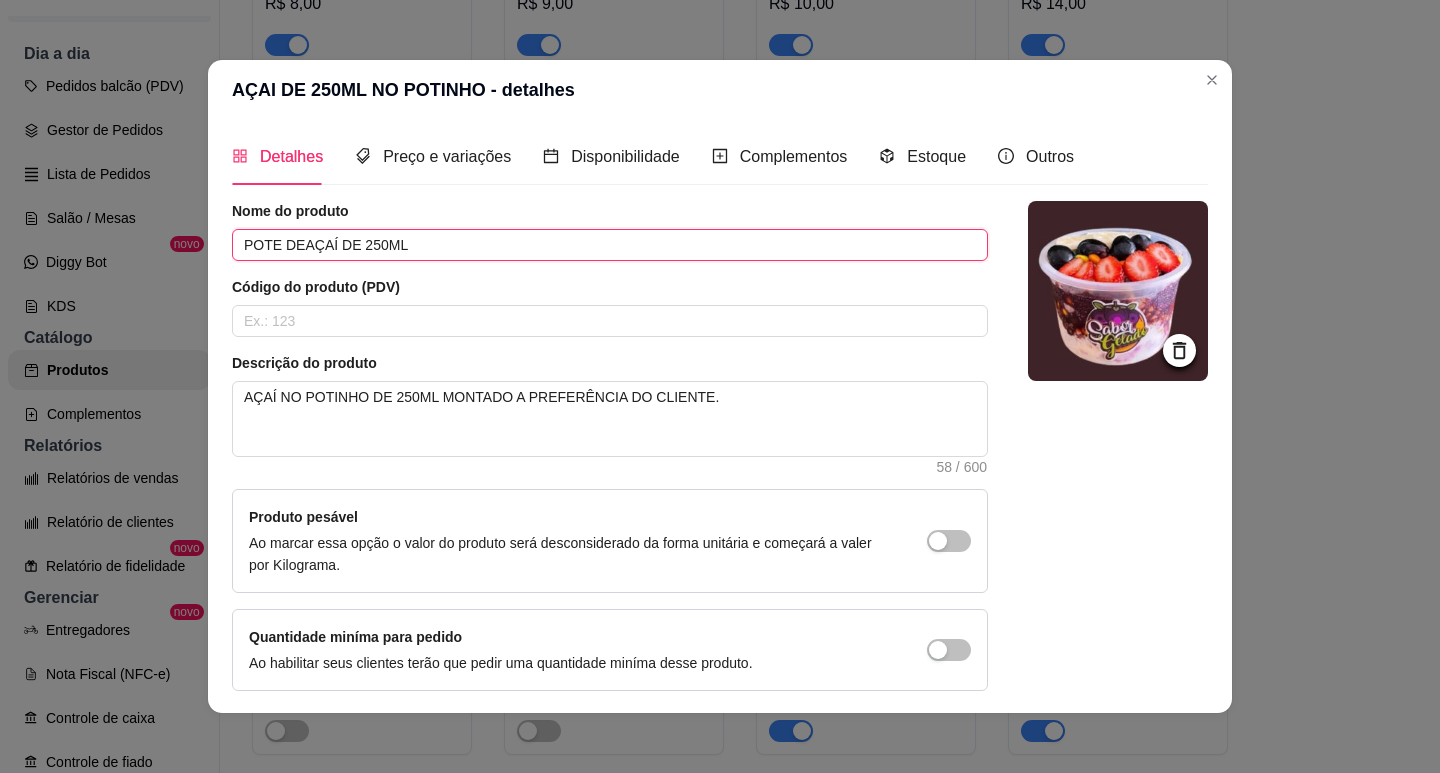 drag, startPoint x: 323, startPoint y: 238, endPoint x: 272, endPoint y: 240, distance: 51.0392 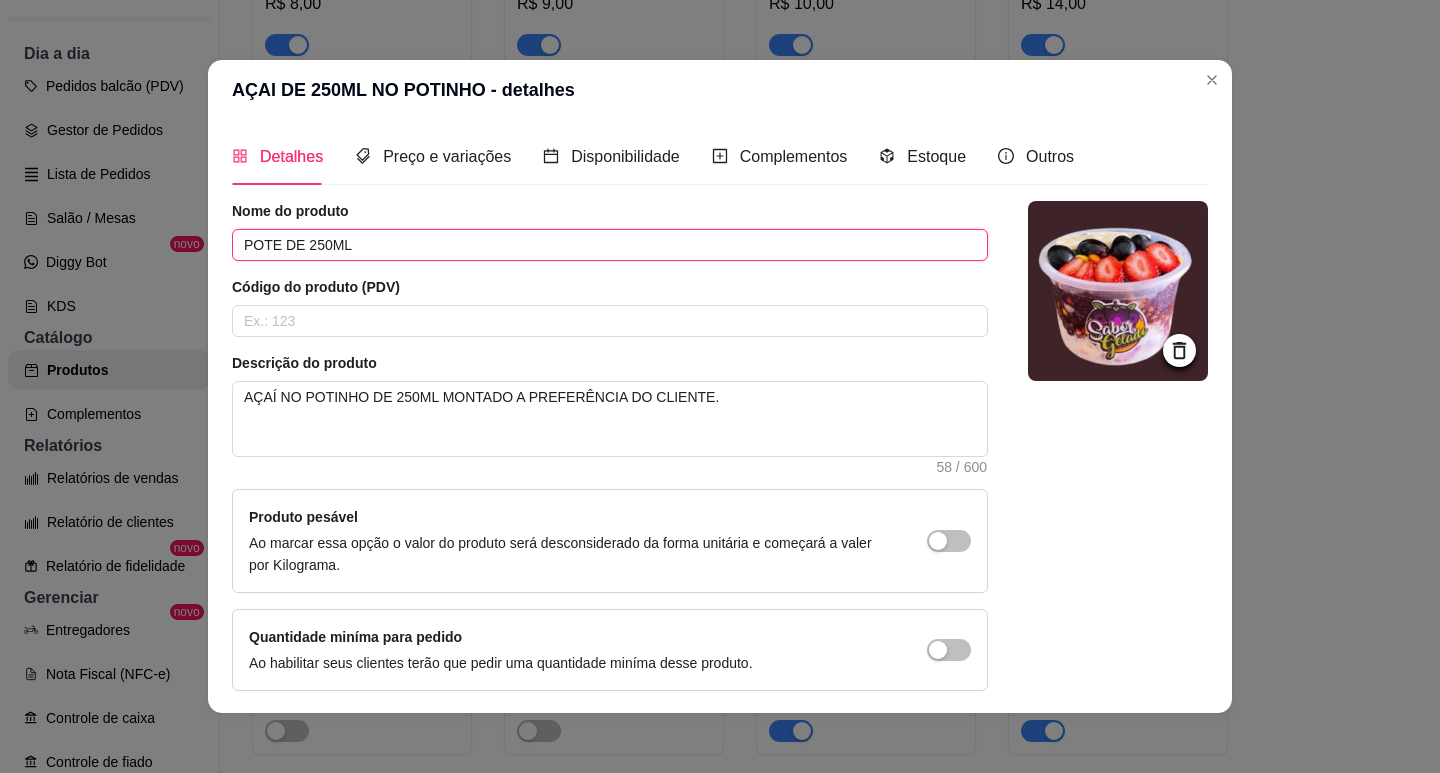 click on "POTE DE 250ML" at bounding box center (610, 245) 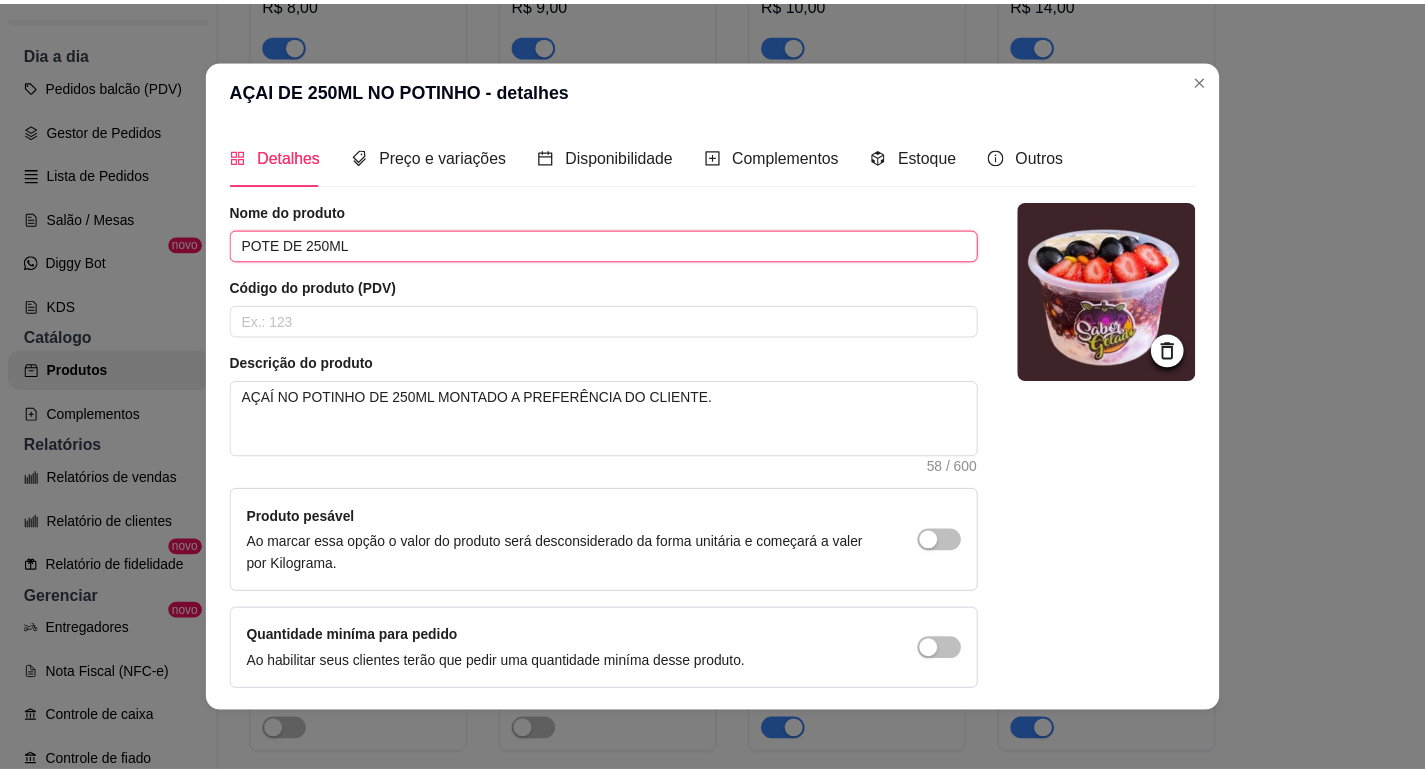 scroll, scrollTop: 75, scrollLeft: 0, axis: vertical 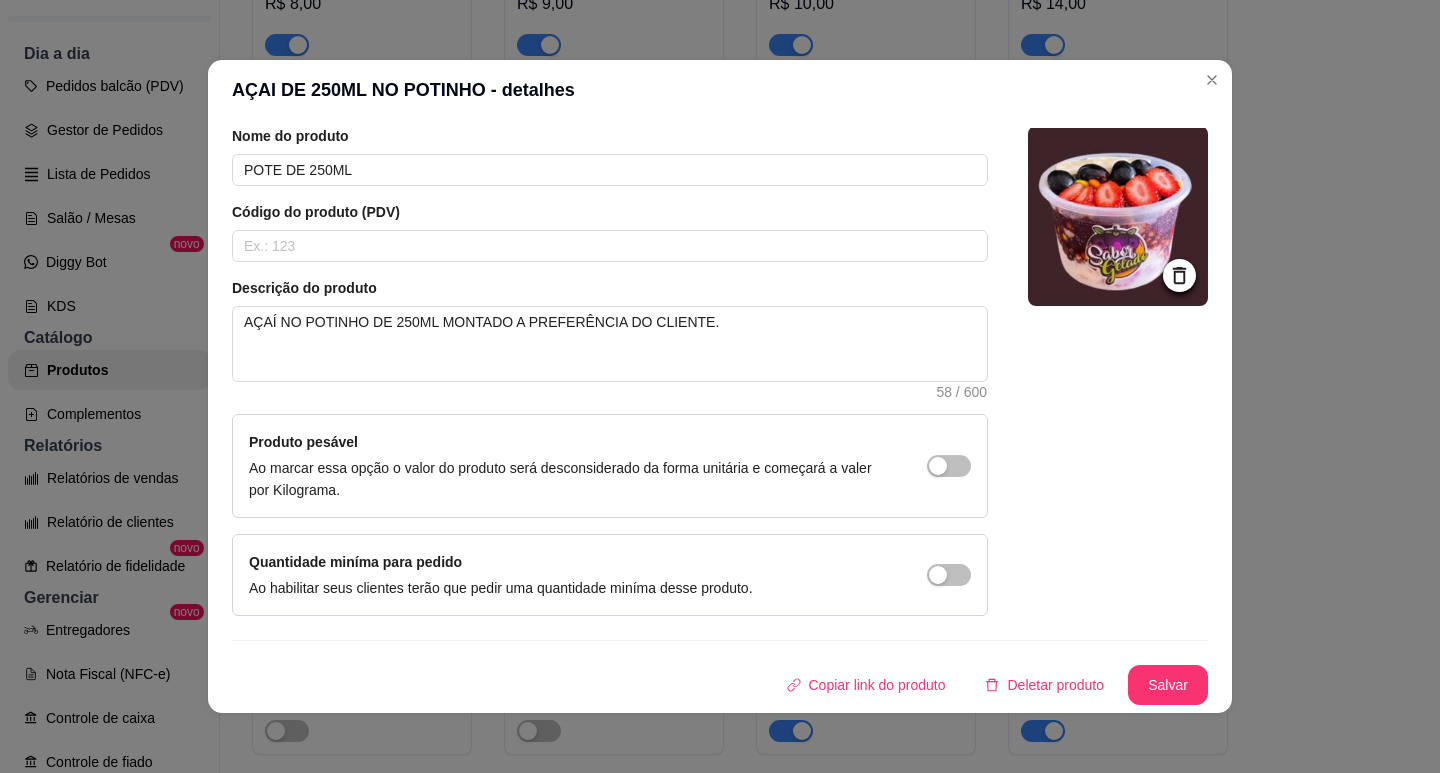 click on "Salvar" at bounding box center (1168, 685) 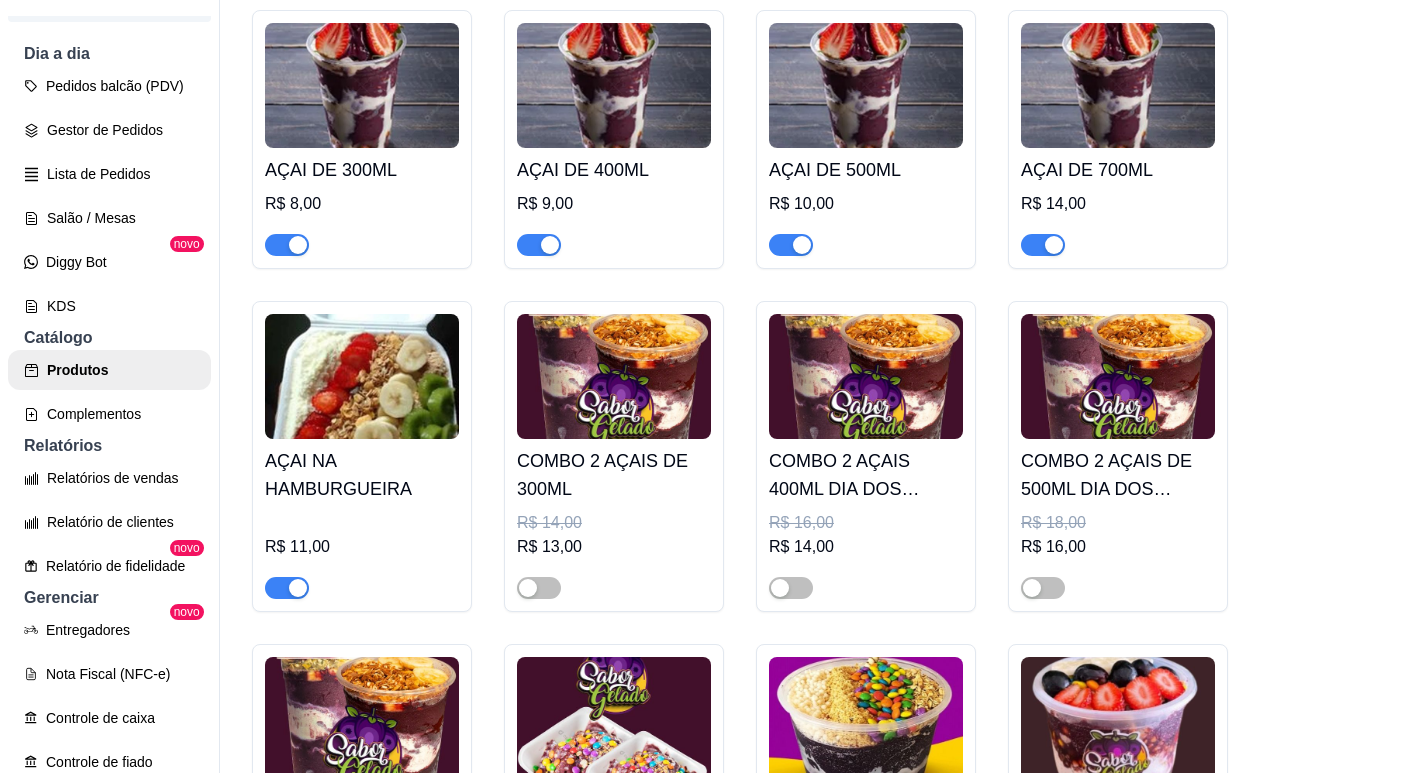 scroll, scrollTop: 0, scrollLeft: 0, axis: both 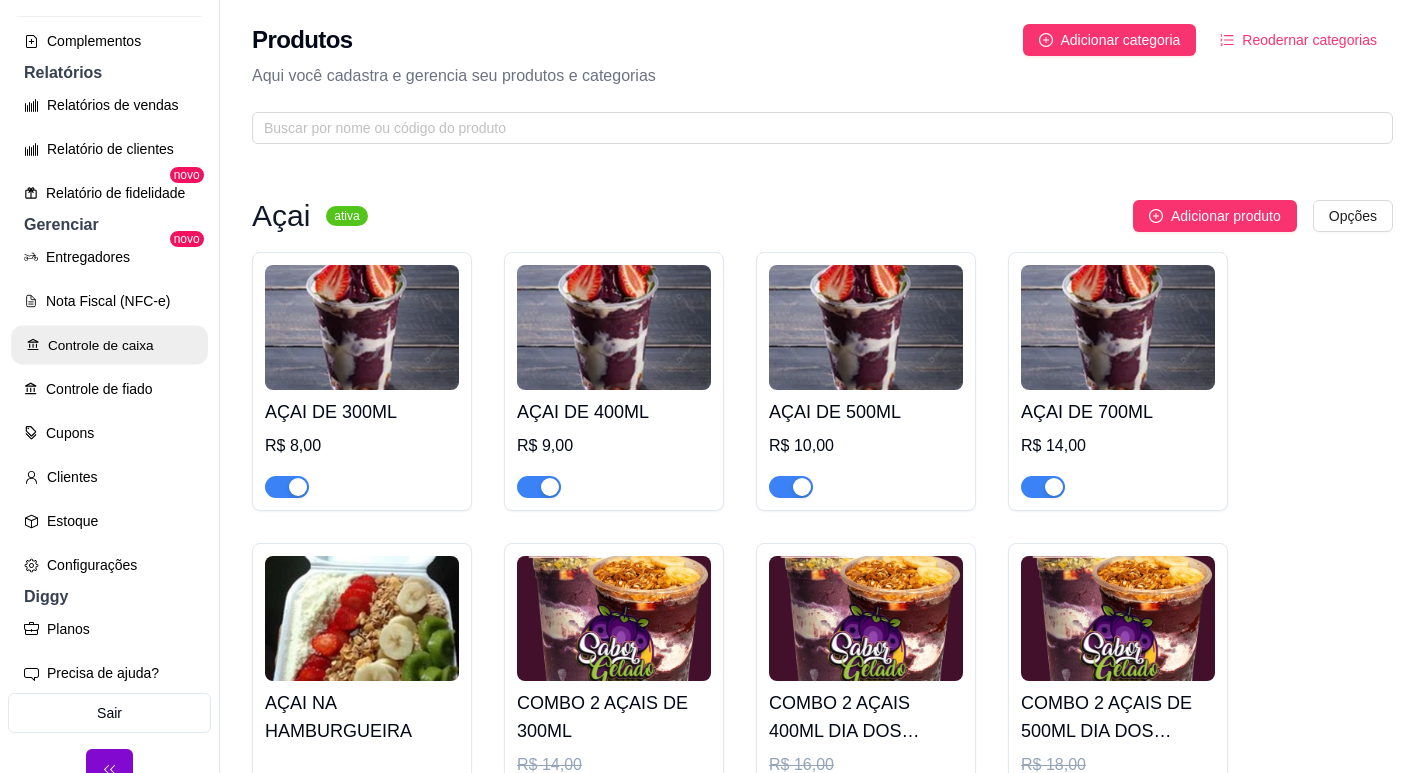 click on "Controle de caixa" at bounding box center [109, 345] 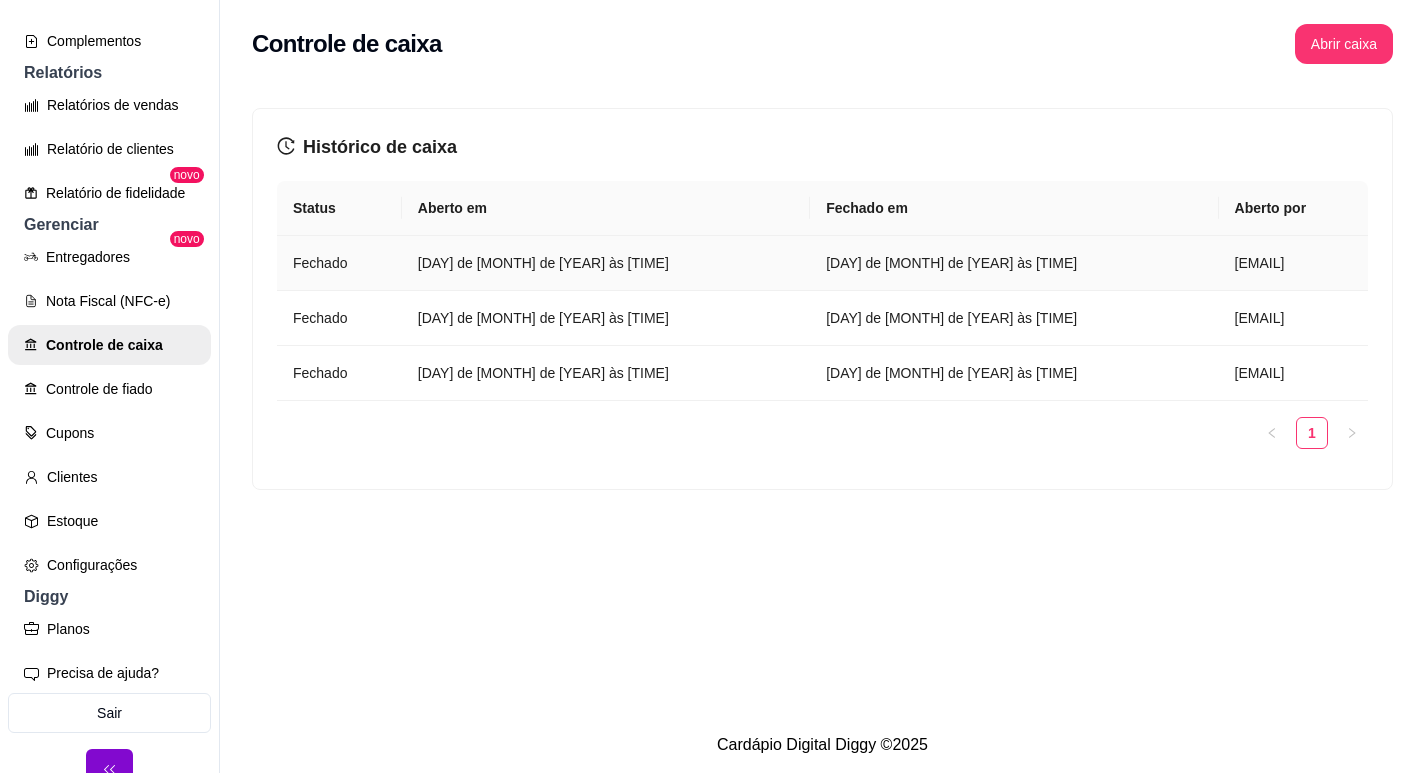 click on "[DAY] de [MONTH] de [YEAR] às [TIME]" at bounding box center [606, 263] 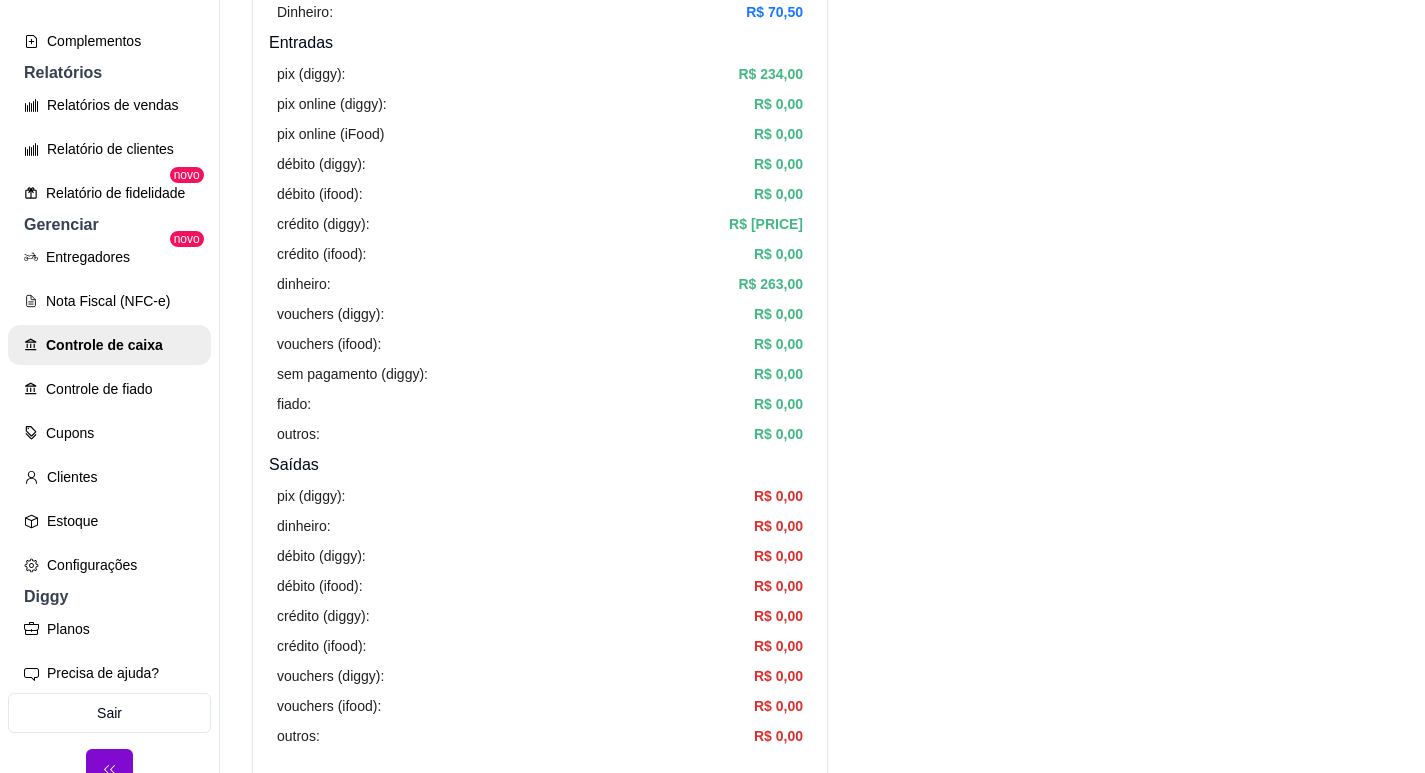 scroll, scrollTop: 0, scrollLeft: 0, axis: both 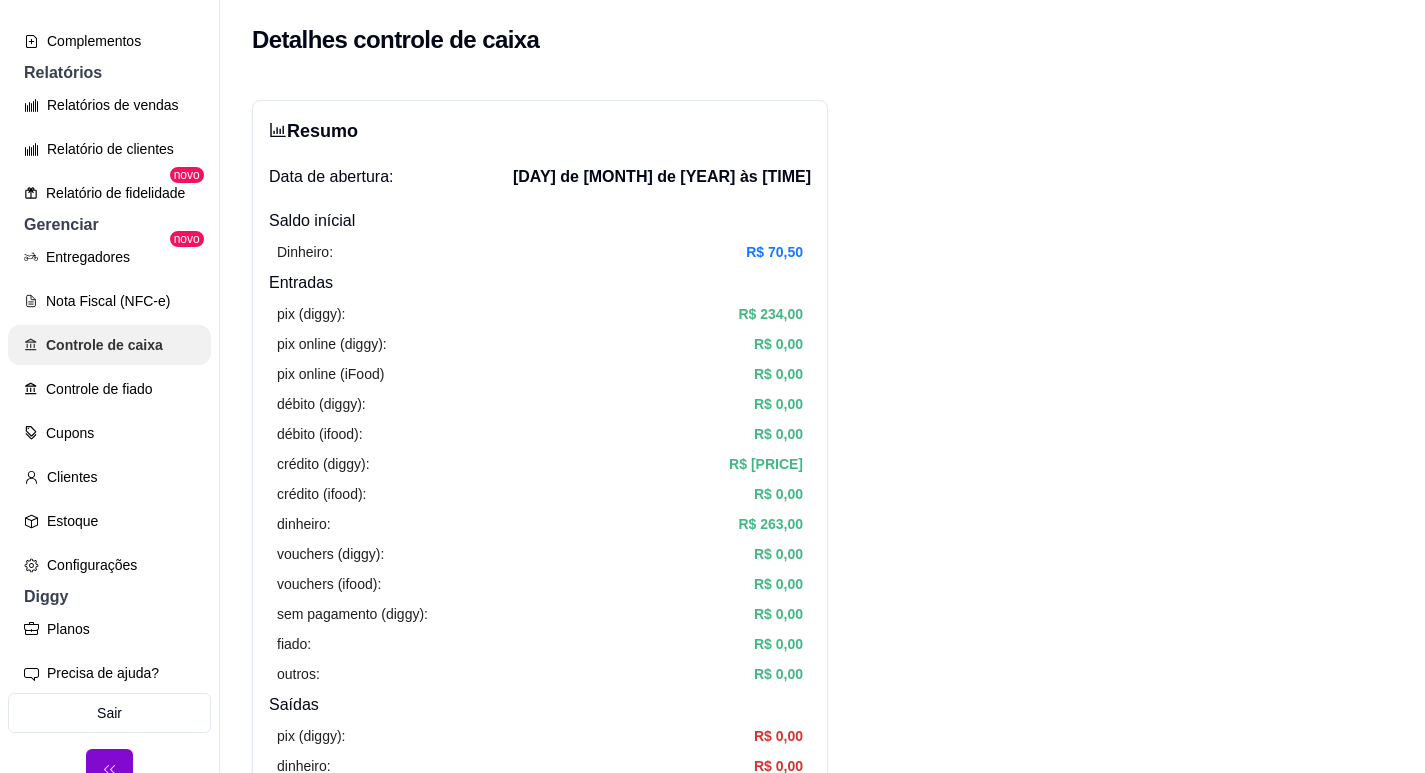 click on "Controle de caixa" at bounding box center [109, 345] 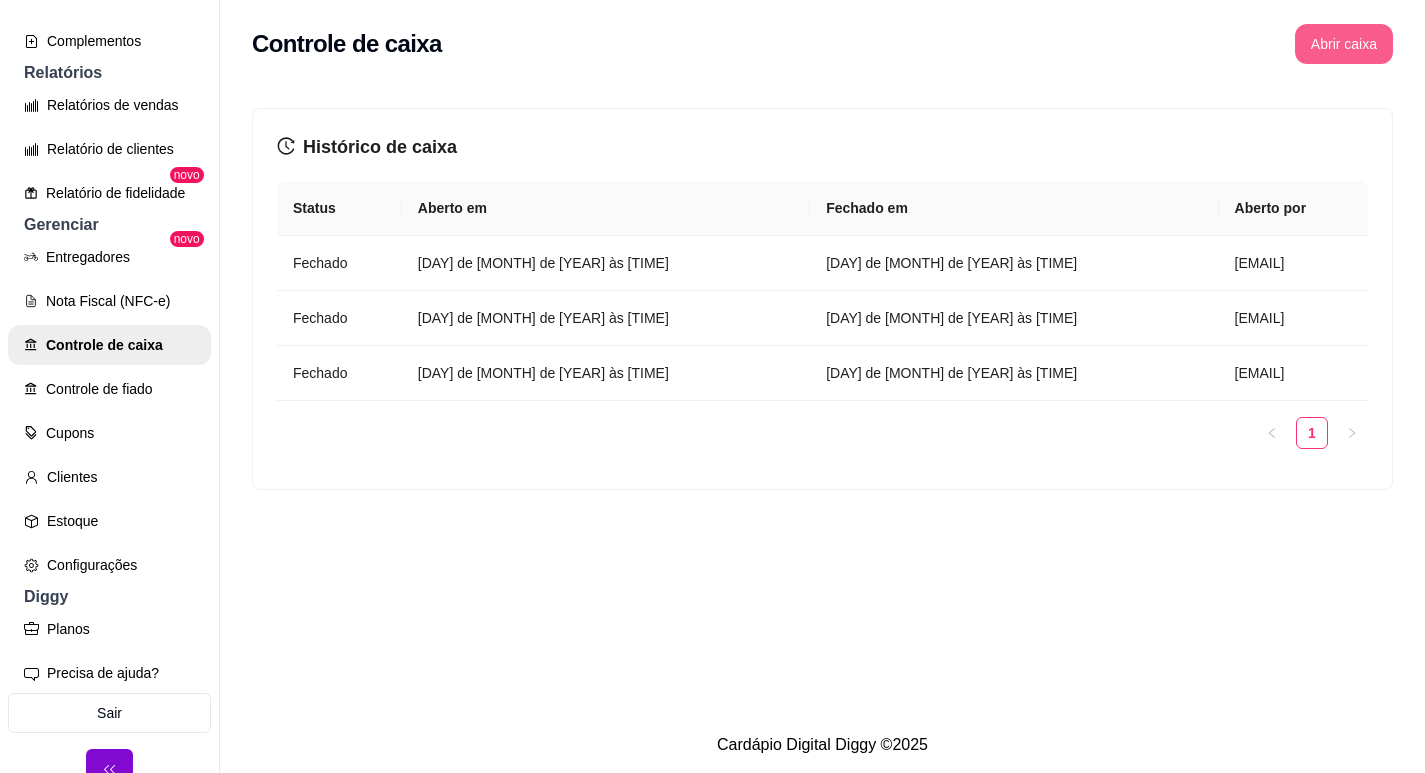 click on "Abrir caixa" at bounding box center (1344, 44) 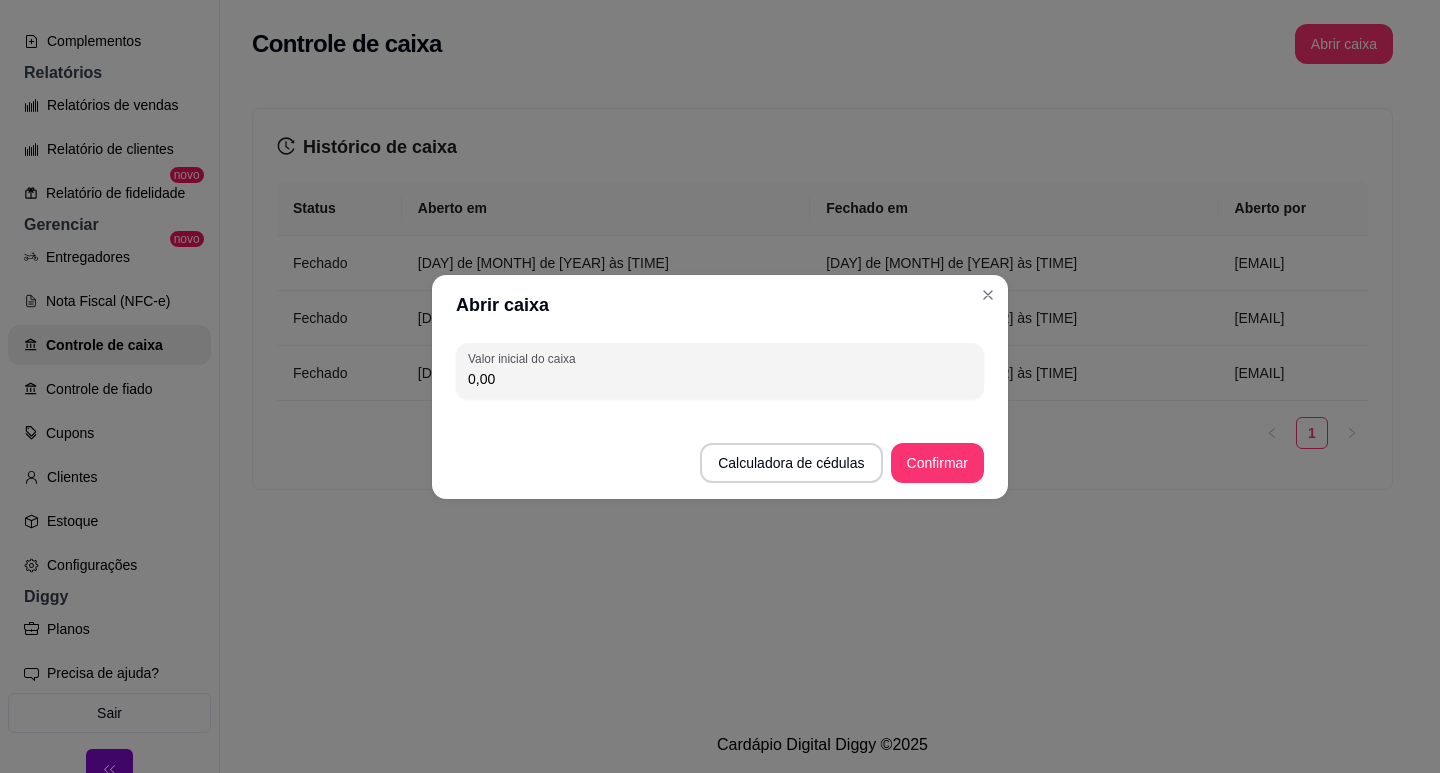 drag, startPoint x: 497, startPoint y: 379, endPoint x: 462, endPoint y: 376, distance: 35.128338 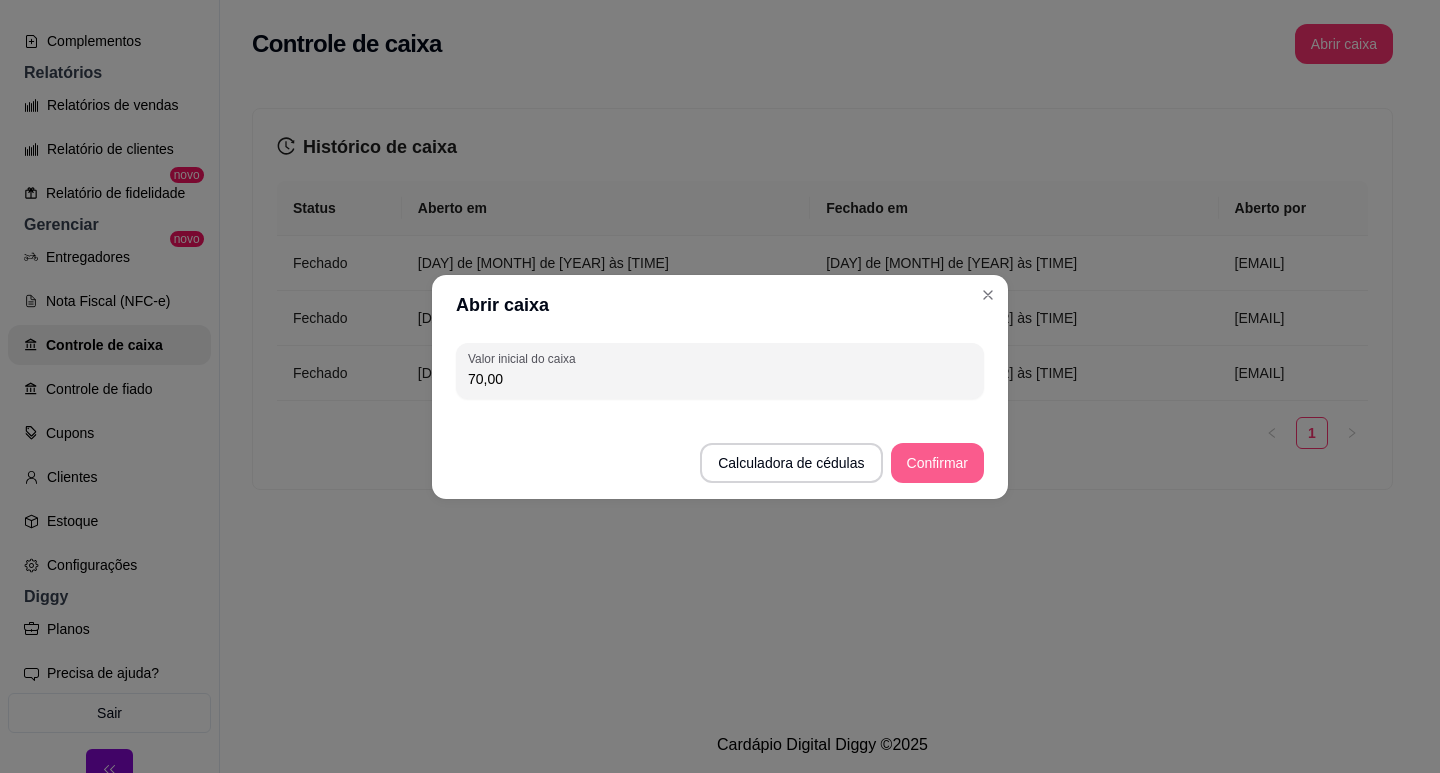 click on "Confirmar" at bounding box center (937, 463) 